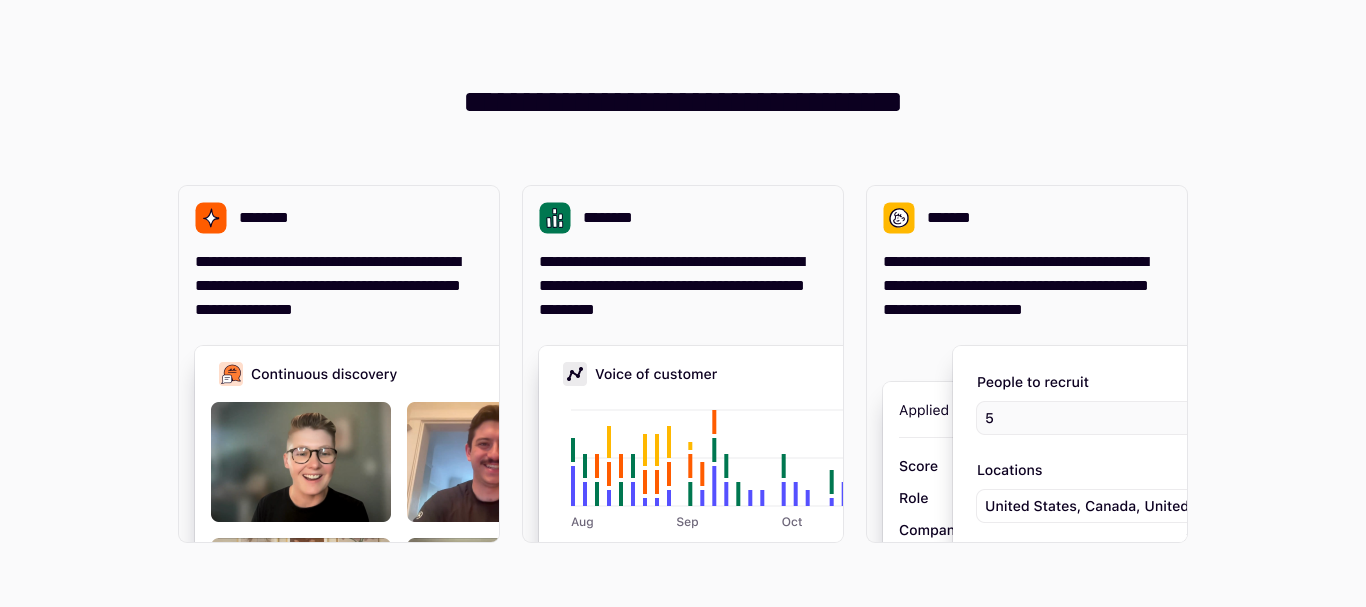 scroll, scrollTop: 0, scrollLeft: 0, axis: both 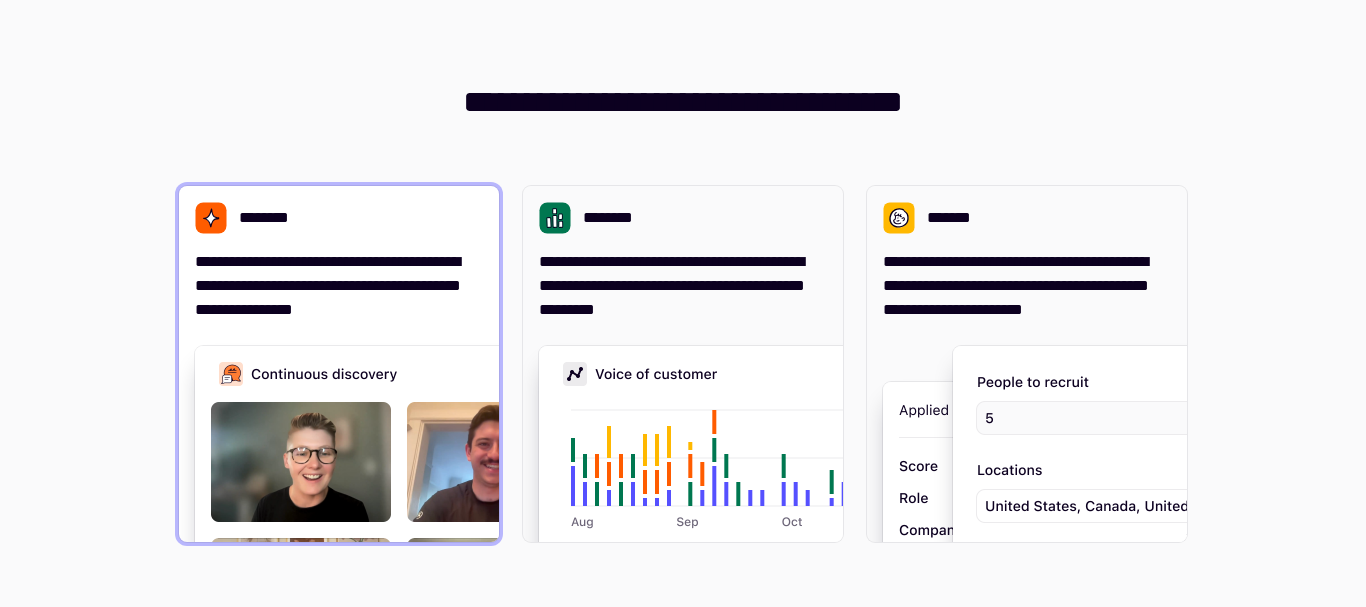 click at bounding box center [495, 546] 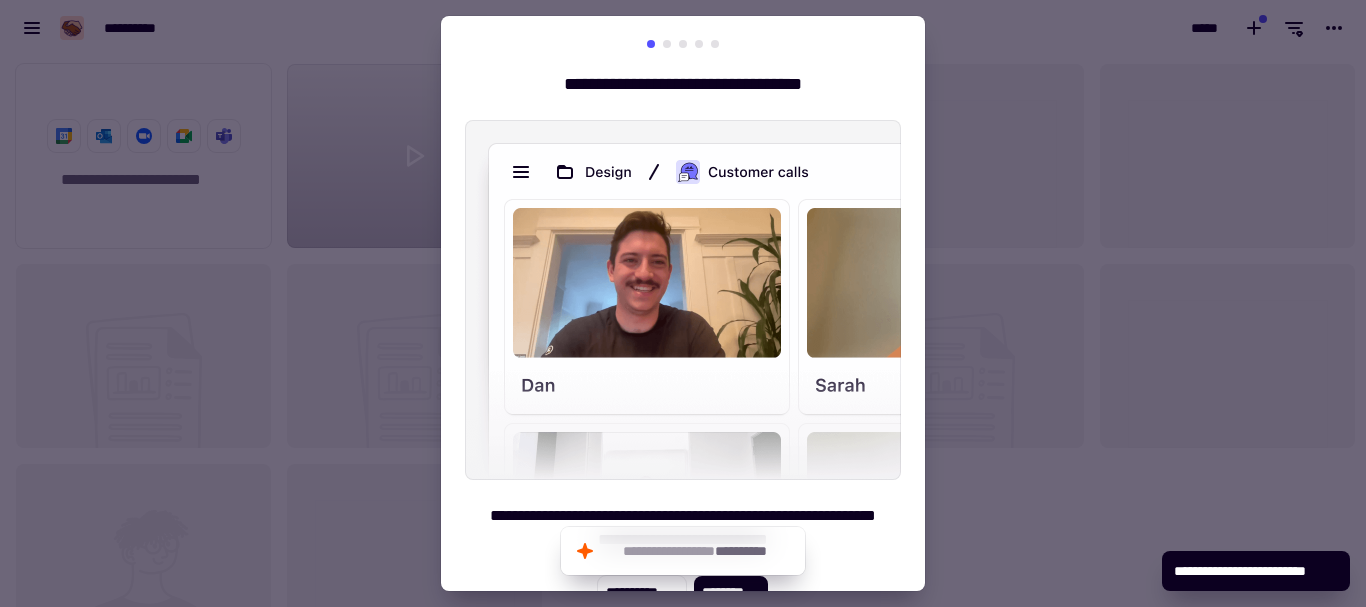 scroll, scrollTop: 16, scrollLeft: 16, axis: both 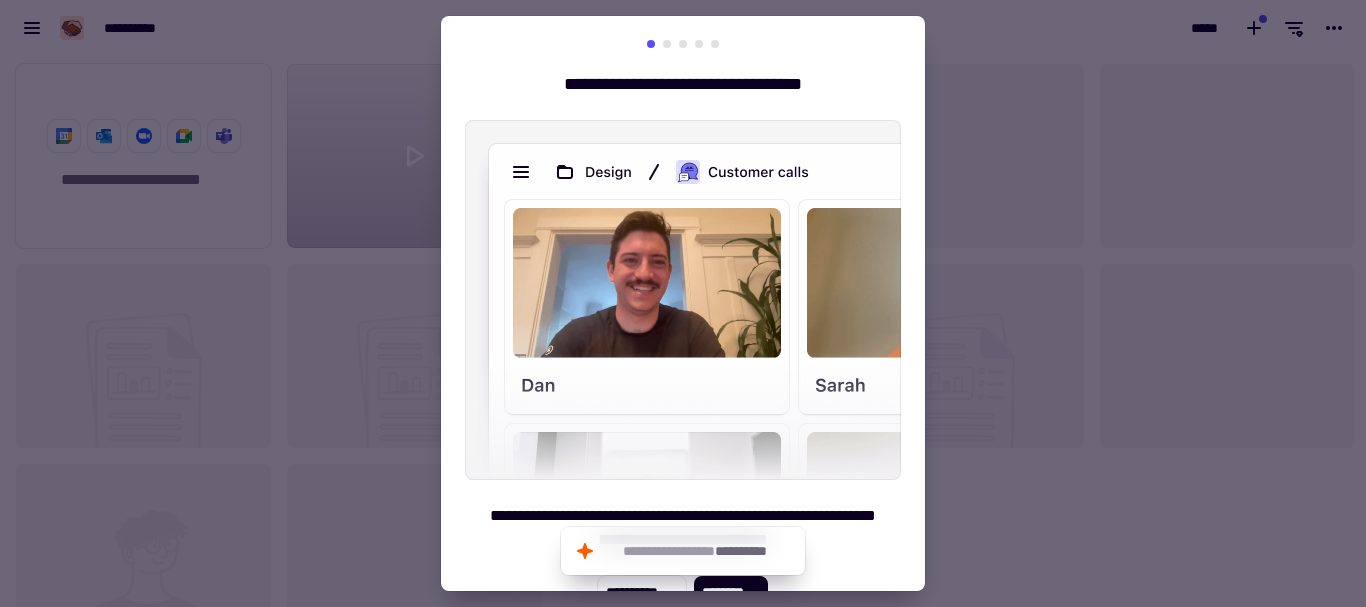 click at bounding box center [683, 303] 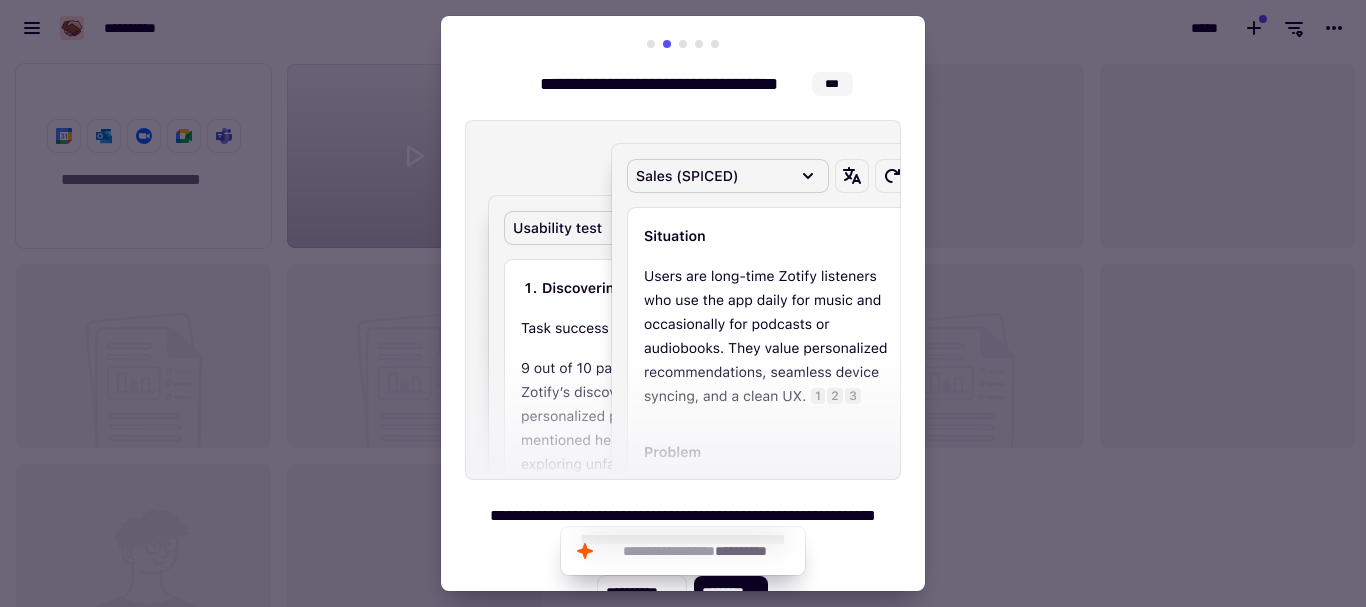 click at bounding box center (683, 44) 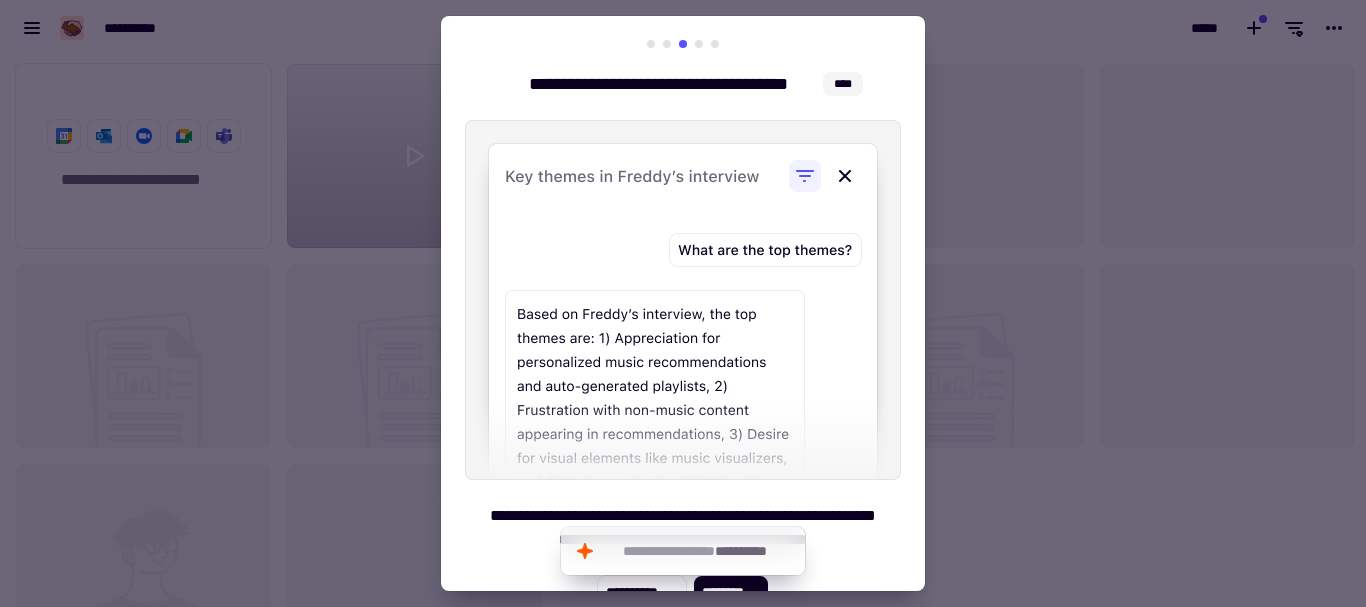 click at bounding box center [715, 44] 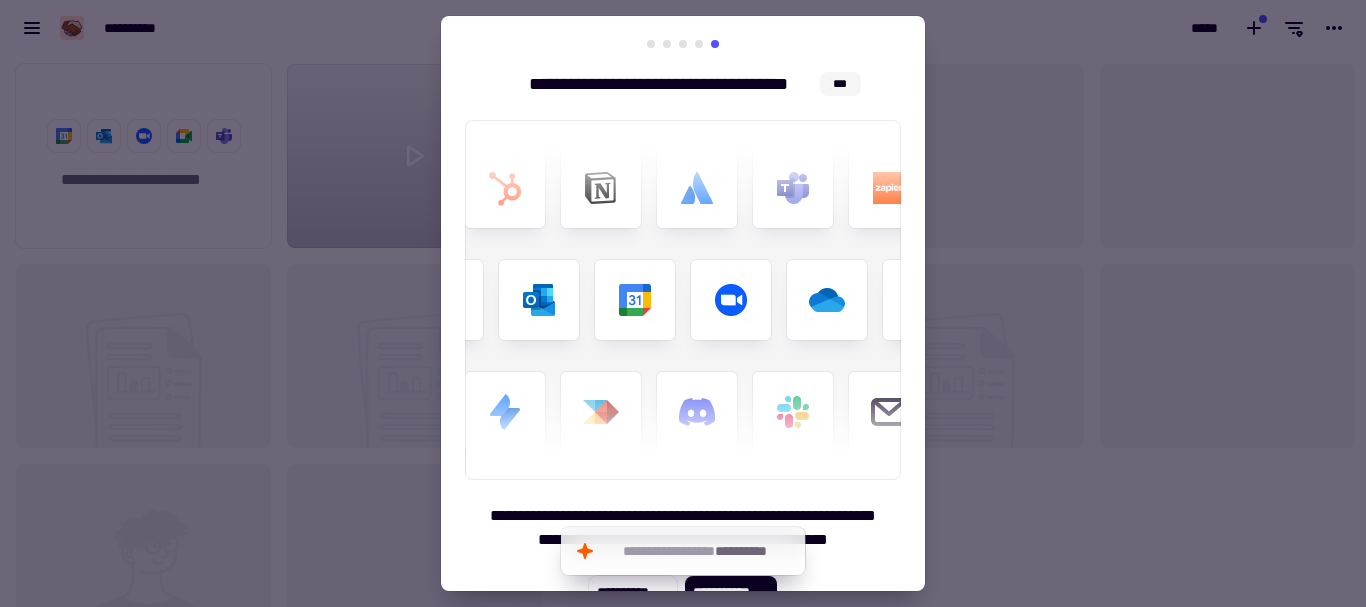 click at bounding box center (683, 303) 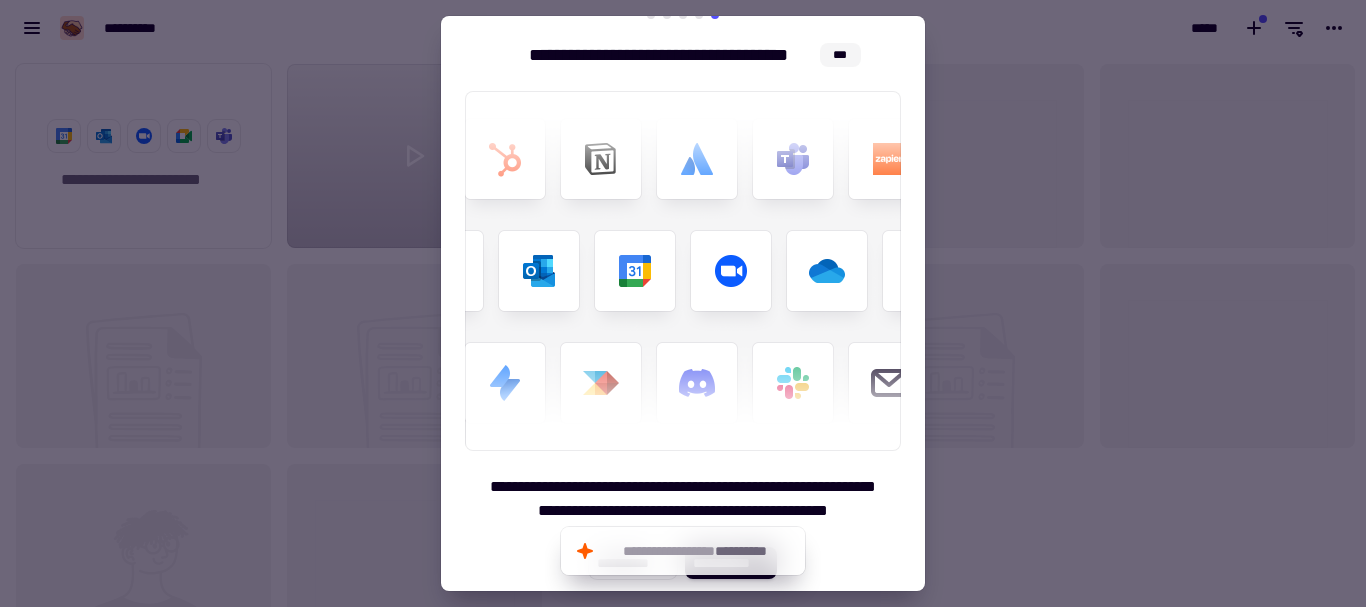 click on "**********" at bounding box center [683, 499] 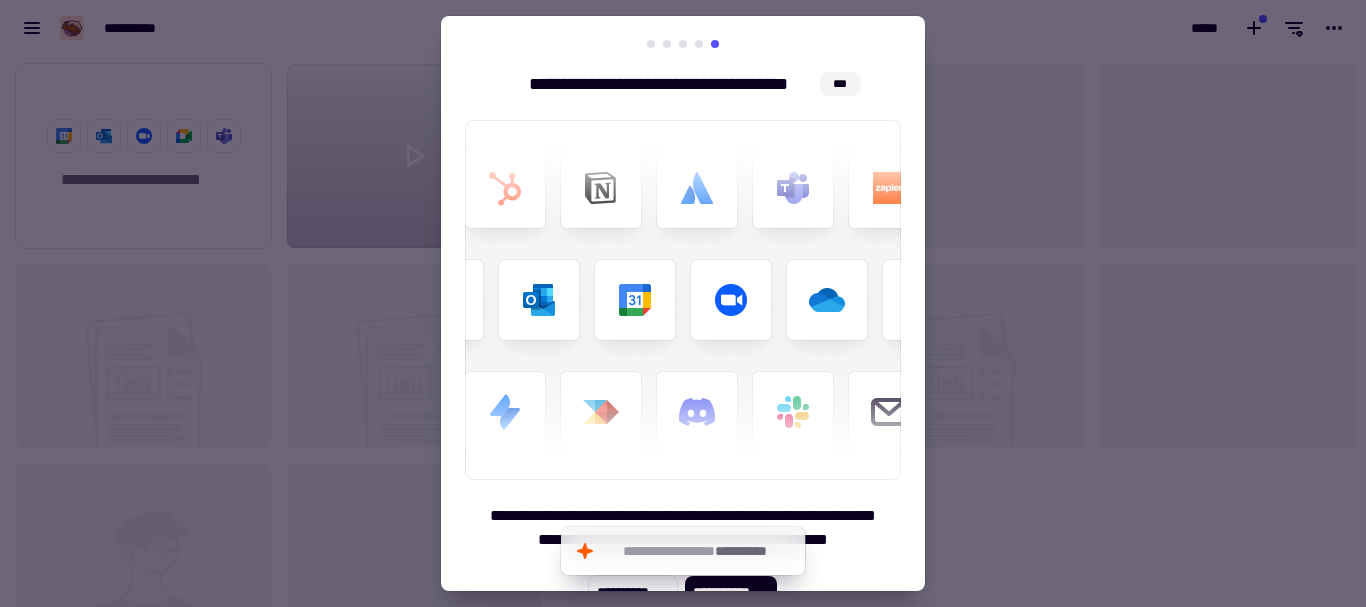 scroll, scrollTop: 29, scrollLeft: 0, axis: vertical 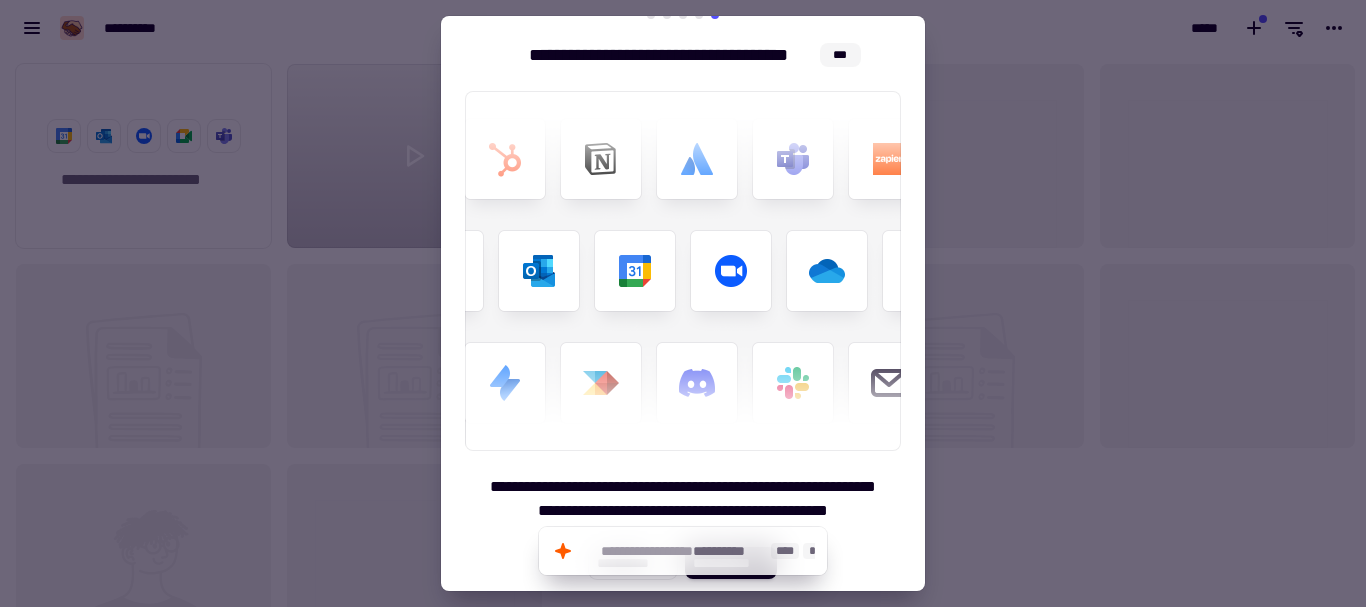 click on "**********" 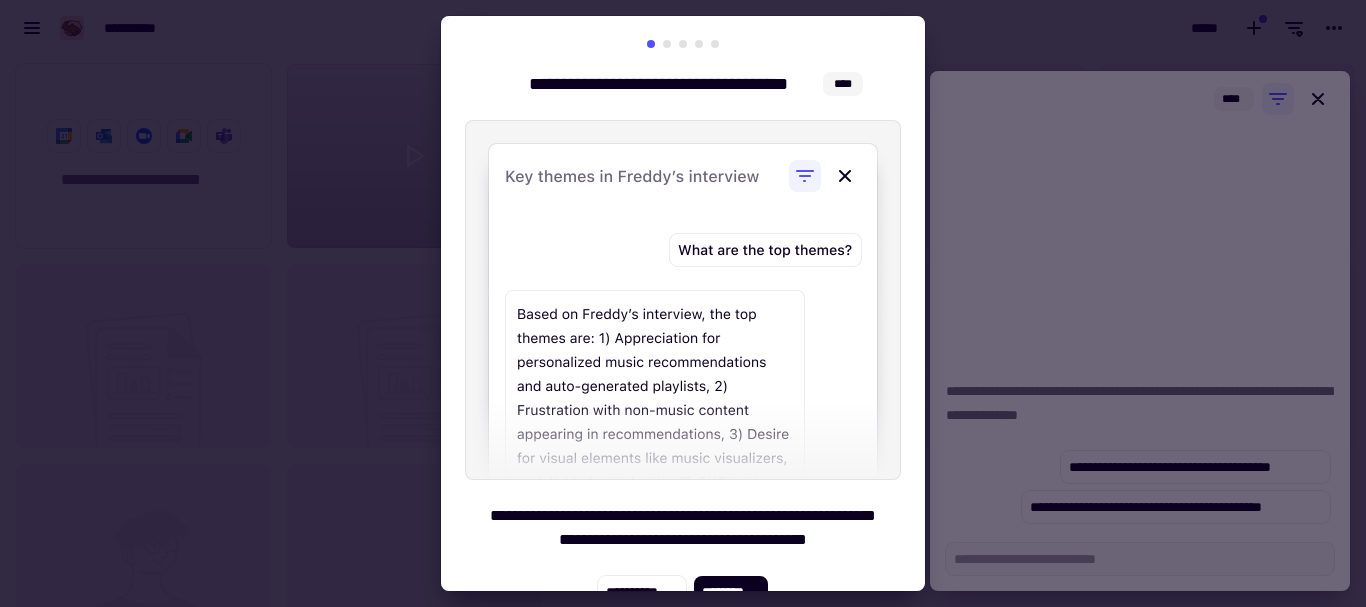 click at bounding box center [683, 300] 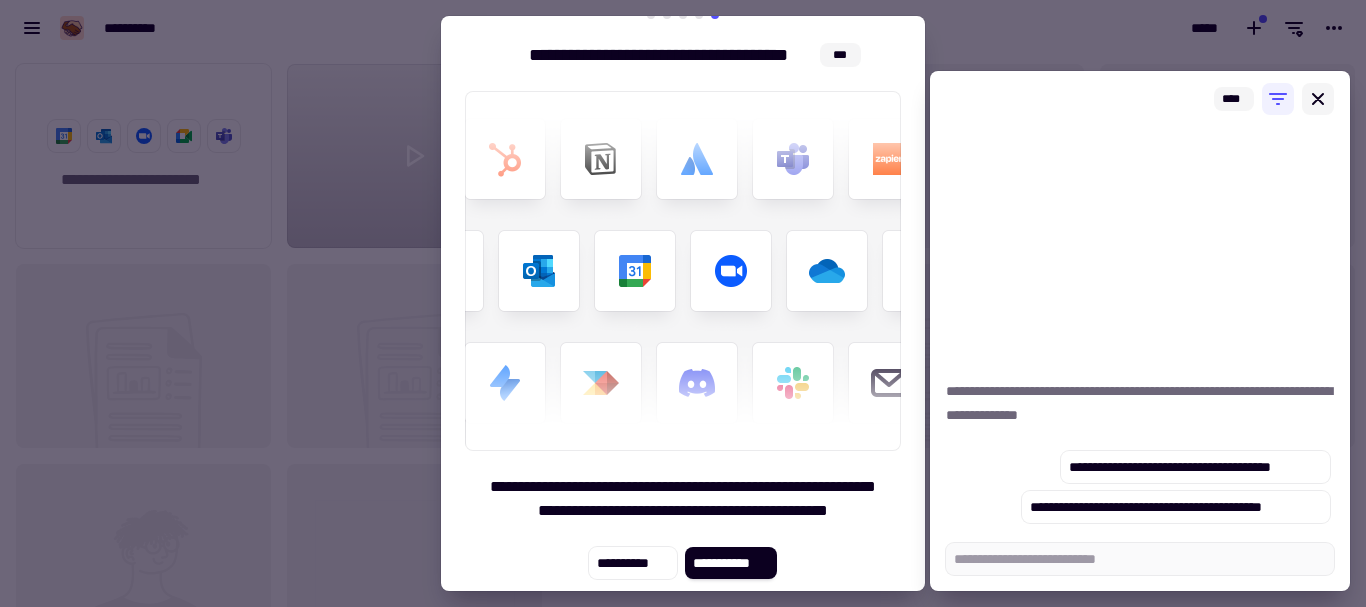 click 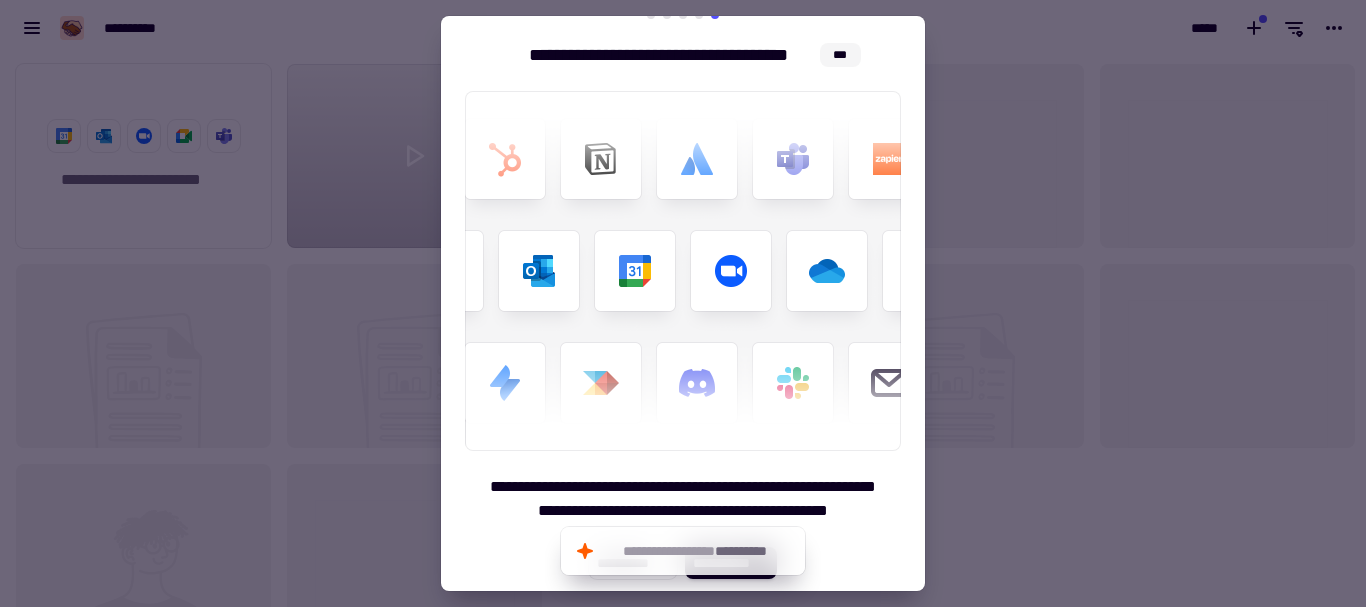click at bounding box center [683, 303] 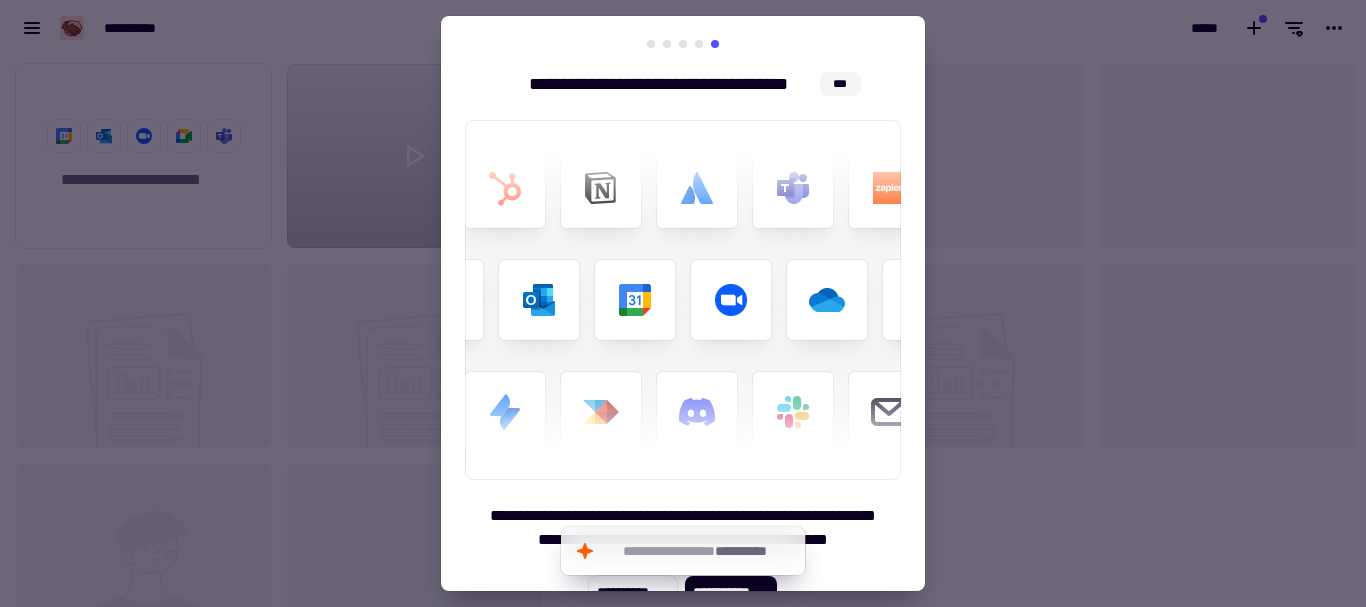 click on "**********" at bounding box center (683, 324) 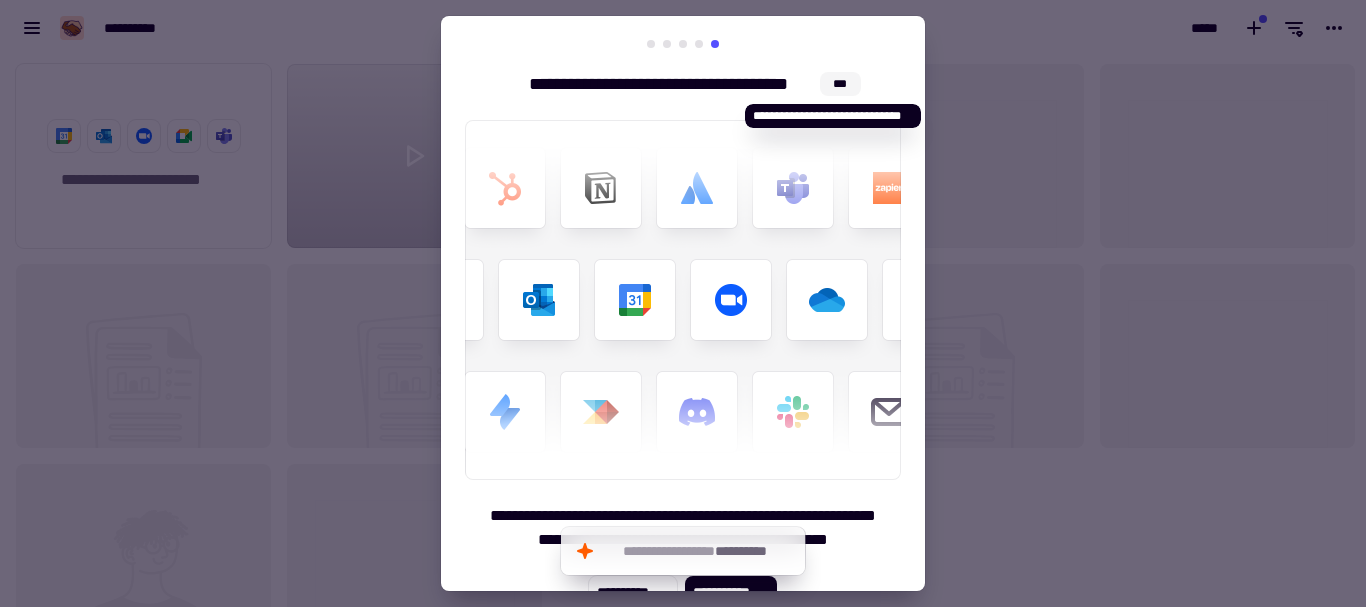 click on "***" at bounding box center (840, 84) 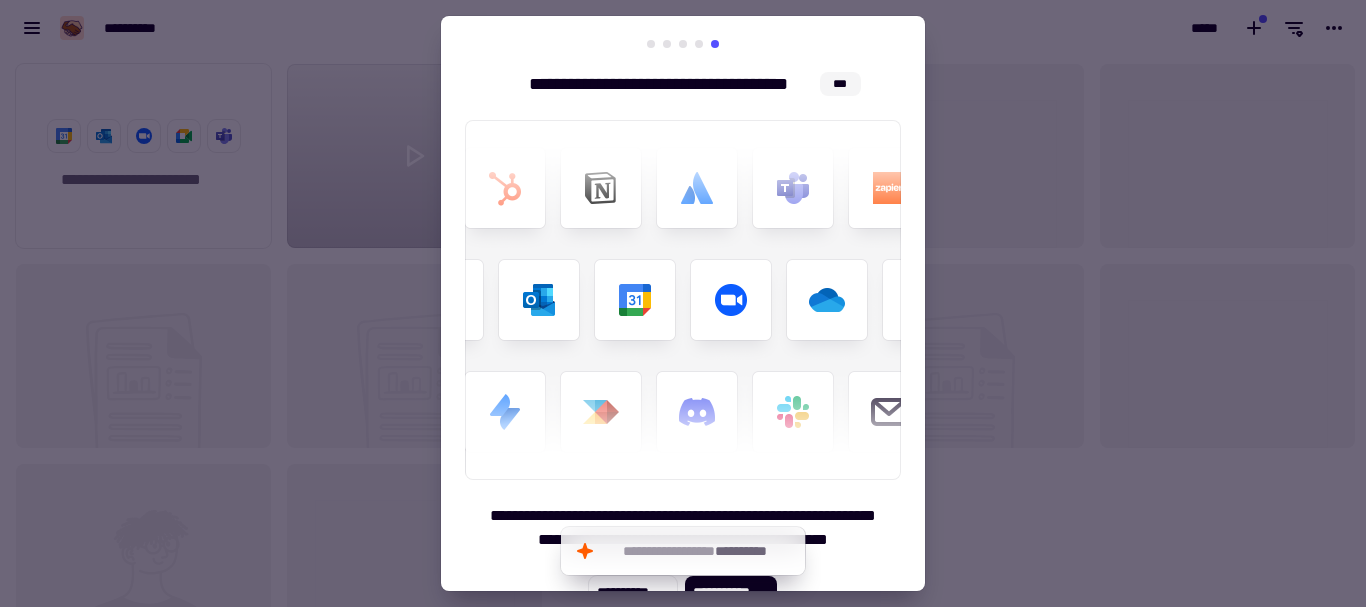 click at bounding box center [683, 303] 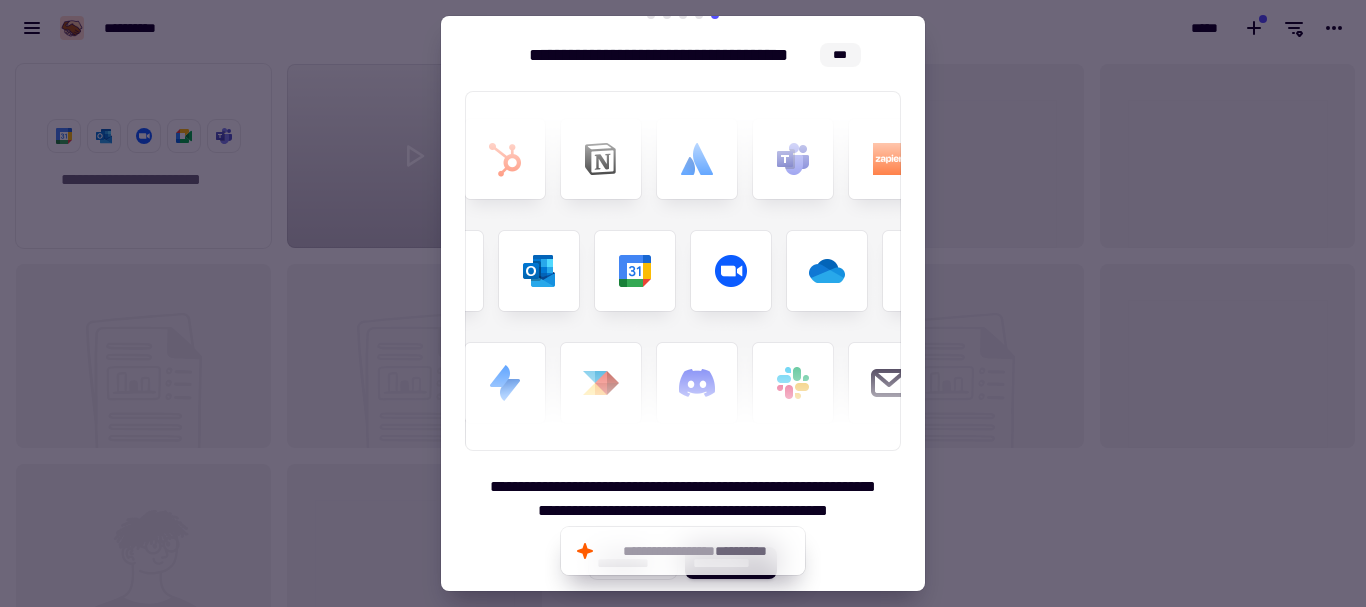 click at bounding box center (683, 303) 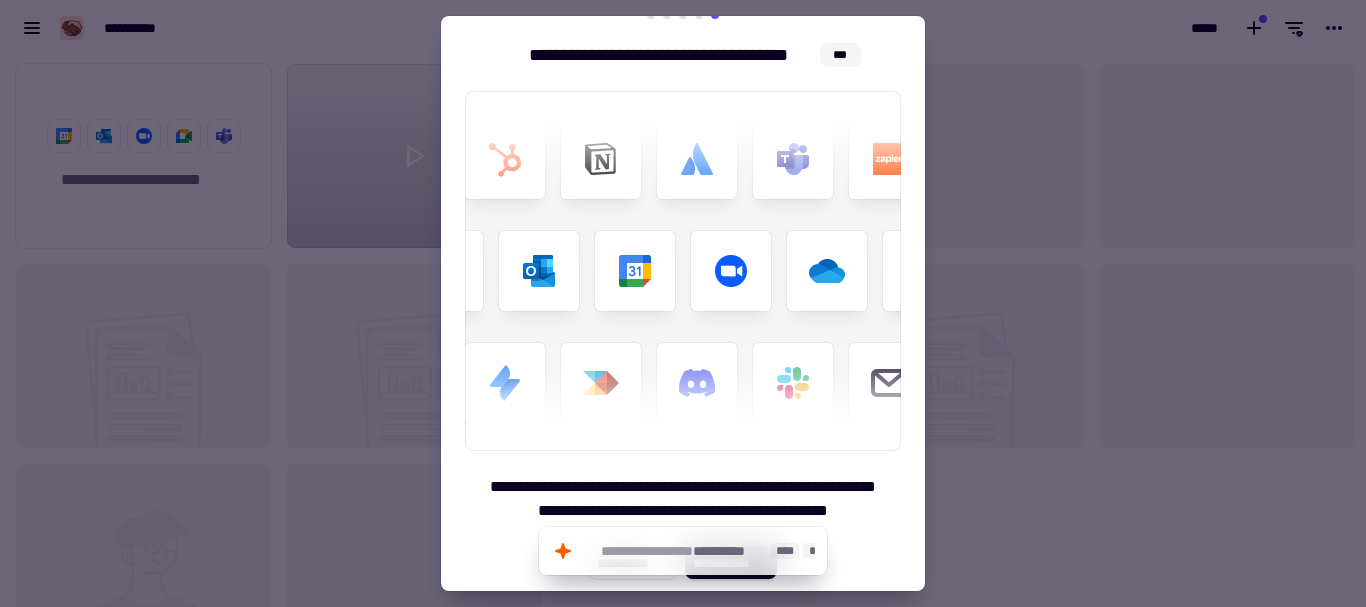 click on "**********" 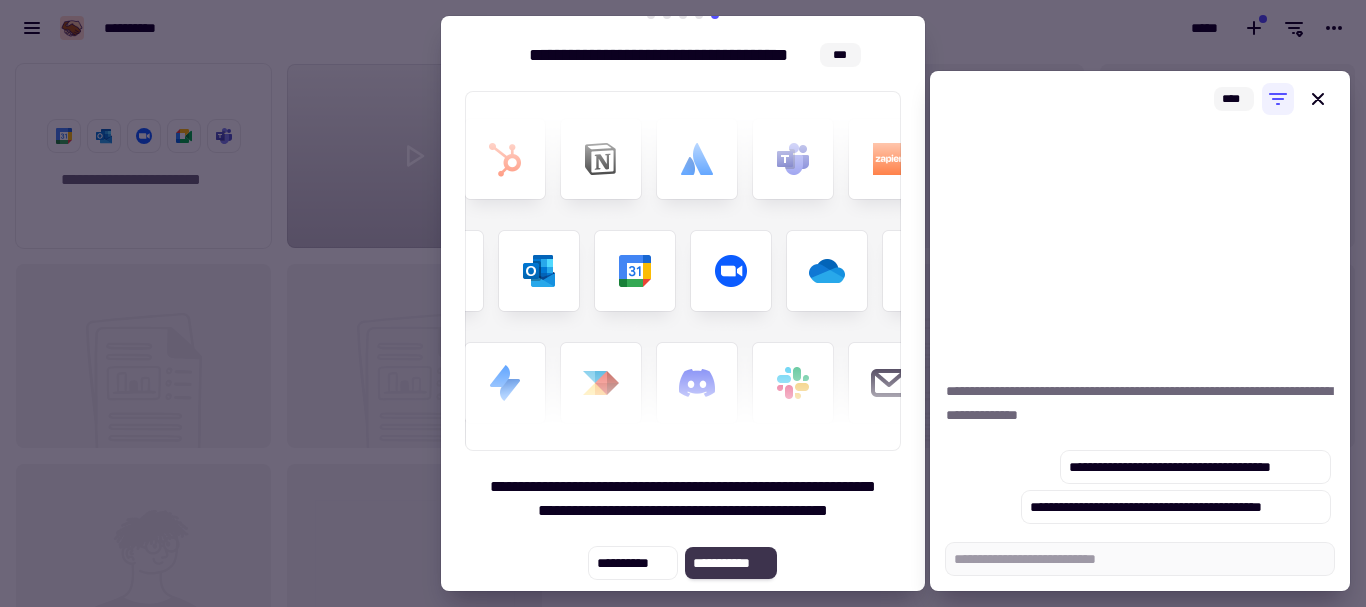 click on "**********" 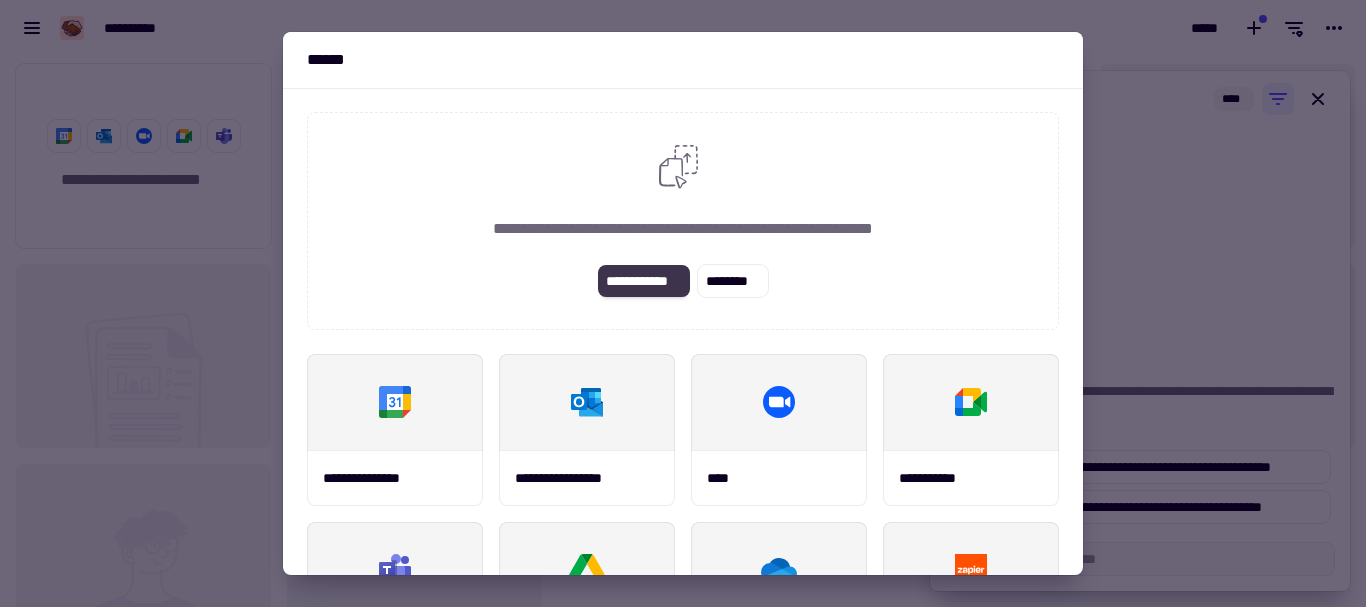click on "**********" 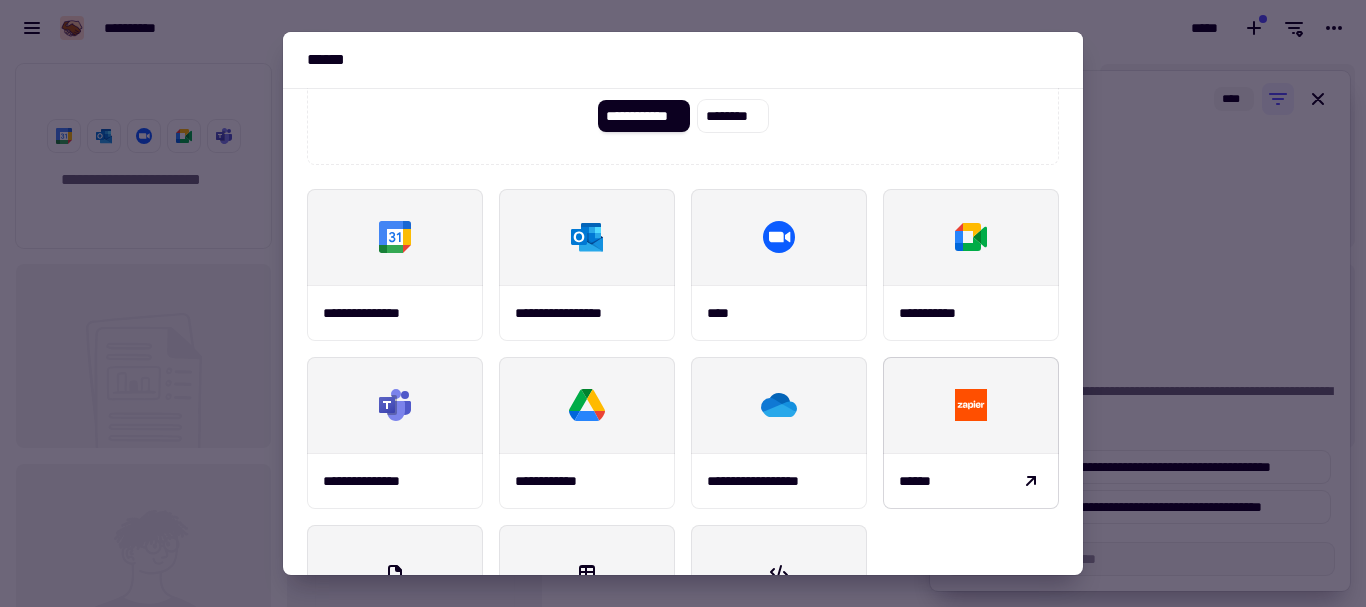scroll, scrollTop: 200, scrollLeft: 0, axis: vertical 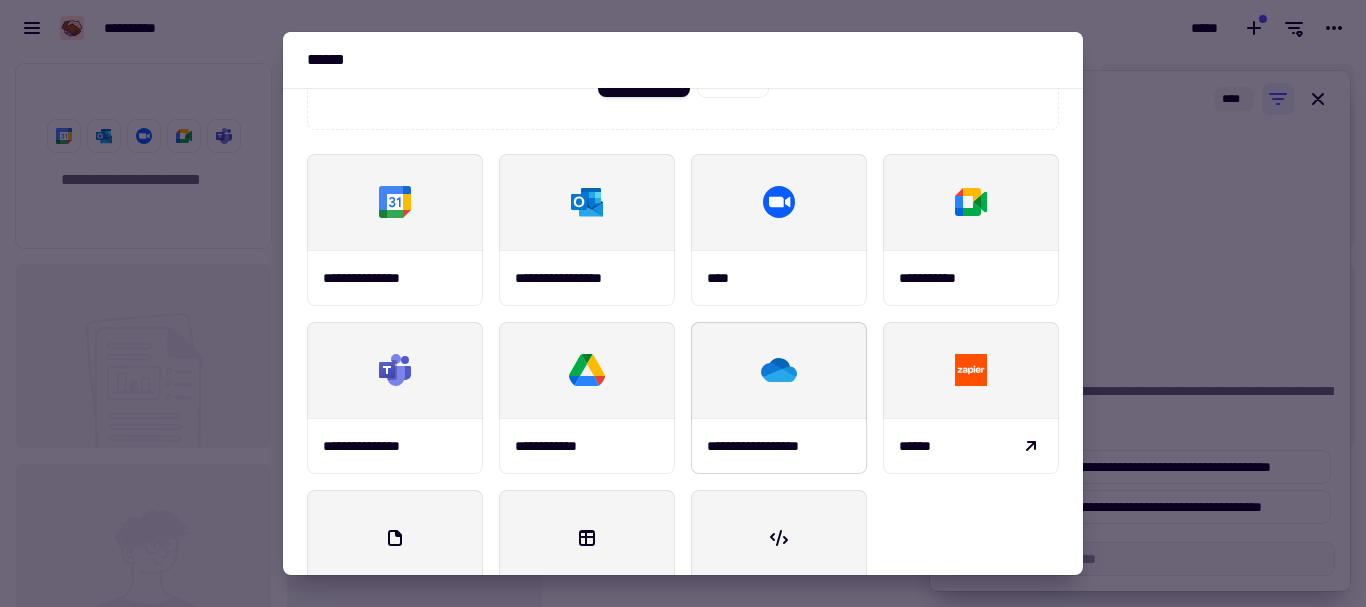 click 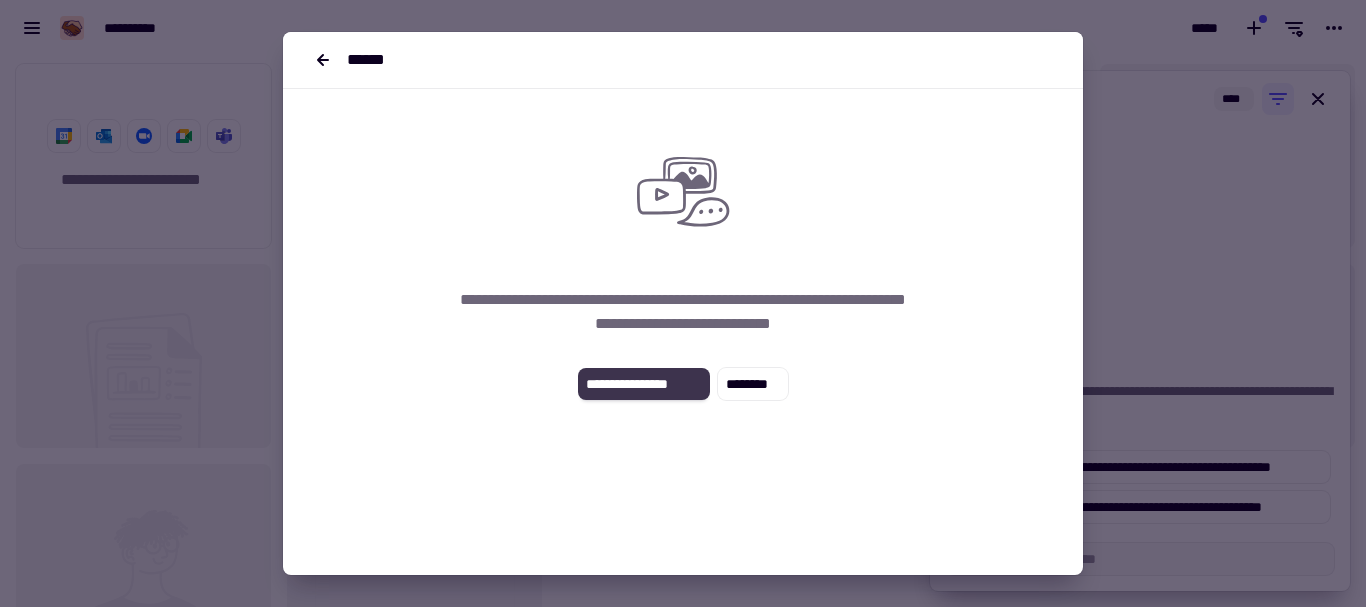 click on "**********" 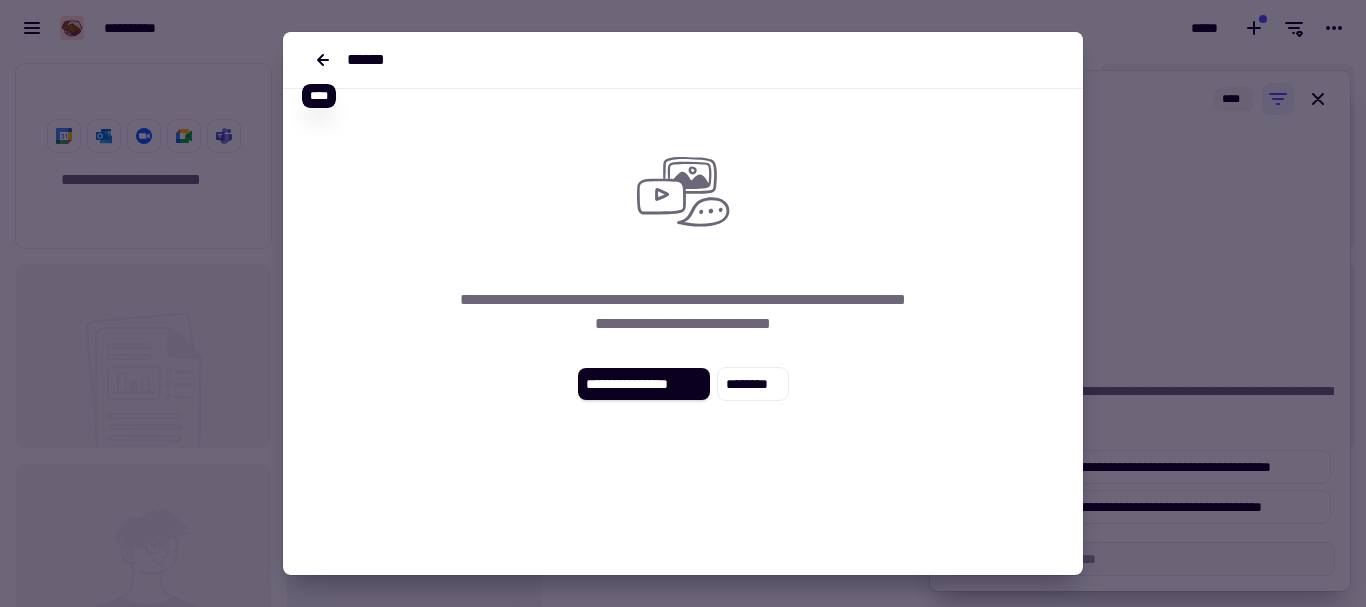 click 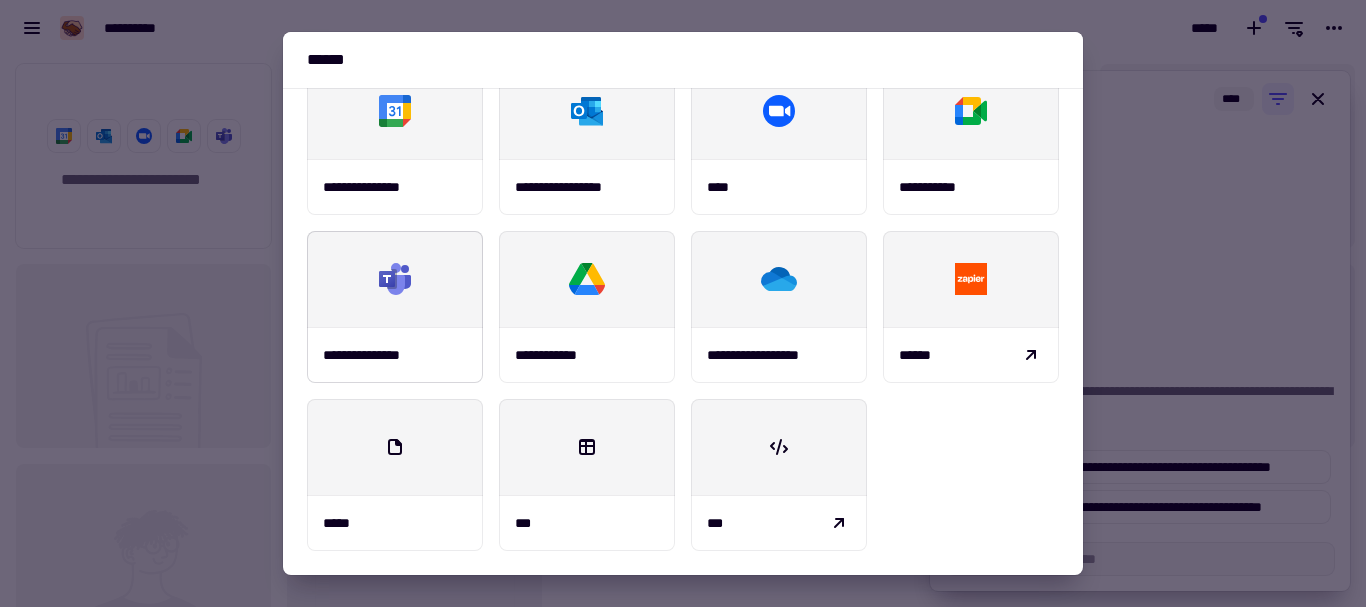 scroll, scrollTop: 0, scrollLeft: 0, axis: both 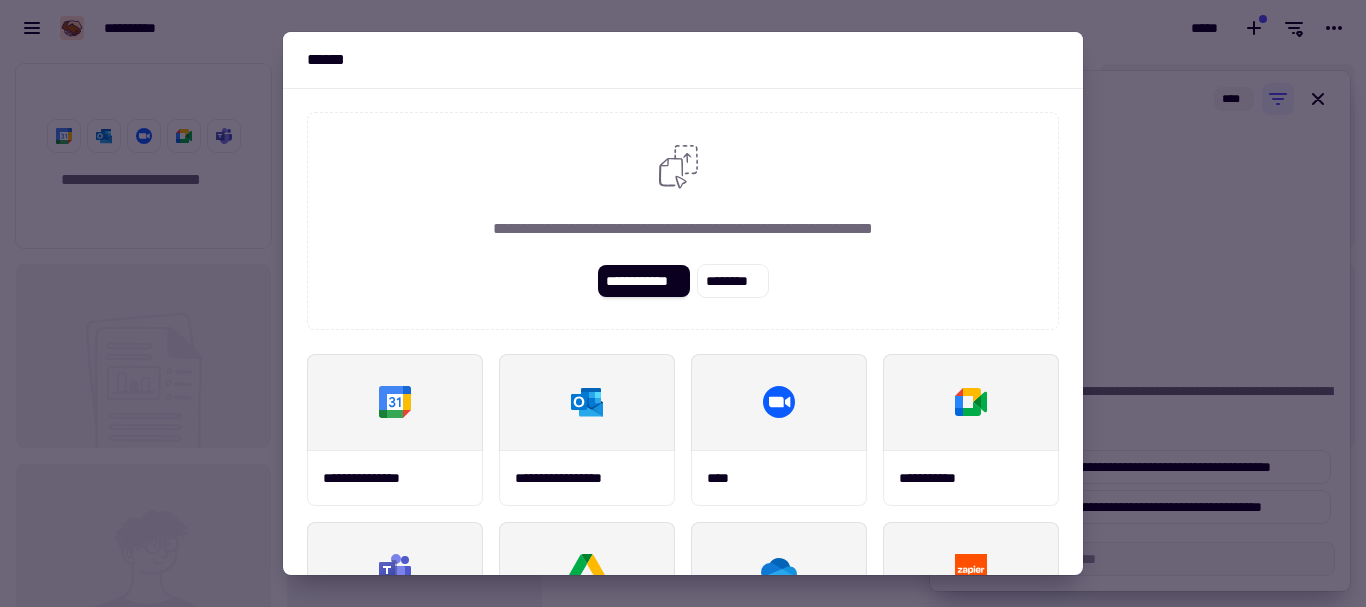 click at bounding box center (683, 303) 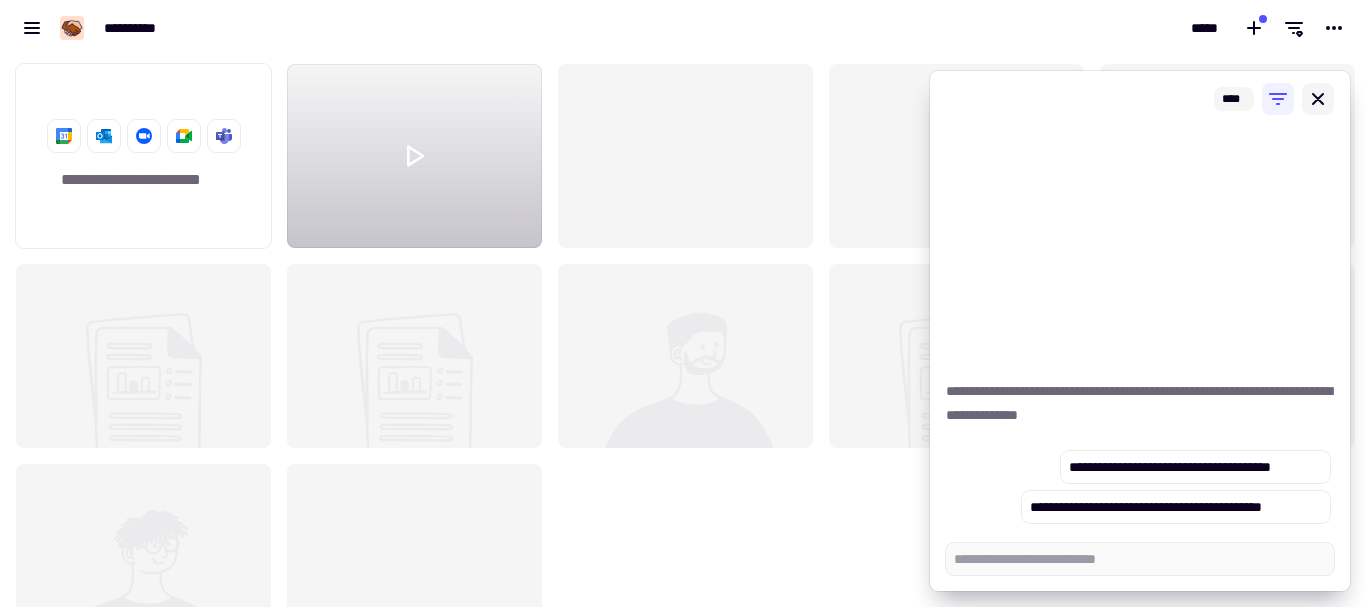 click 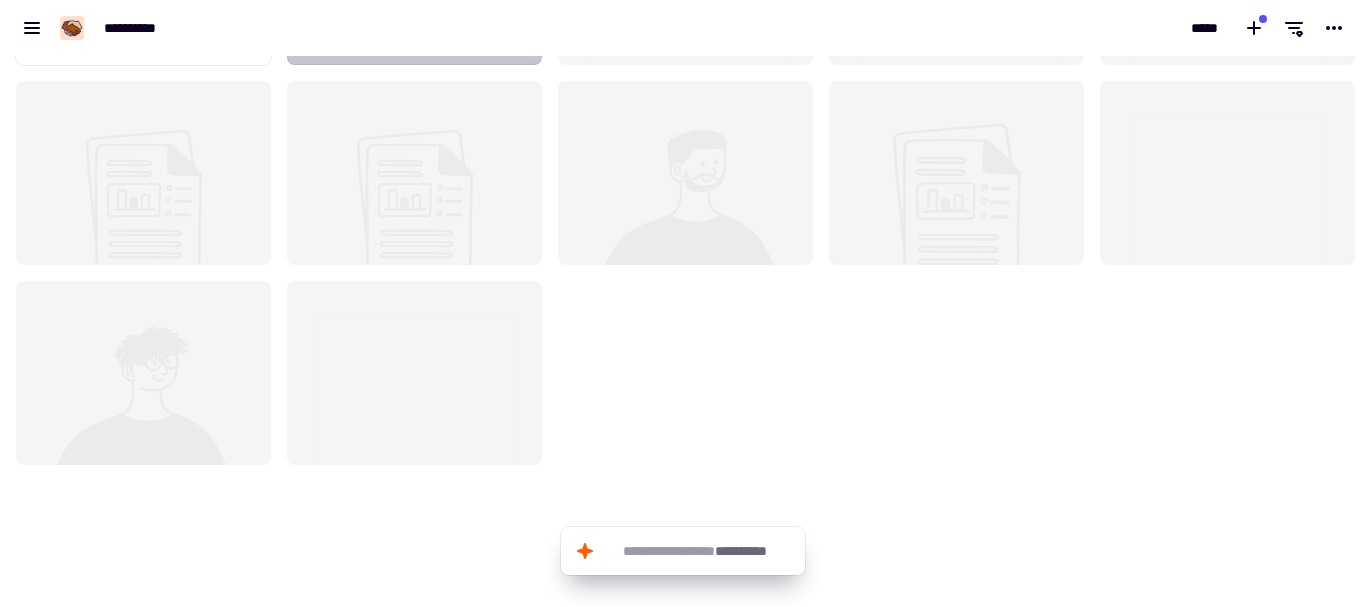 scroll, scrollTop: 0, scrollLeft: 0, axis: both 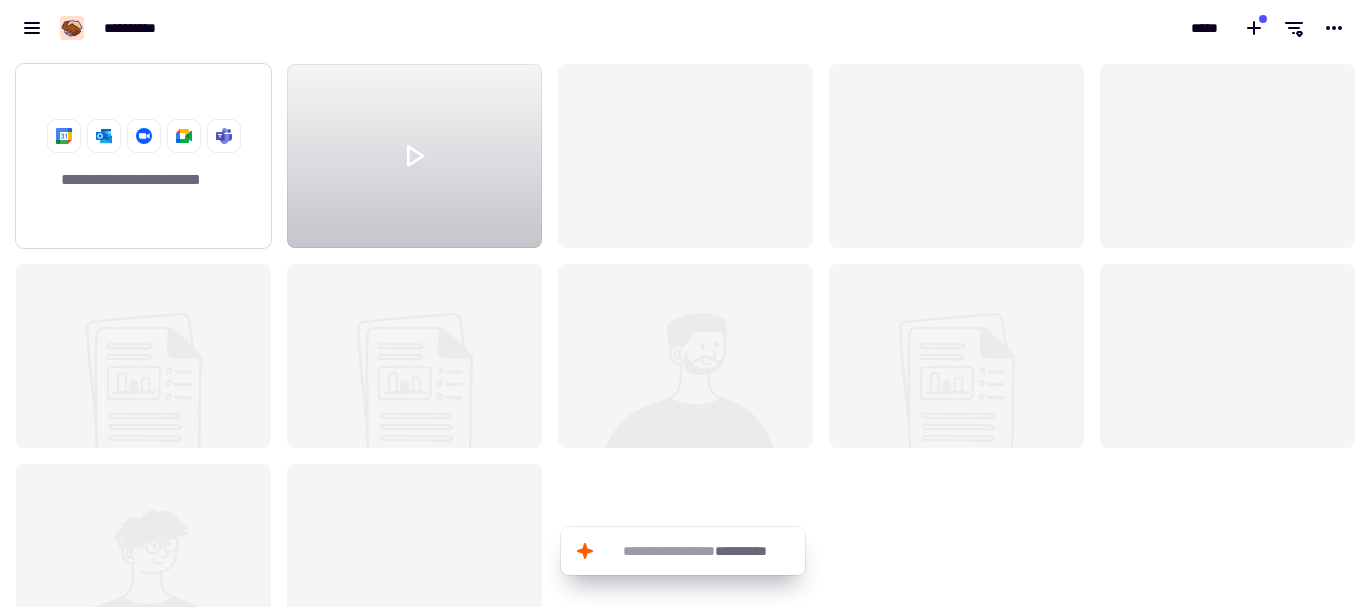 click on "**********" 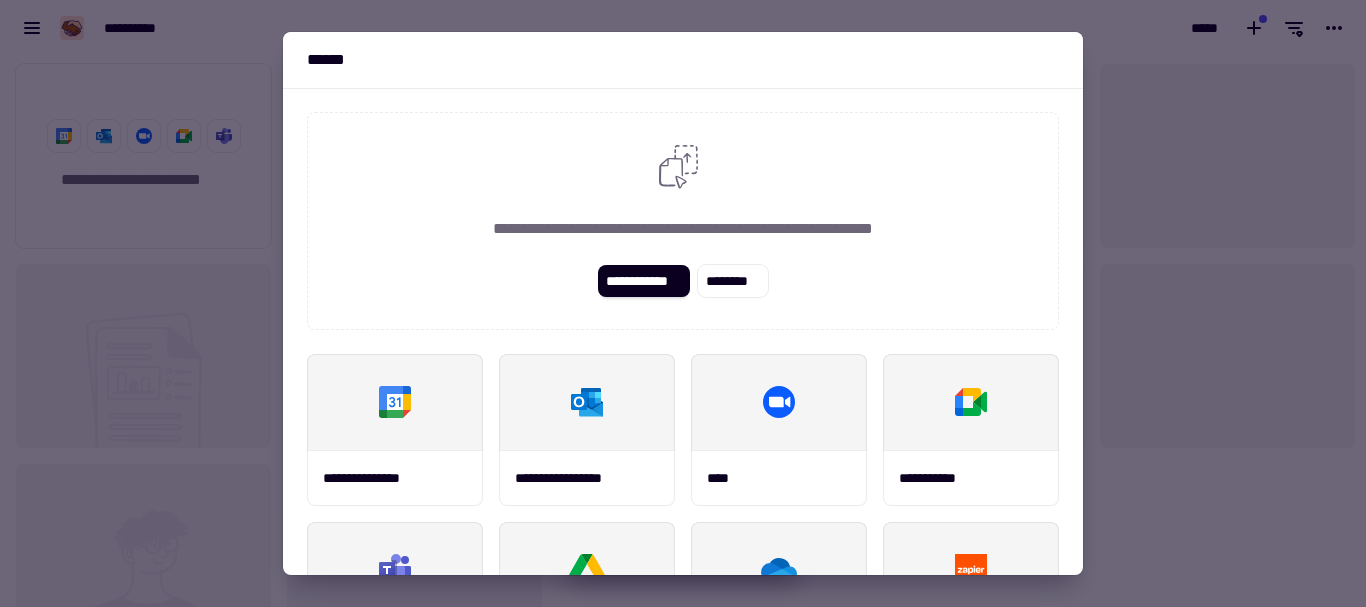 scroll, scrollTop: 291, scrollLeft: 0, axis: vertical 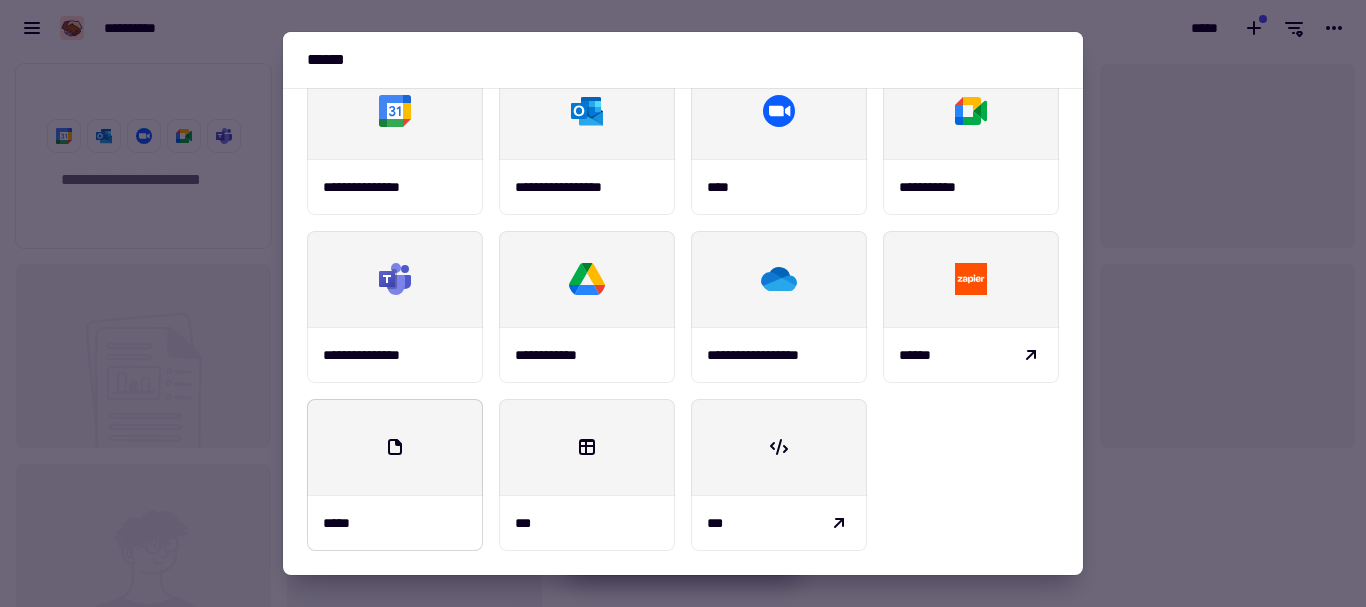 click at bounding box center [395, 447] 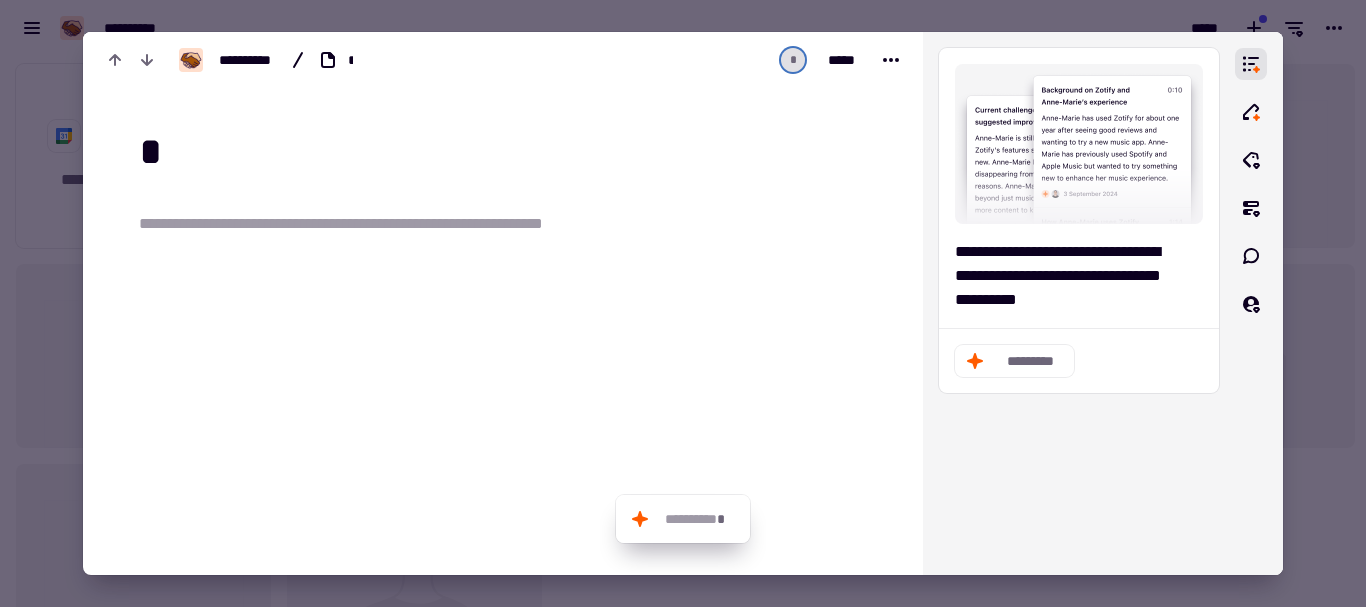 paste on "**********" 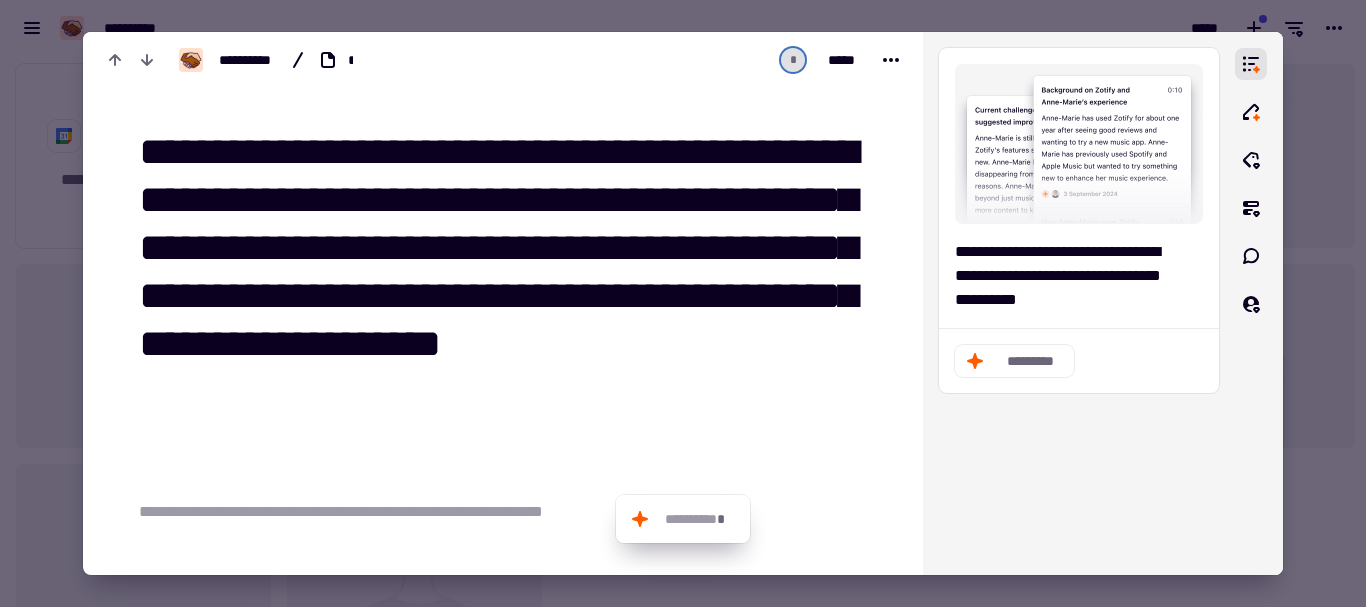 scroll, scrollTop: 0, scrollLeft: 0, axis: both 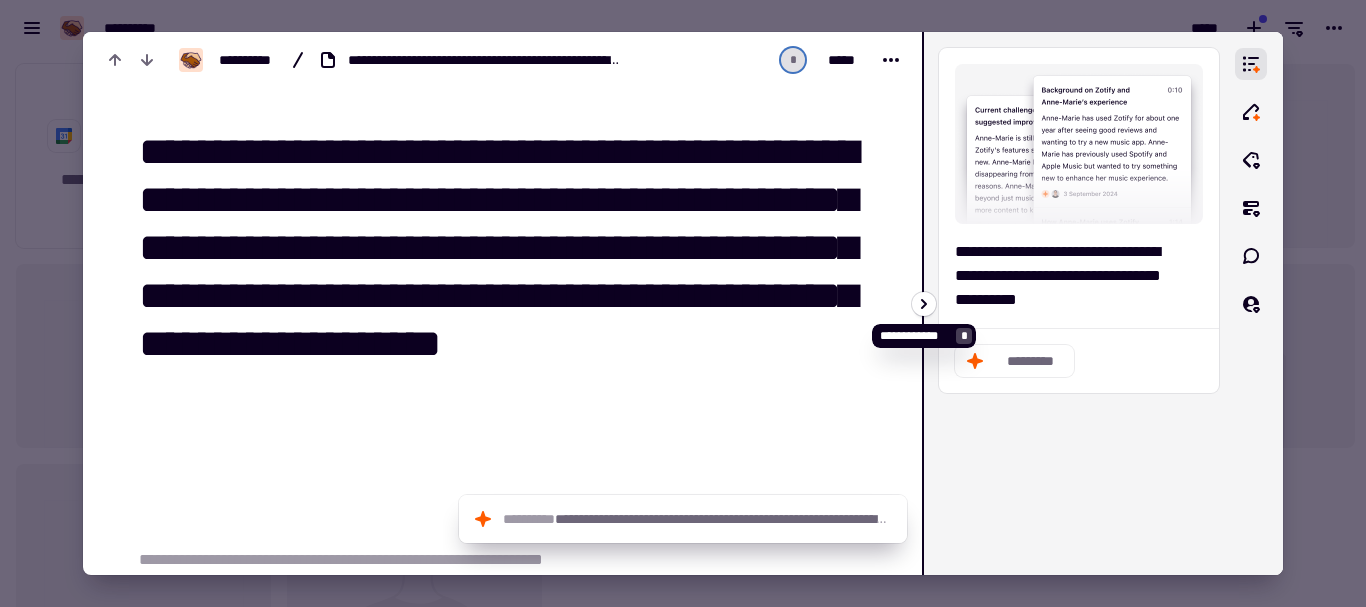 type on "**********" 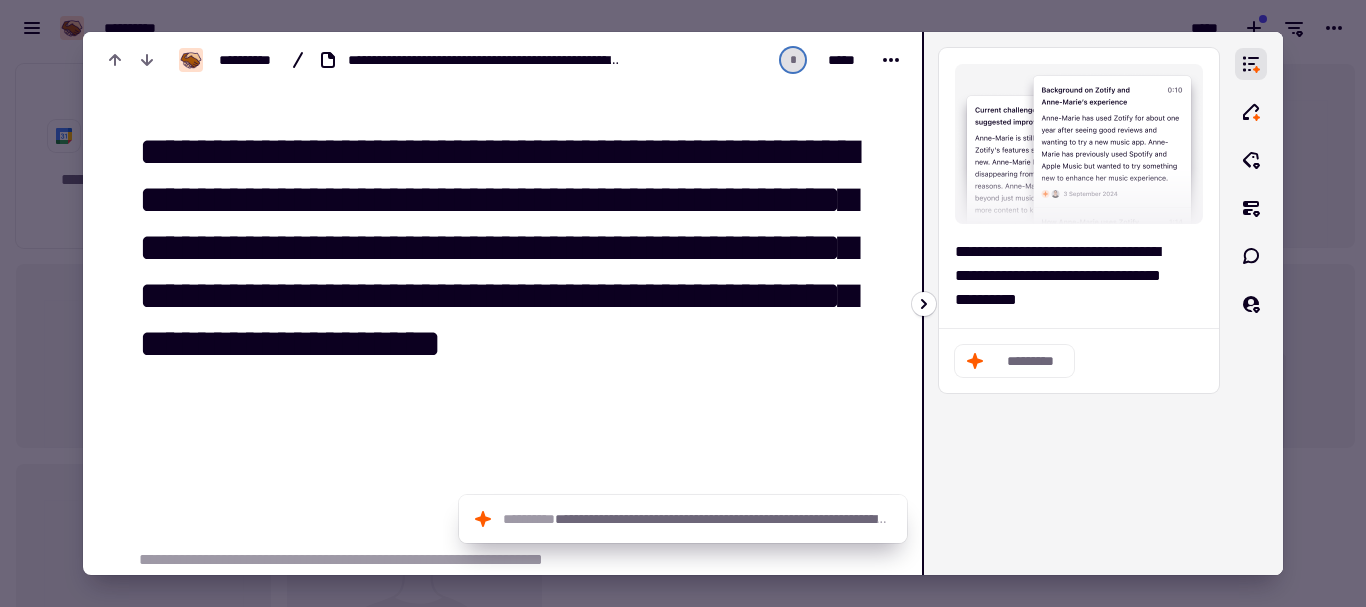 click 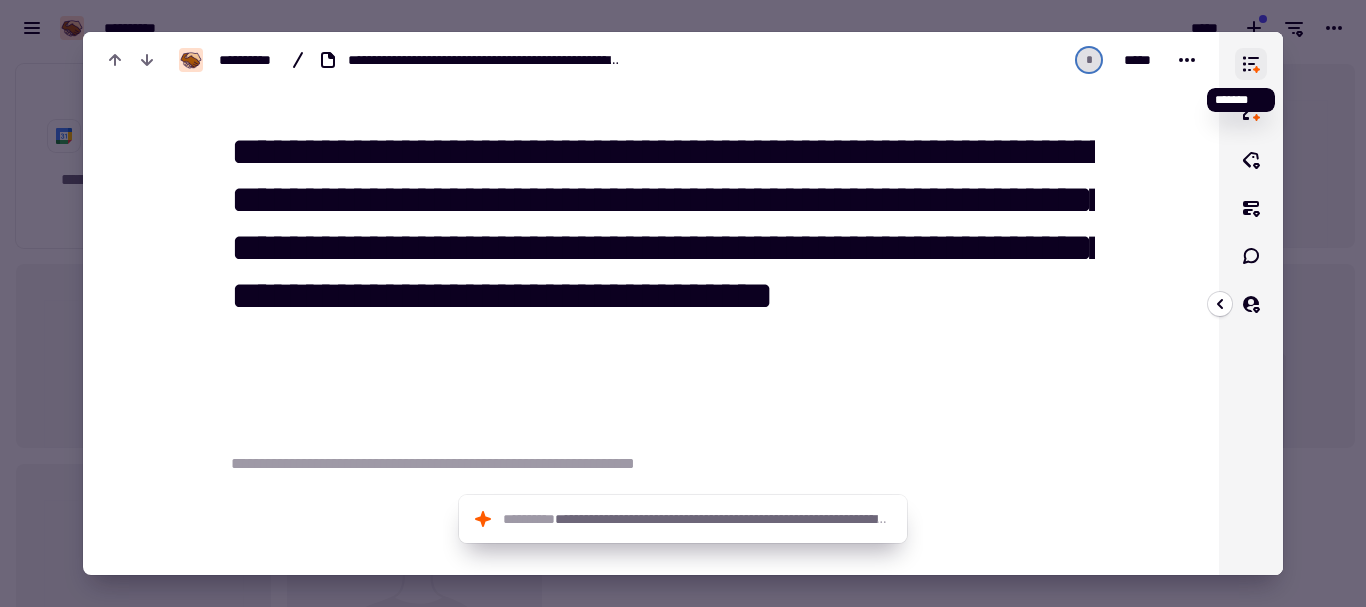 click 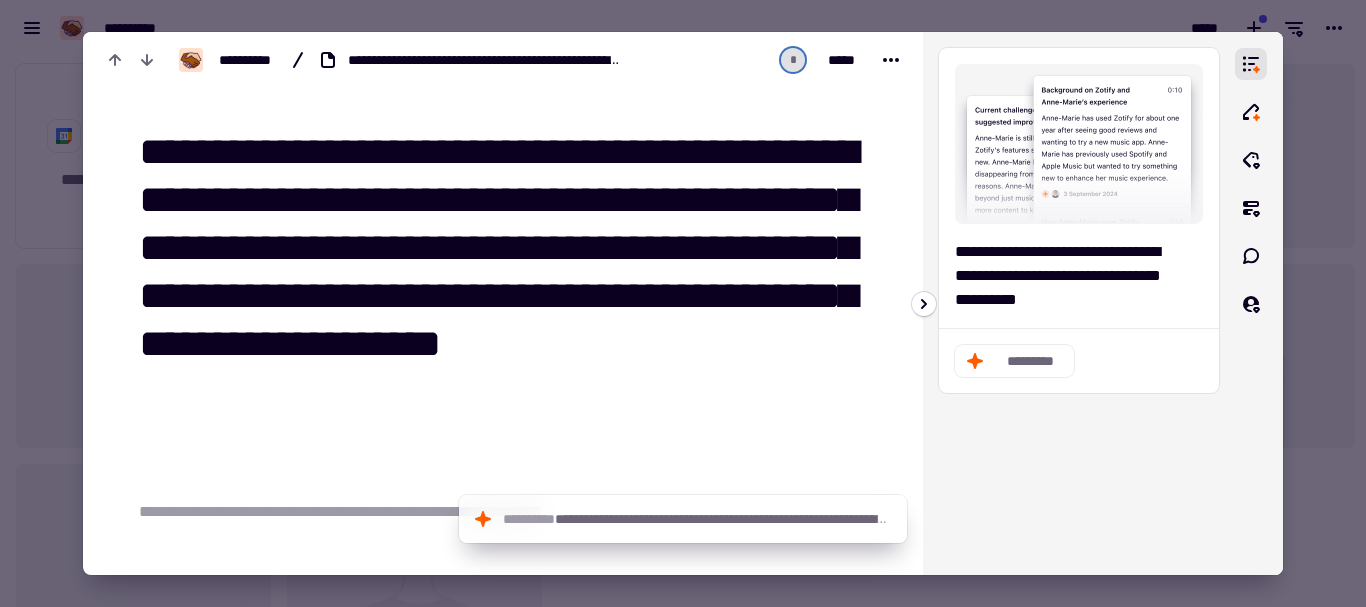 click on "*********" 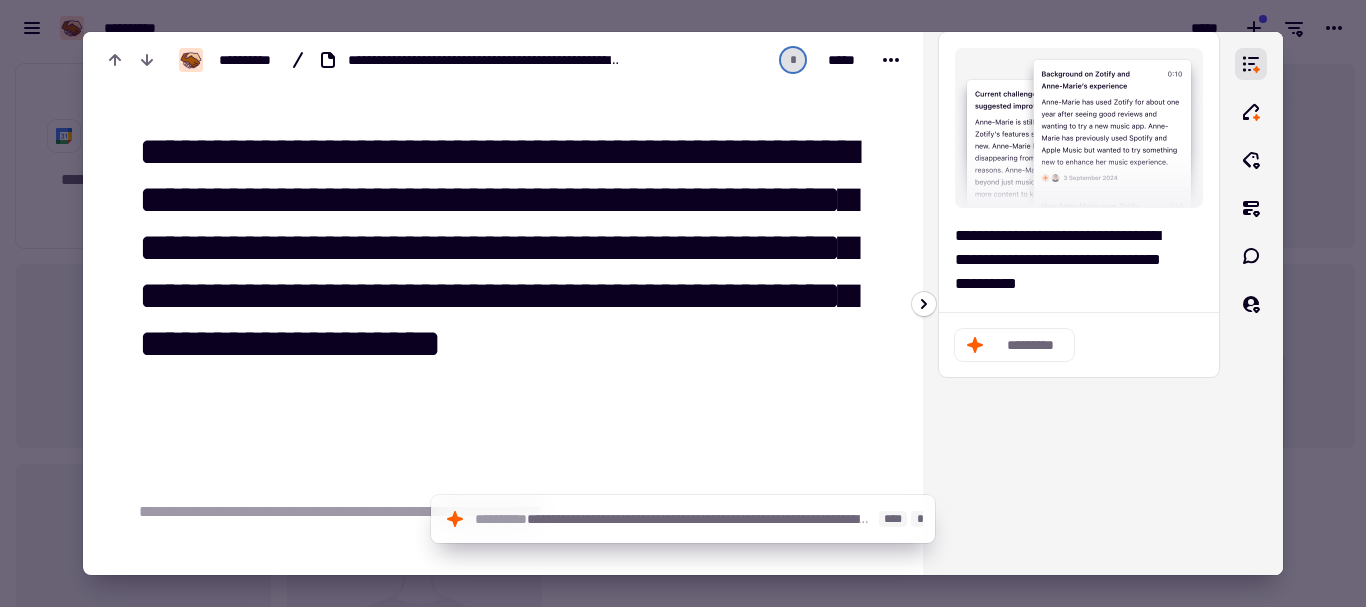 click on "**********" 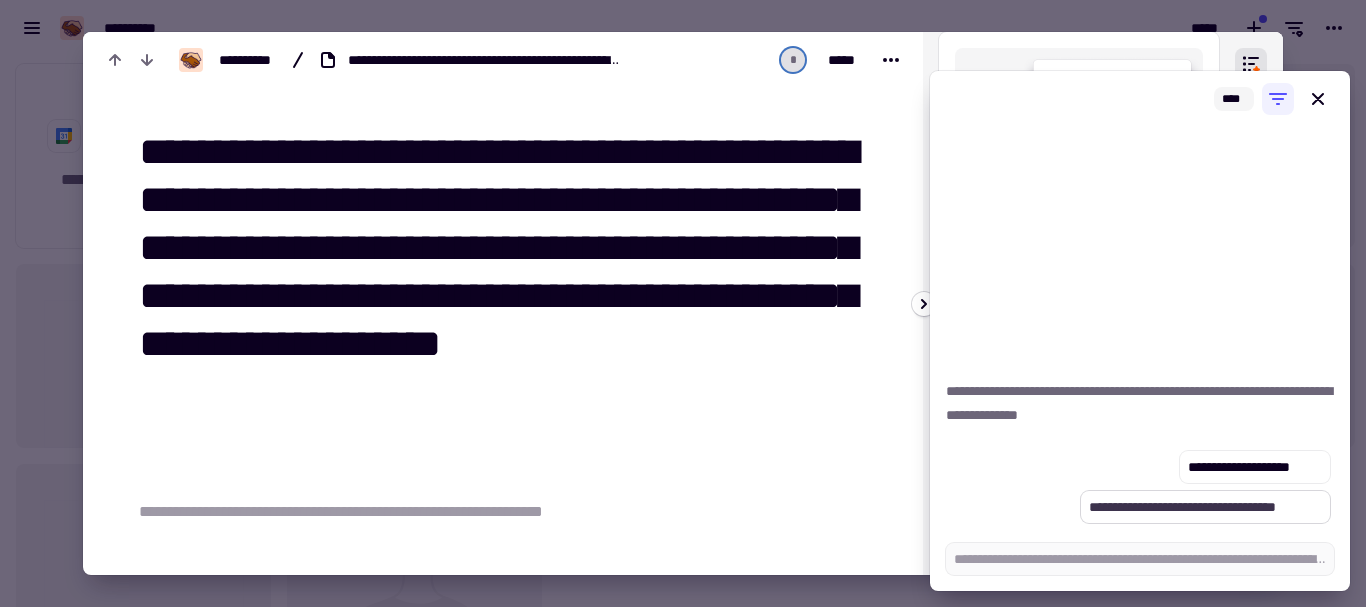 click on "**********" at bounding box center [1205, 507] 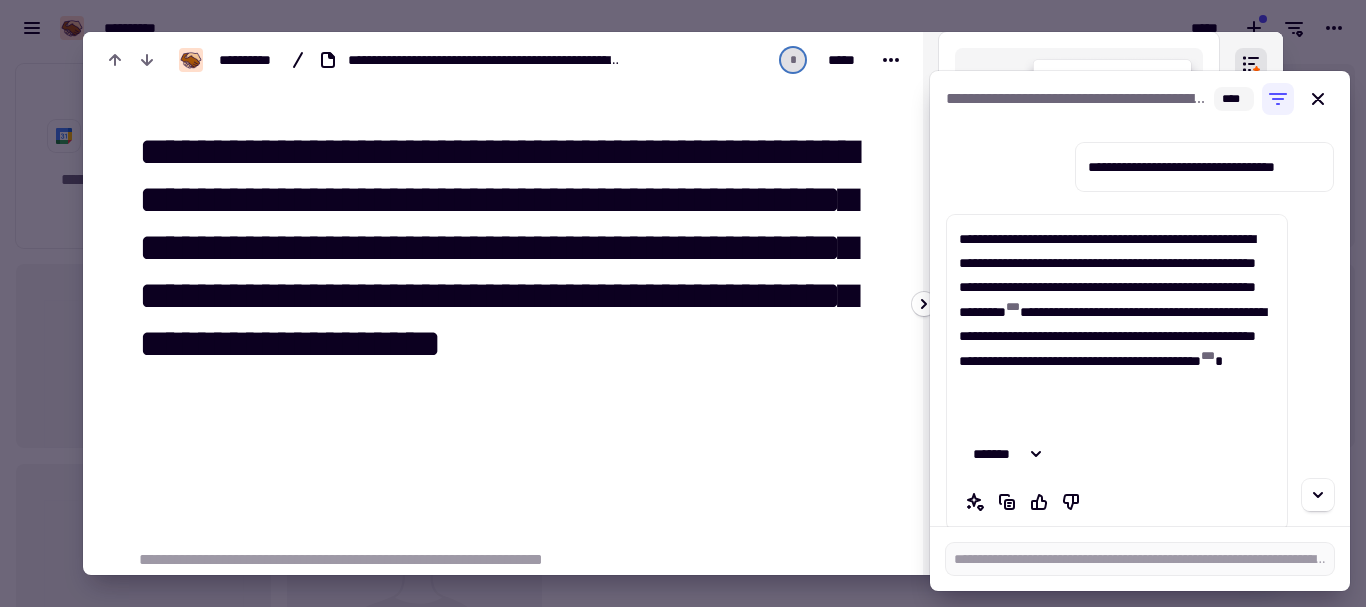 click on "**********" at bounding box center [507, 321] 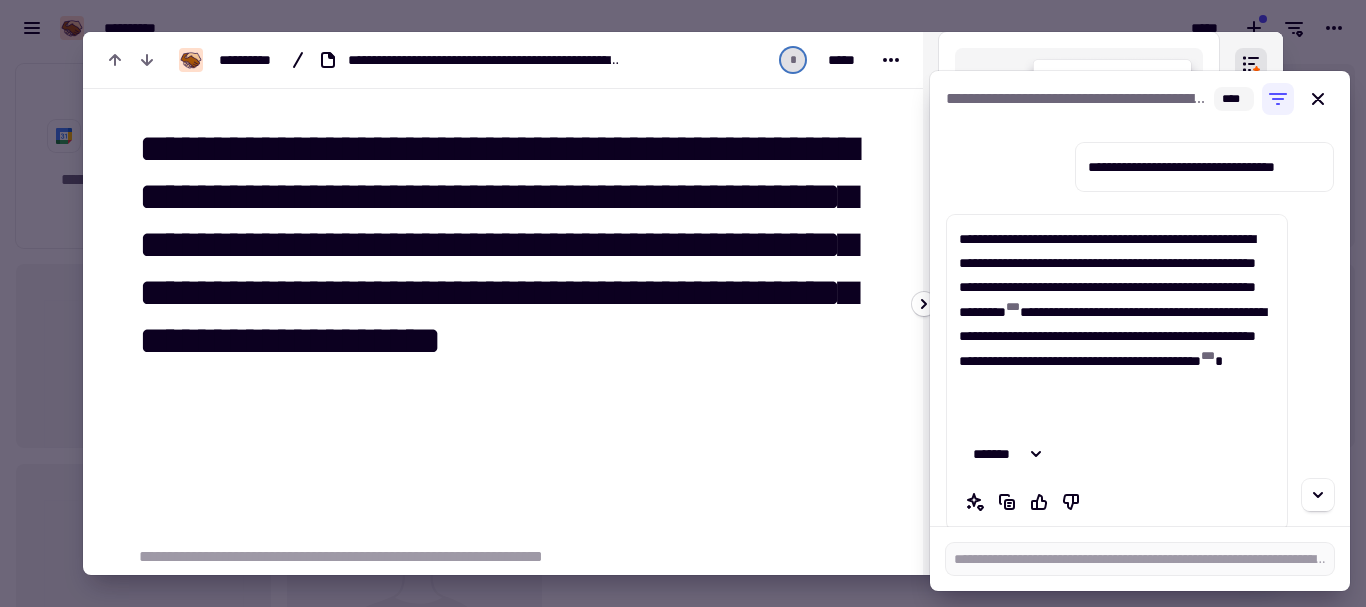 scroll, scrollTop: 0, scrollLeft: 0, axis: both 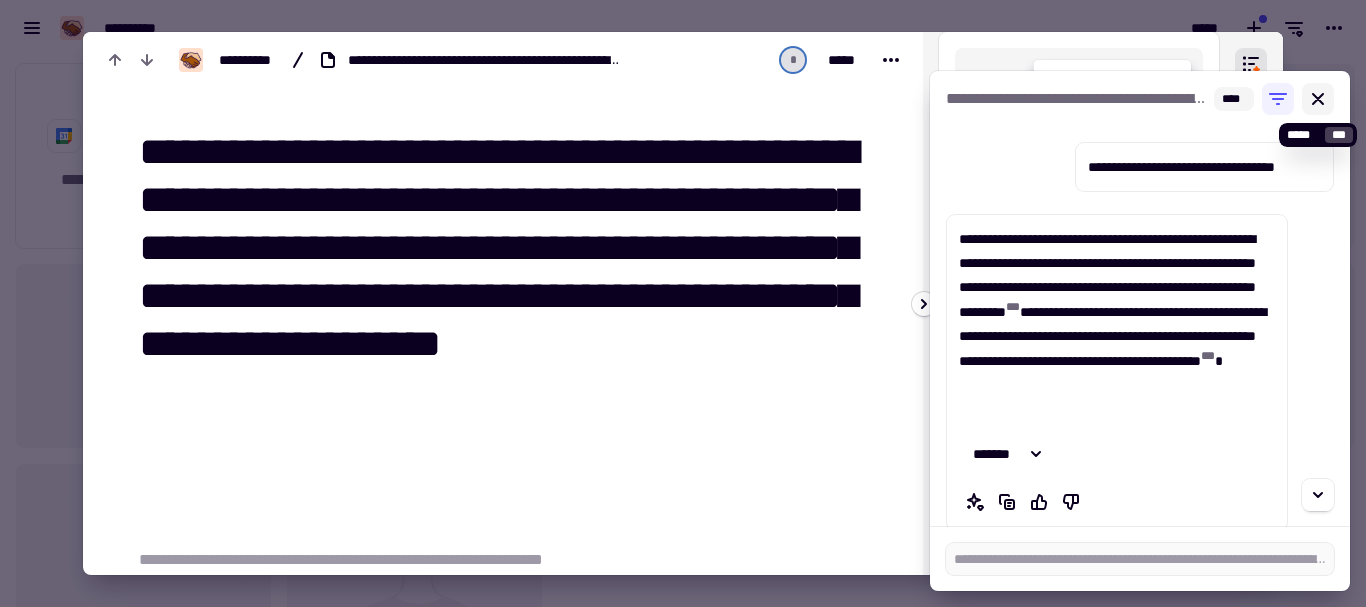 click 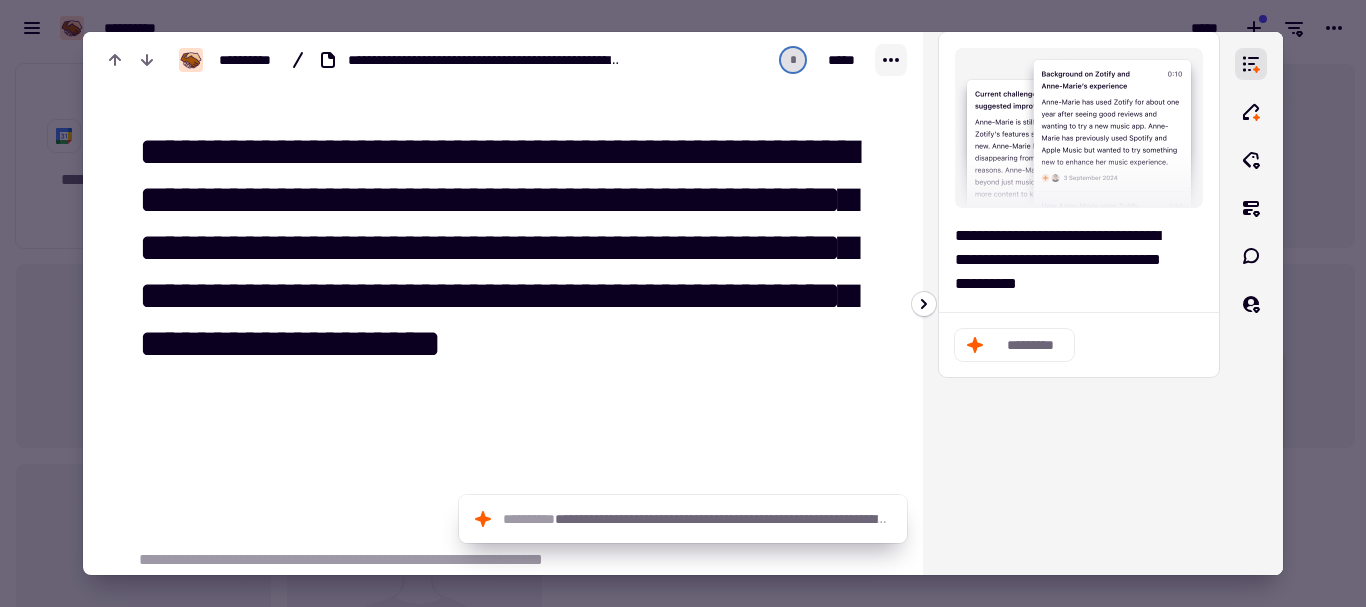 click 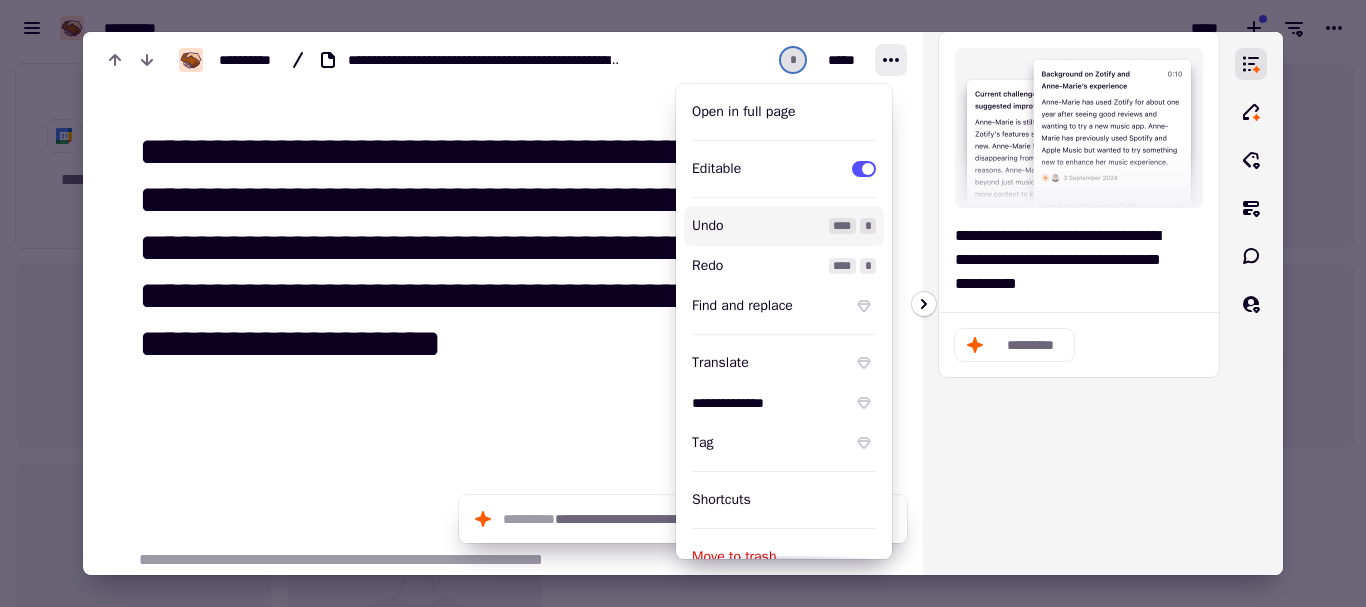 click on "Undo" at bounding box center (756, 226) 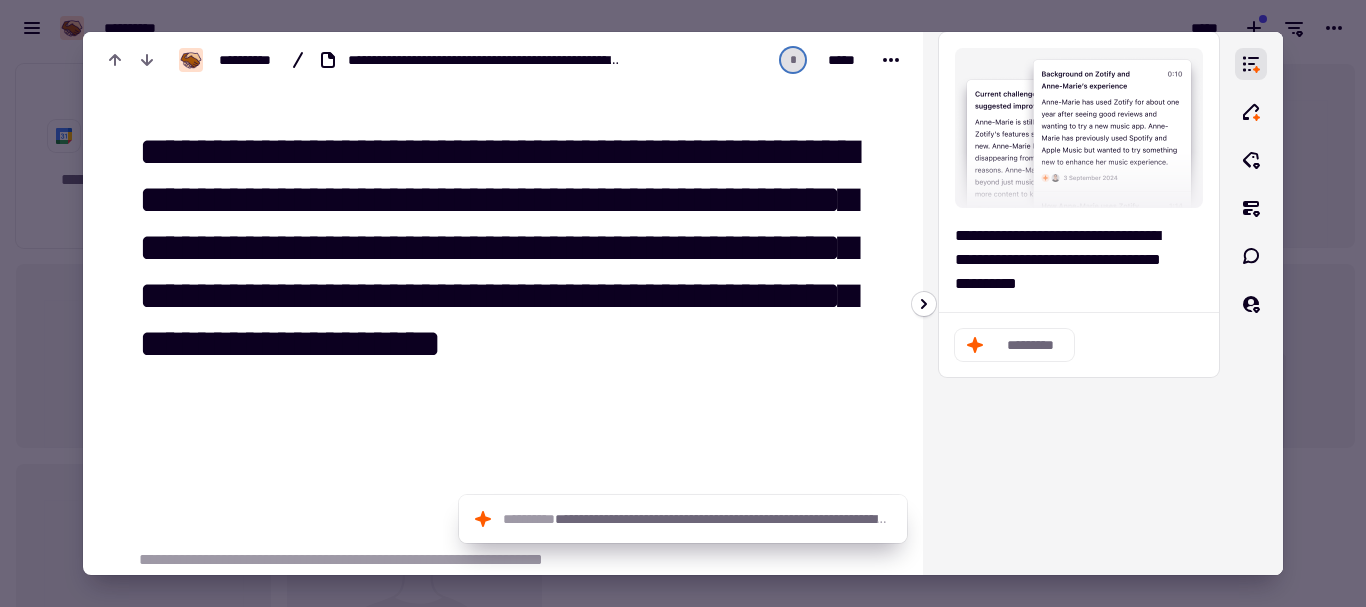 drag, startPoint x: 137, startPoint y: 155, endPoint x: 250, endPoint y: 395, distance: 265.27155 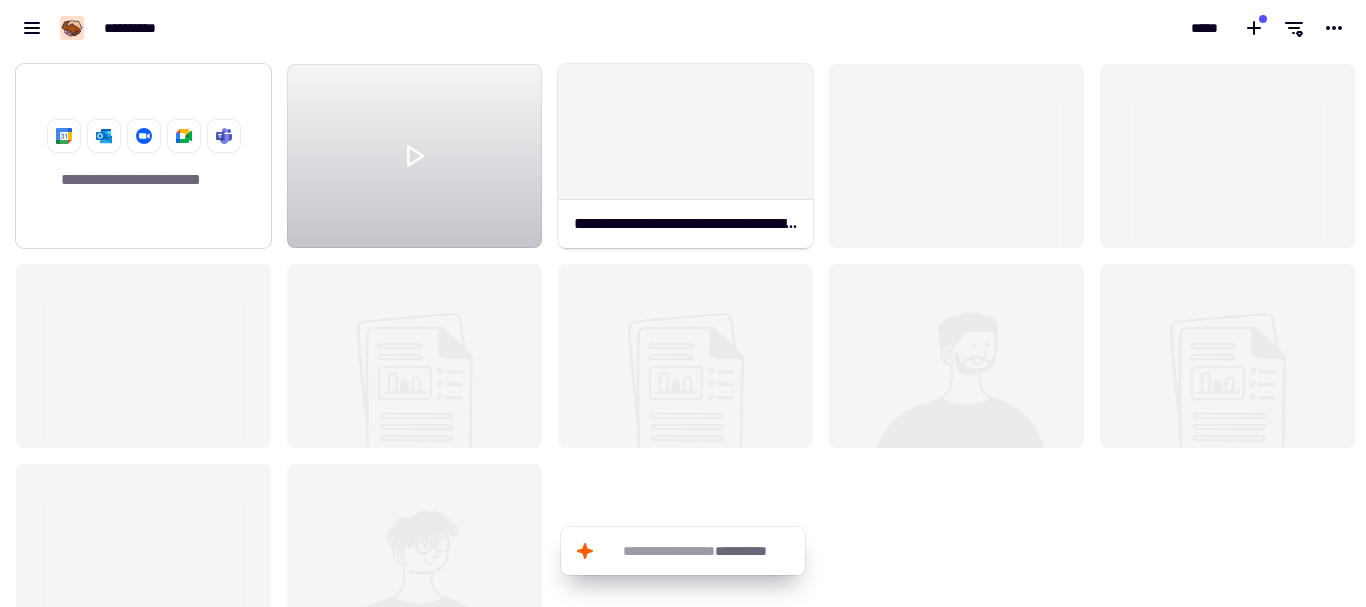 click on "**********" 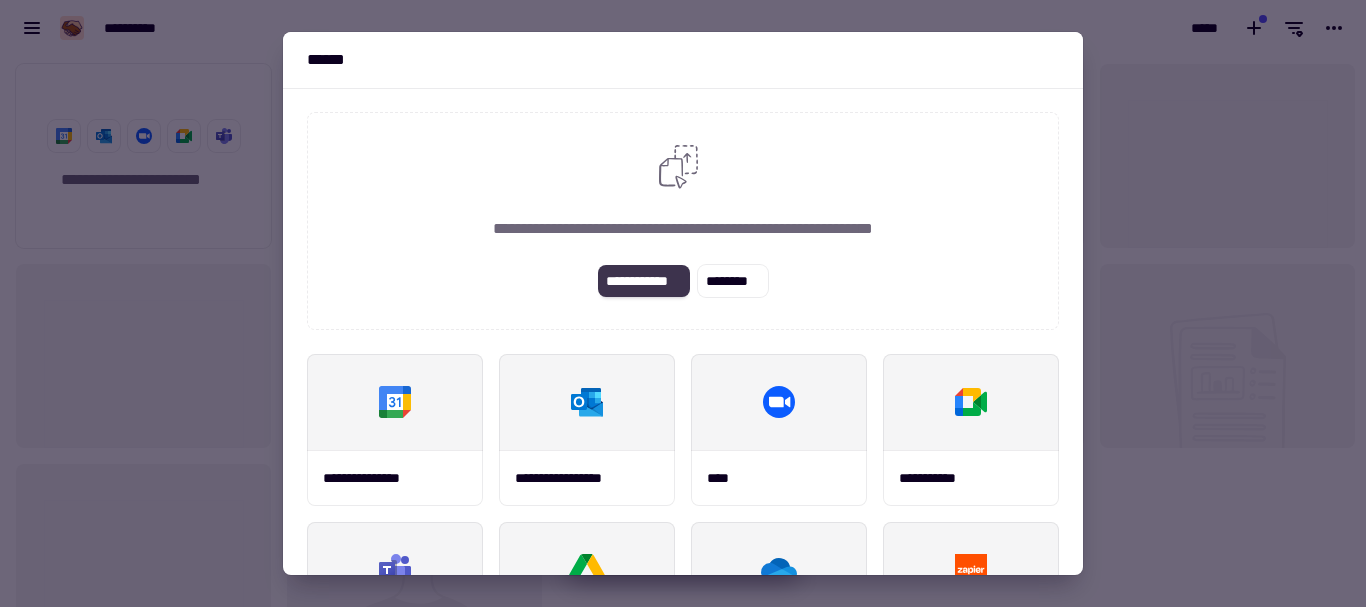 click on "**********" 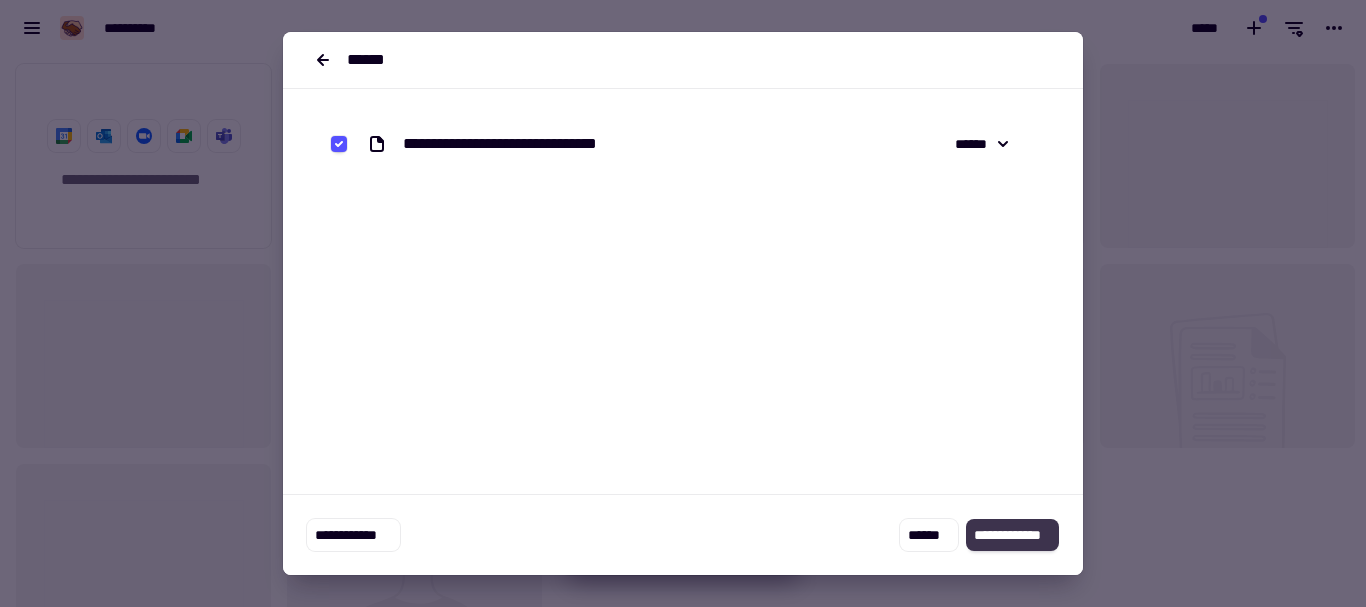 click on "**********" 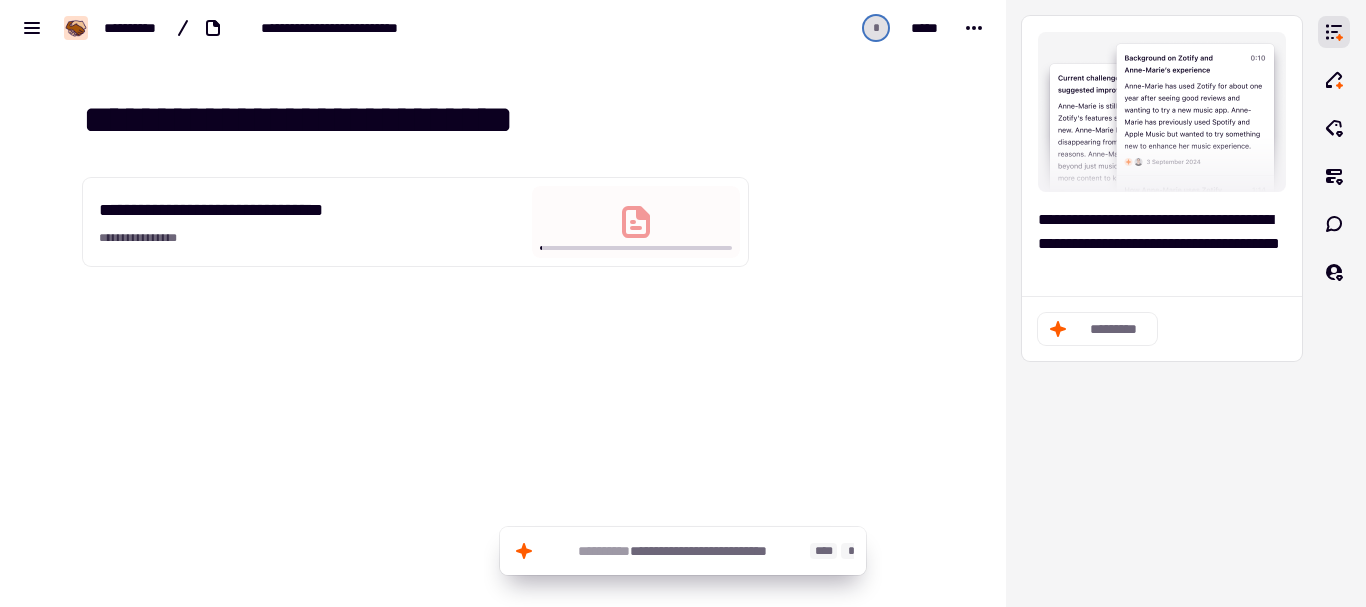 click on "**********" 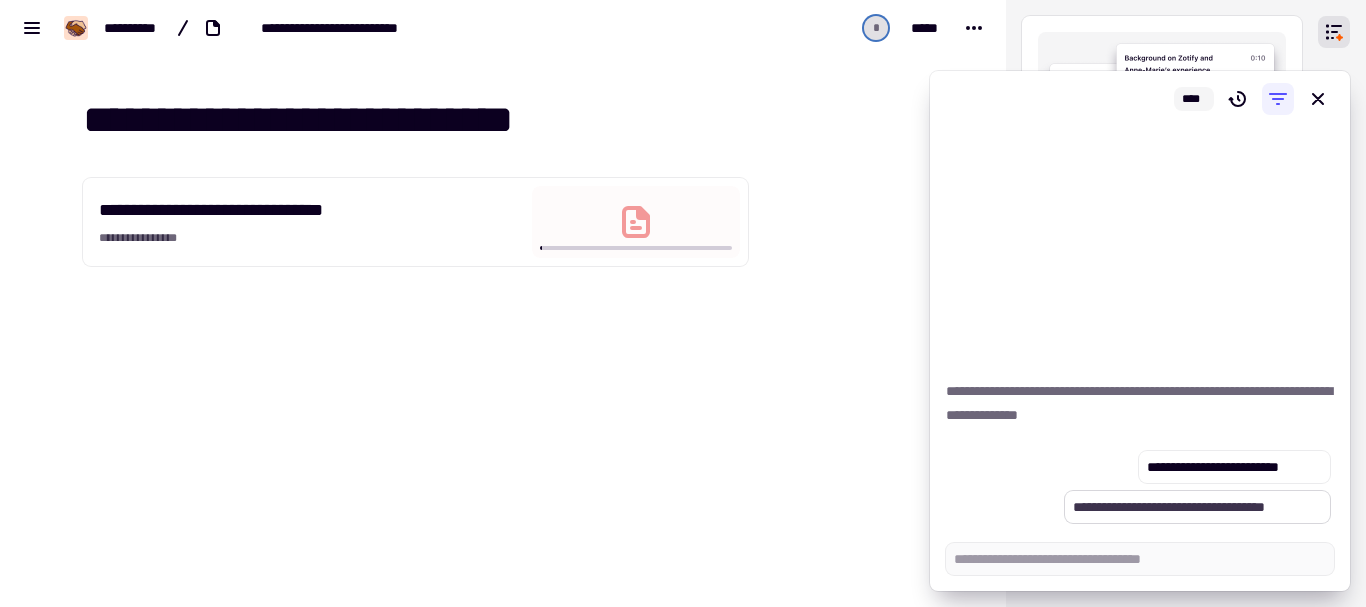click on "**********" at bounding box center [1197, 507] 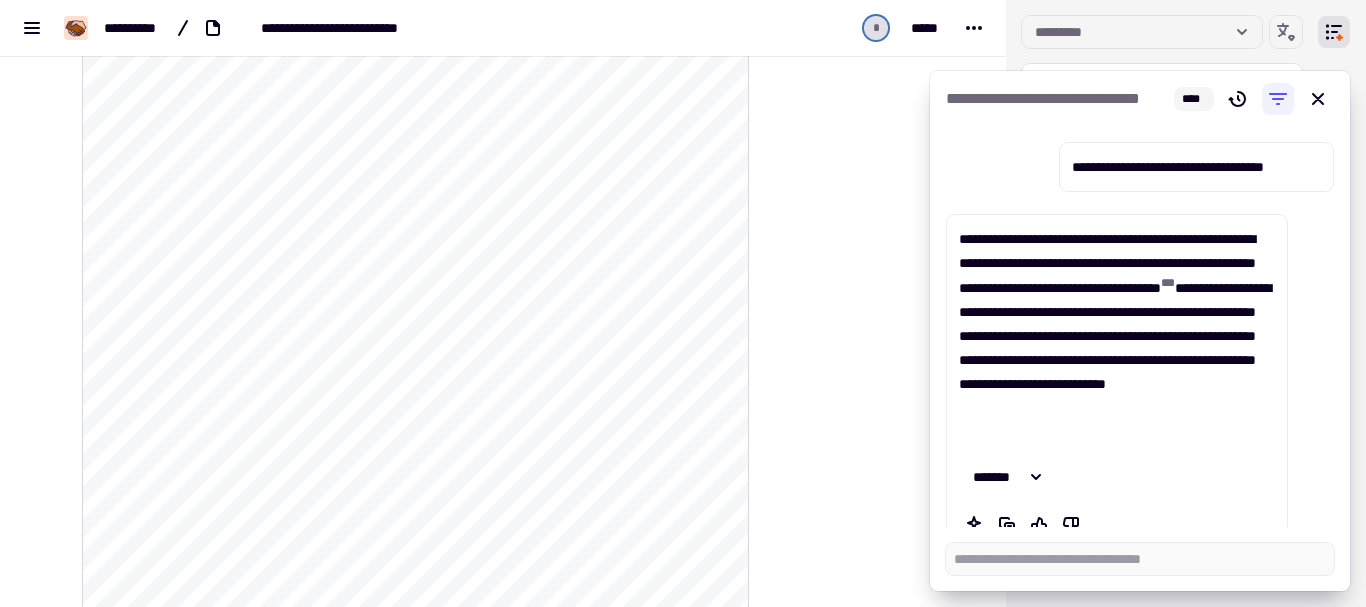 scroll, scrollTop: 0, scrollLeft: 0, axis: both 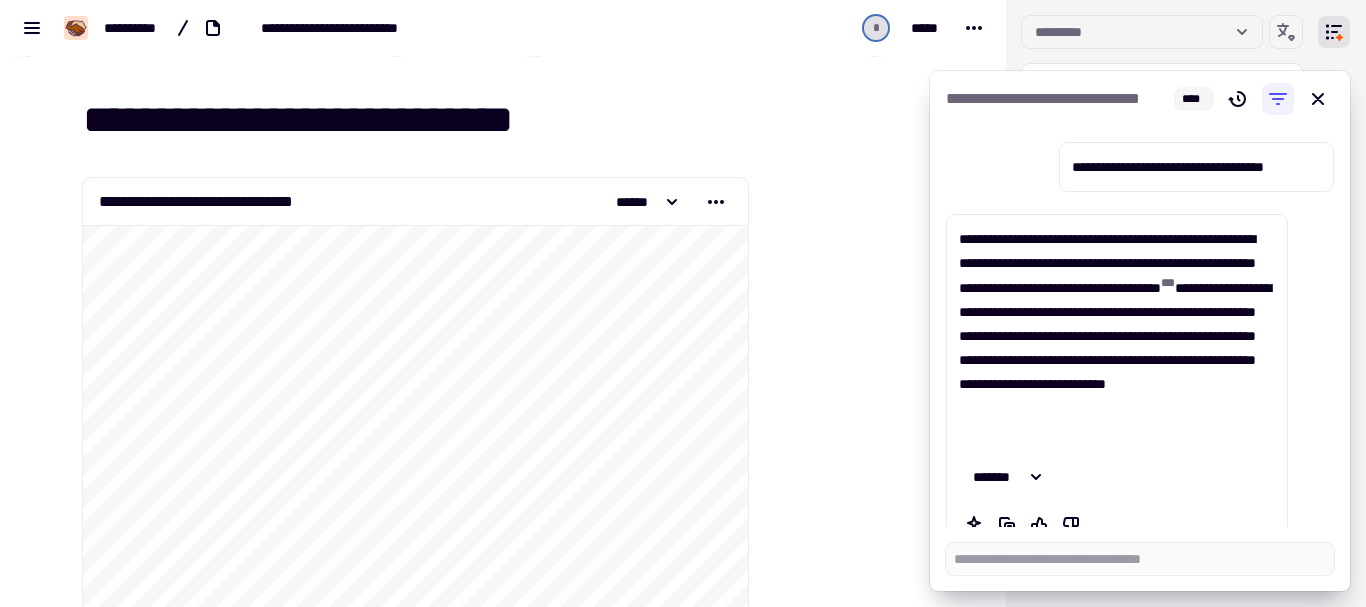 click on "**********" at bounding box center [1196, 167] 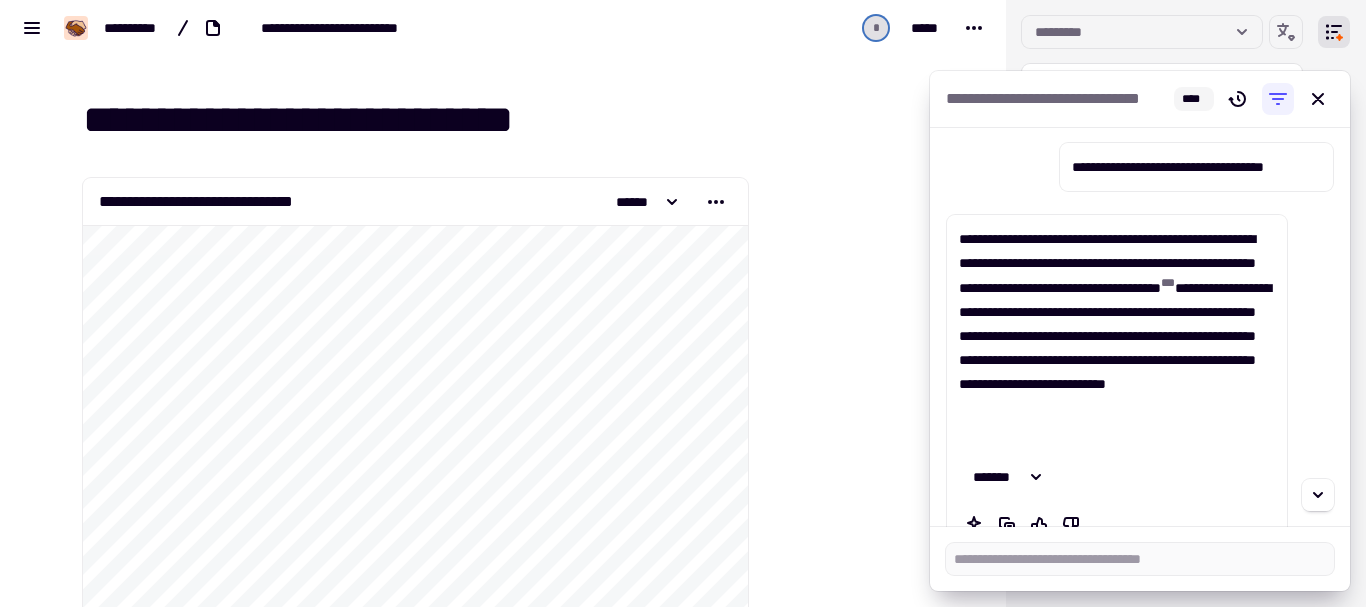 scroll, scrollTop: 50, scrollLeft: 0, axis: vertical 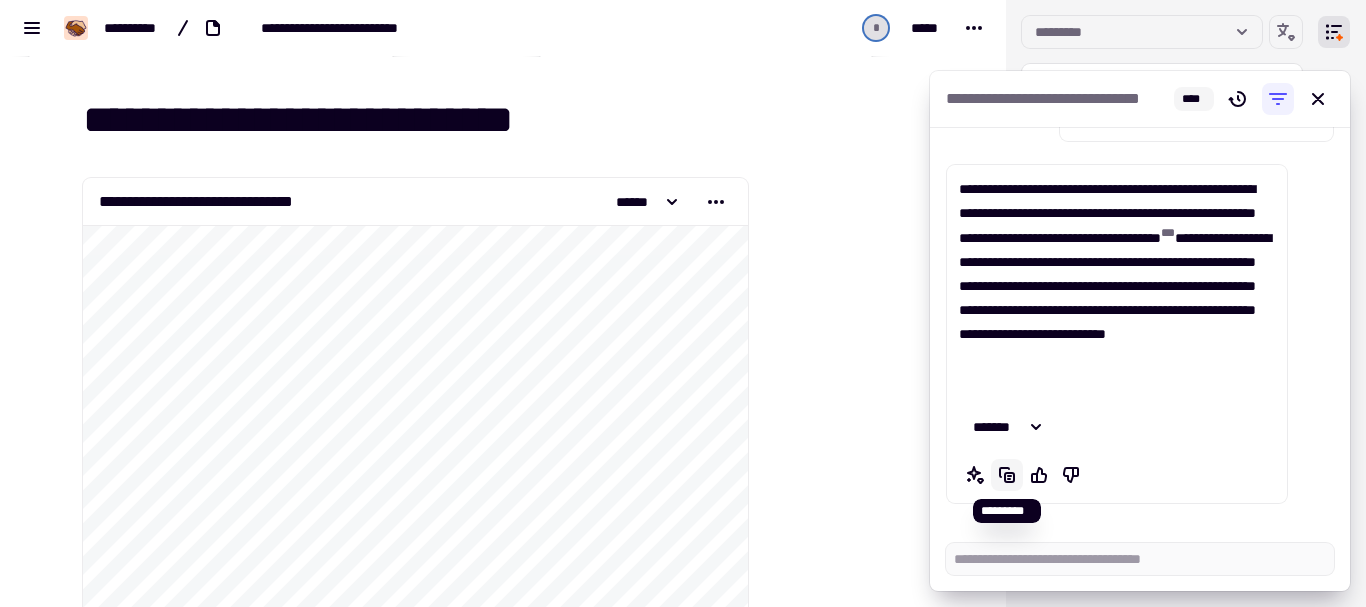 click 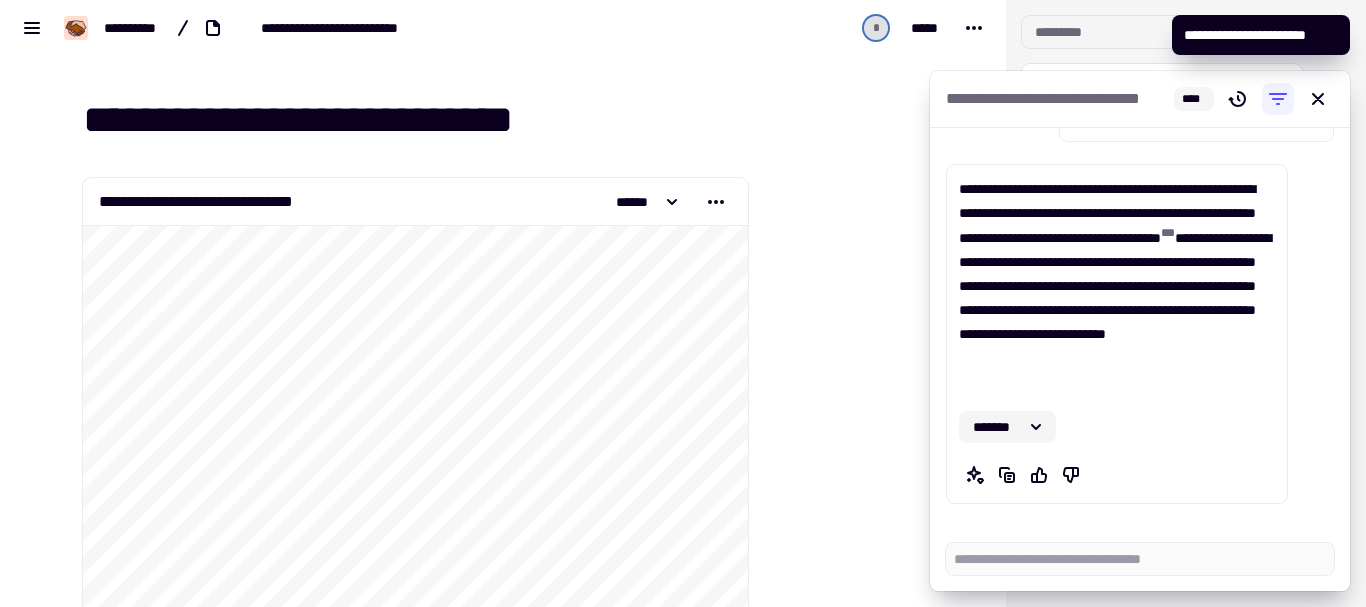 click on "*******" 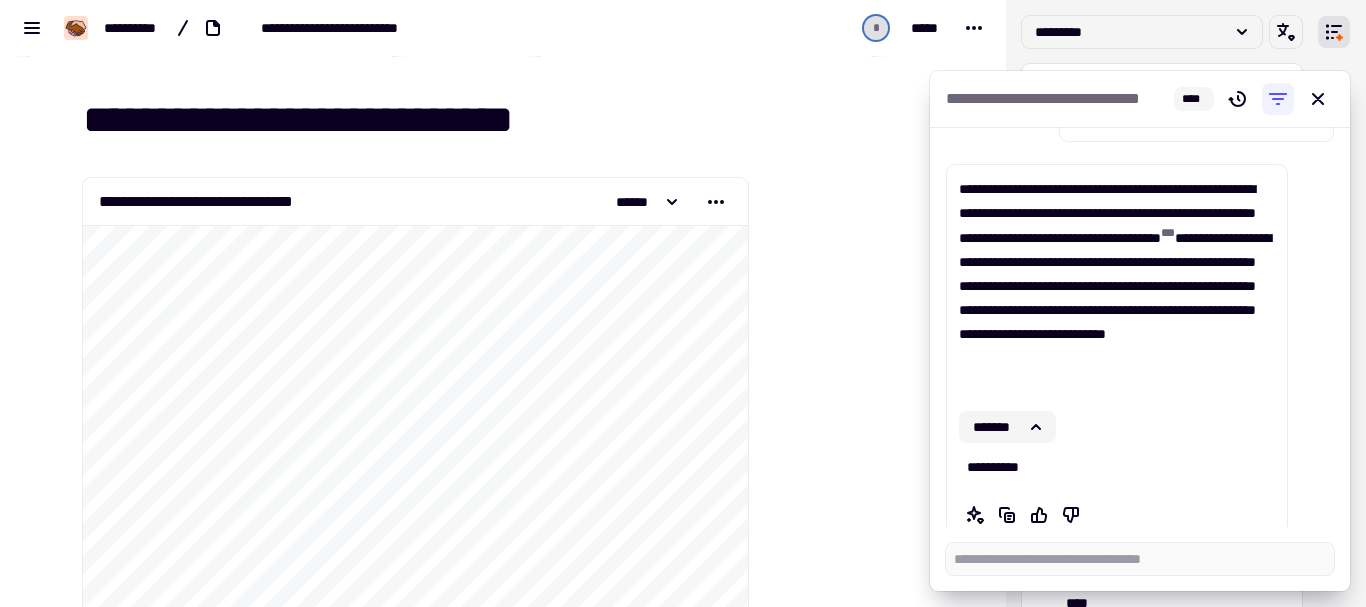 click on "*******" 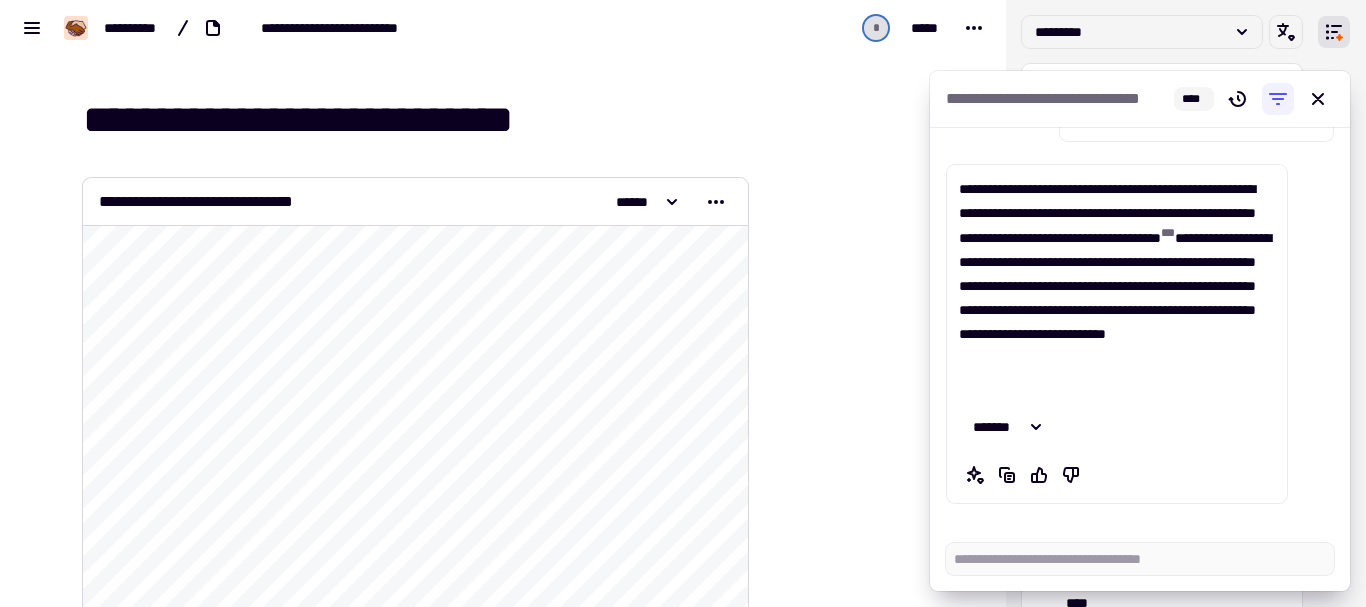 click on "**********" 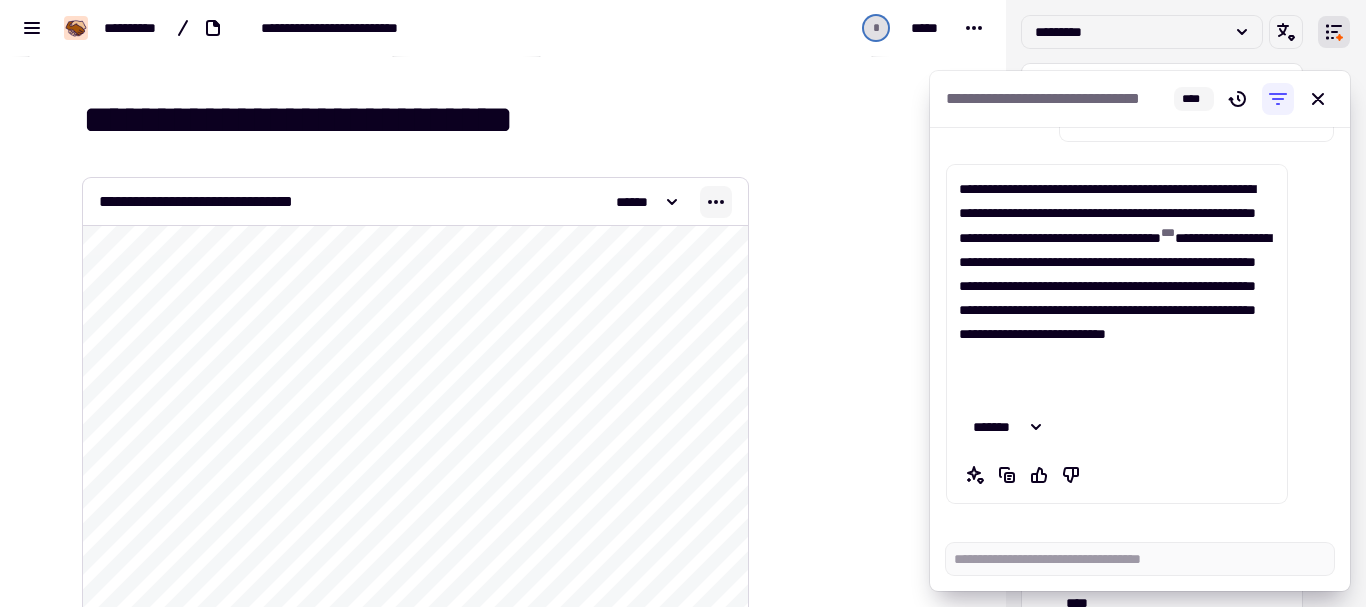 click 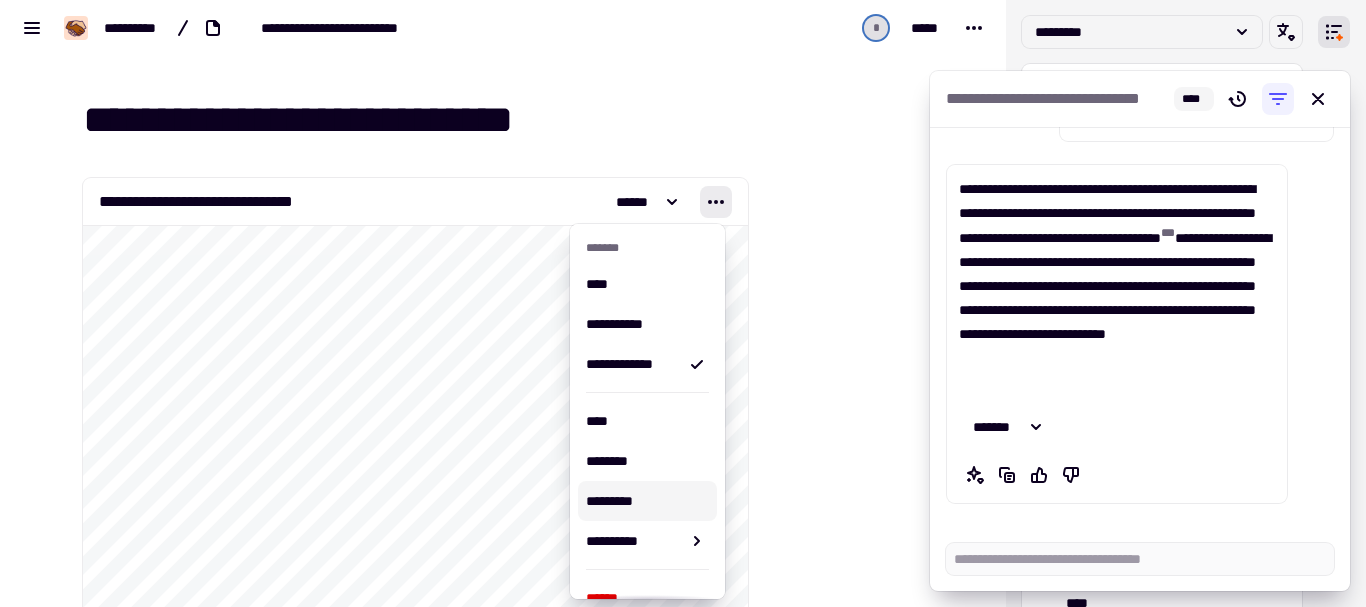 scroll, scrollTop: 27, scrollLeft: 0, axis: vertical 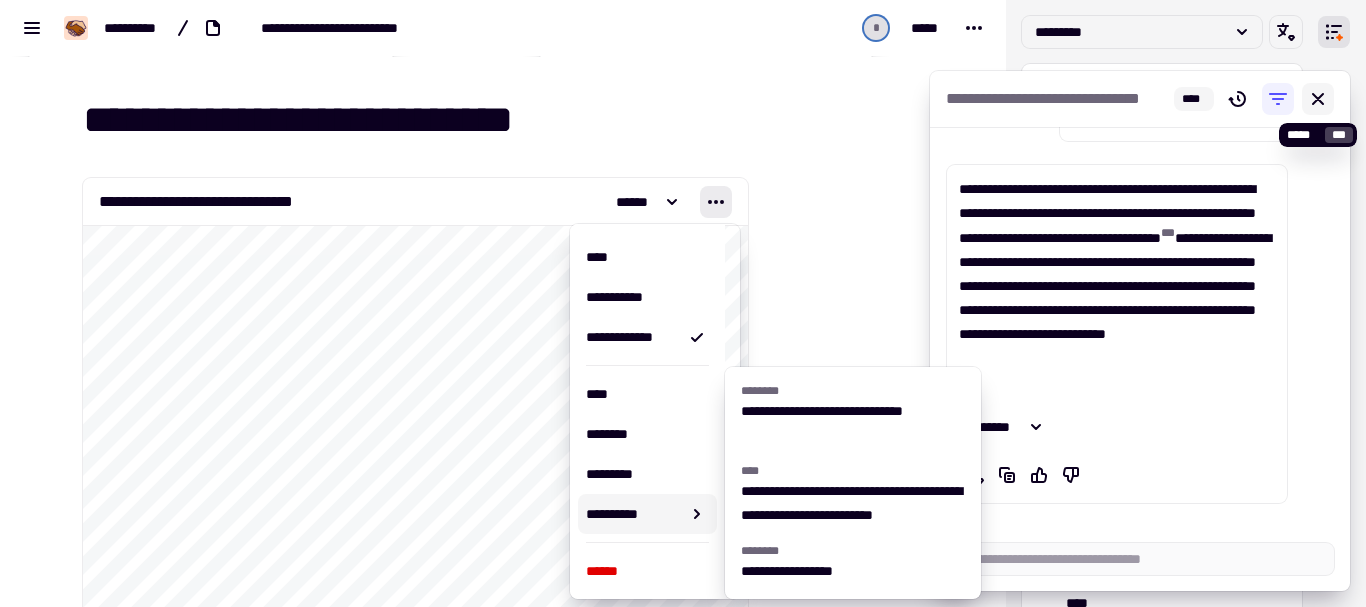 click 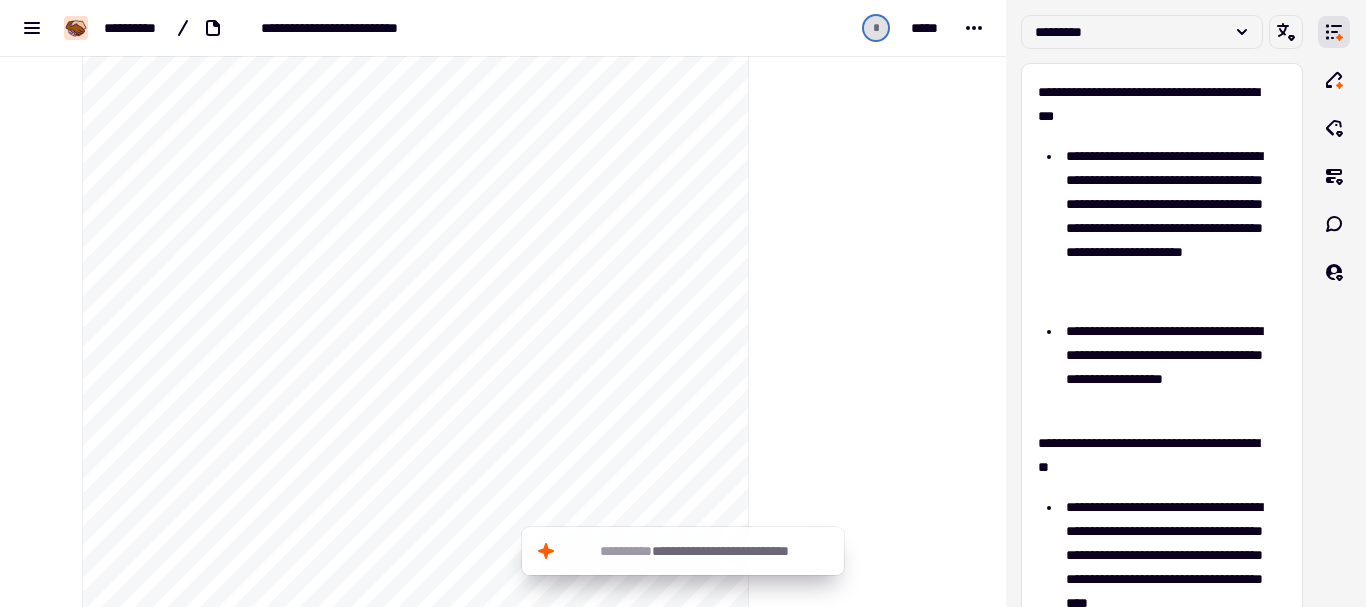 scroll, scrollTop: 200, scrollLeft: 0, axis: vertical 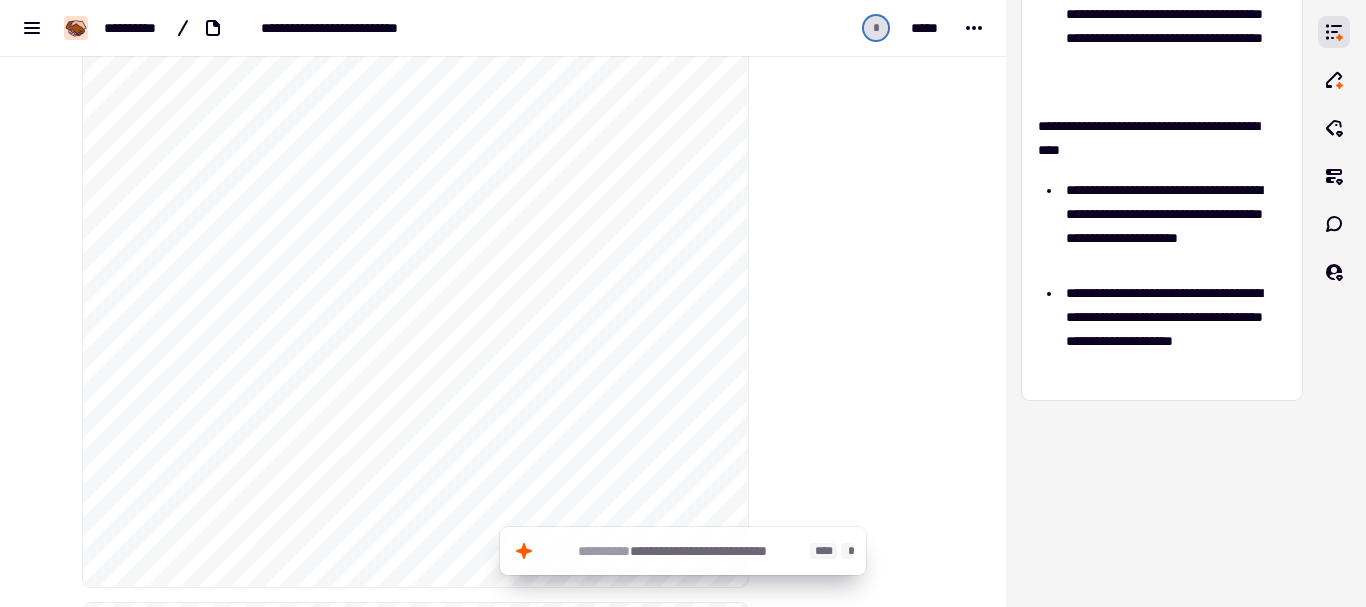 click on "**********" 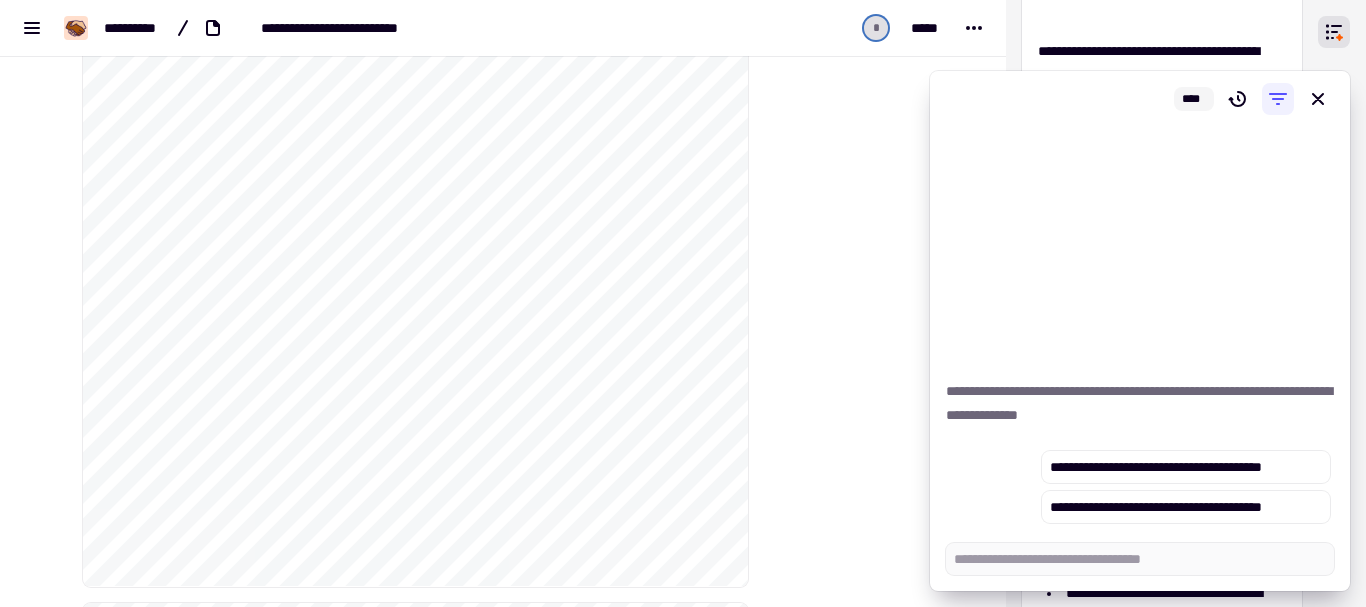 scroll, scrollTop: 592, scrollLeft: 0, axis: vertical 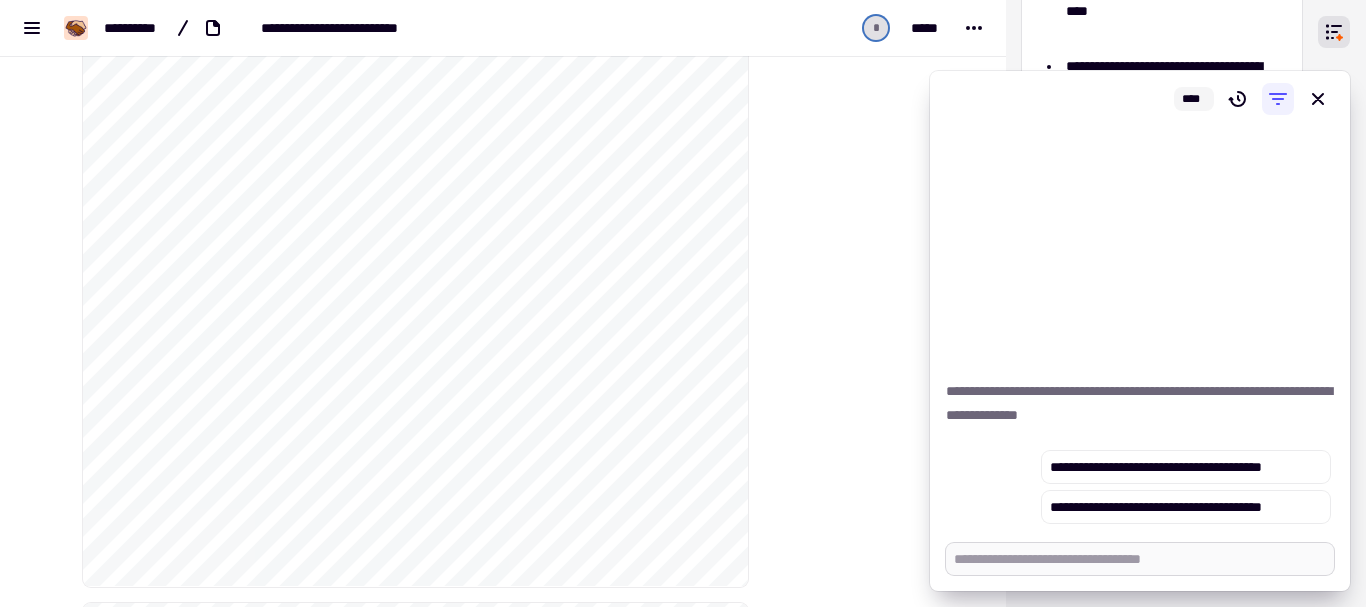 click at bounding box center [1140, 559] 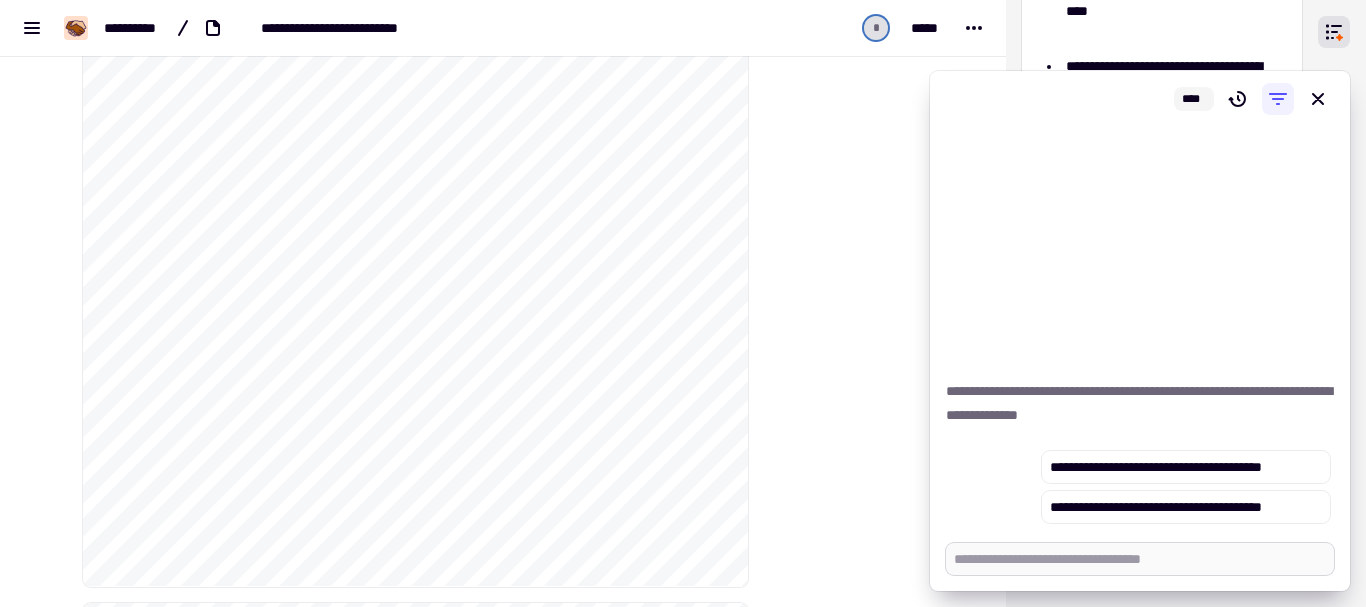 type on "*" 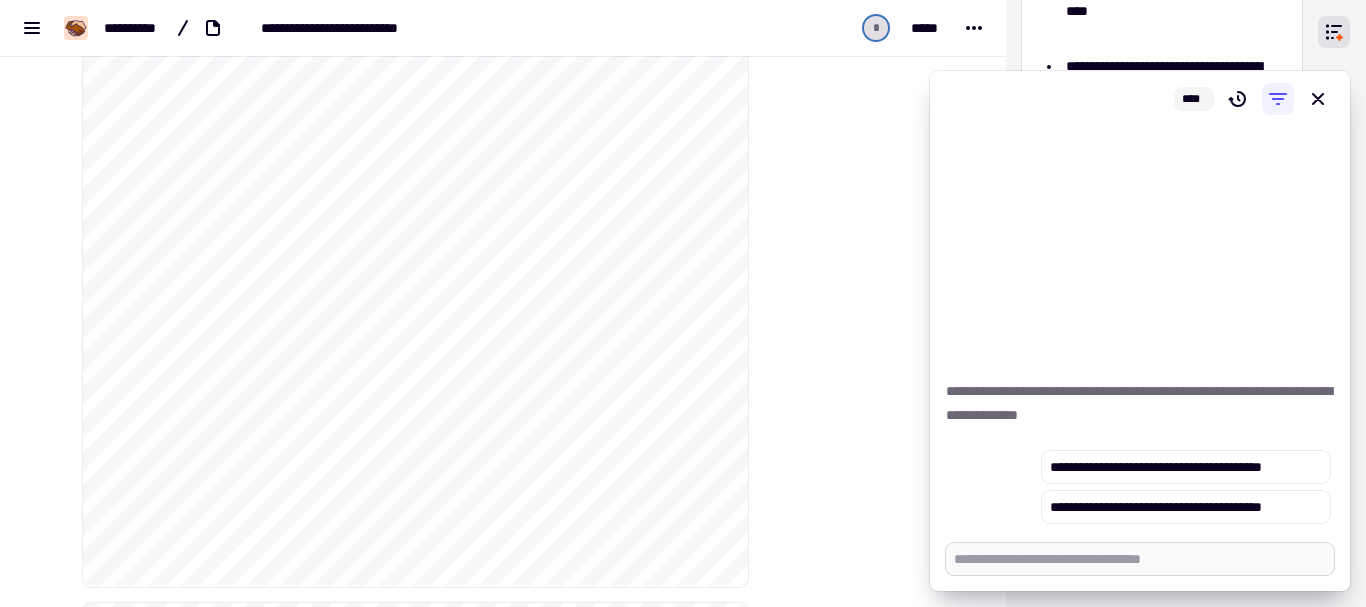 type on "*" 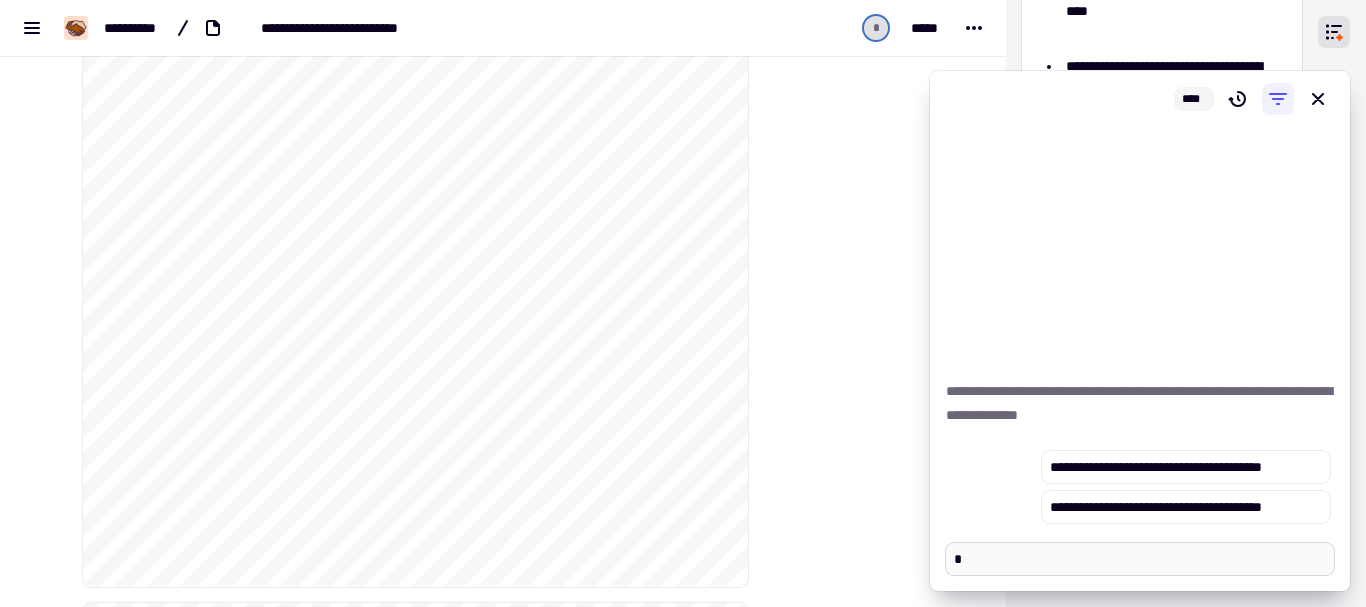 type on "*" 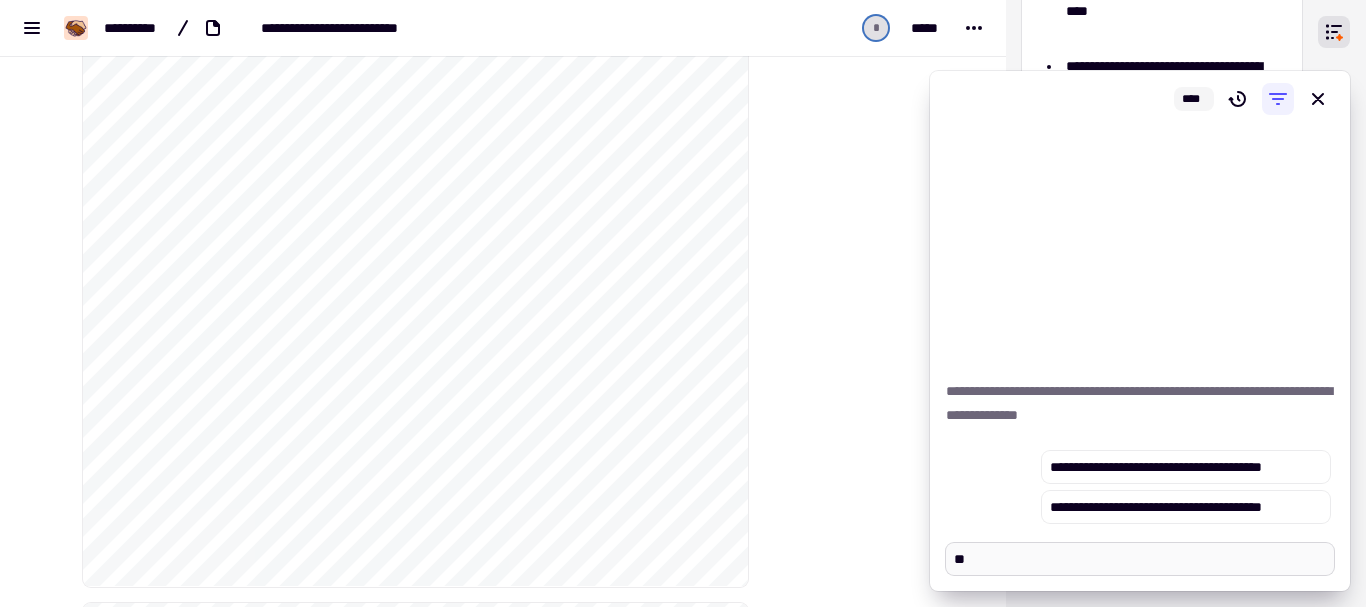 type on "*" 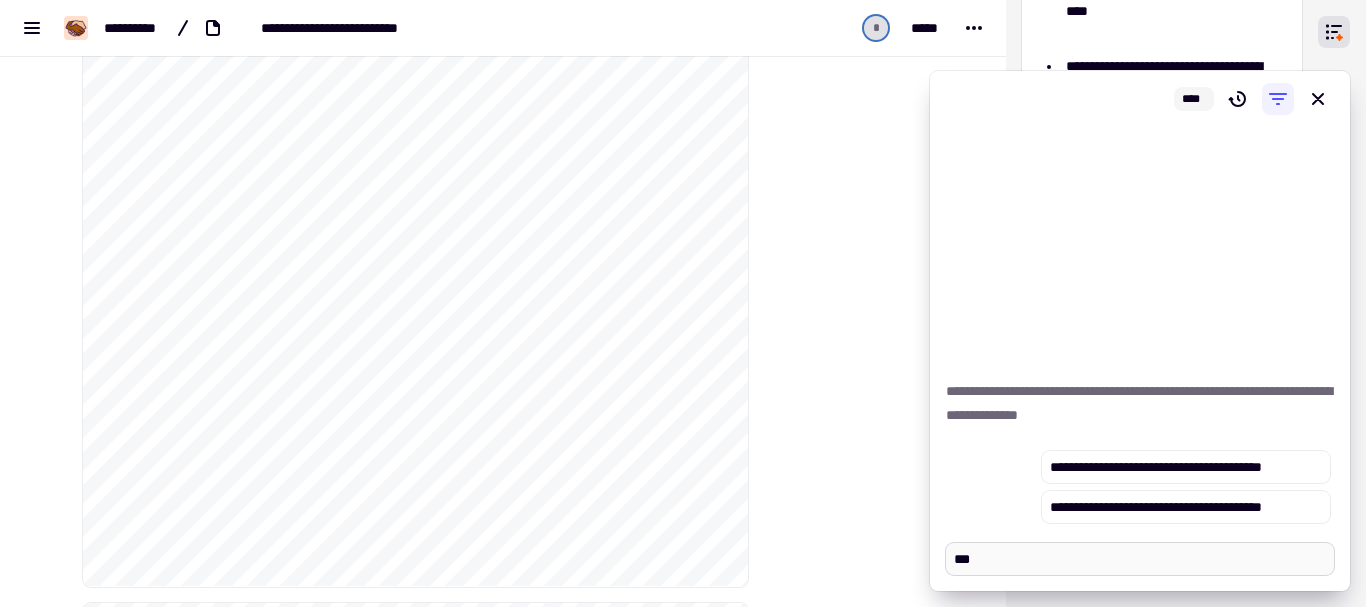 type on "*" 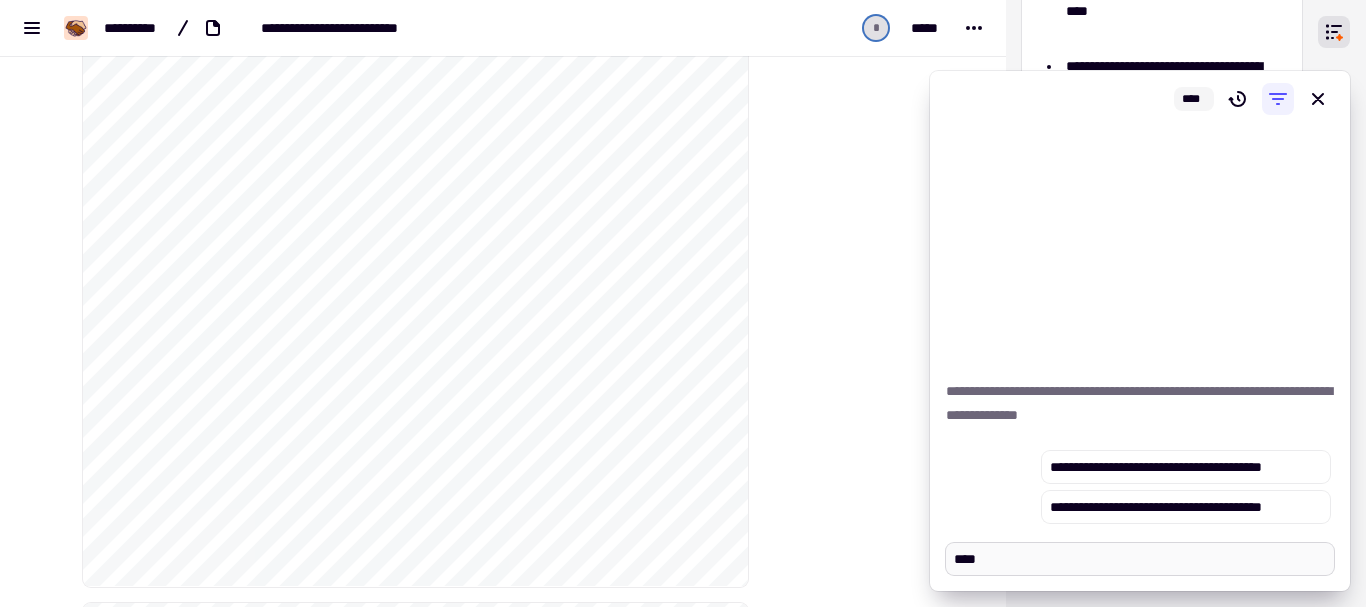 type on "*" 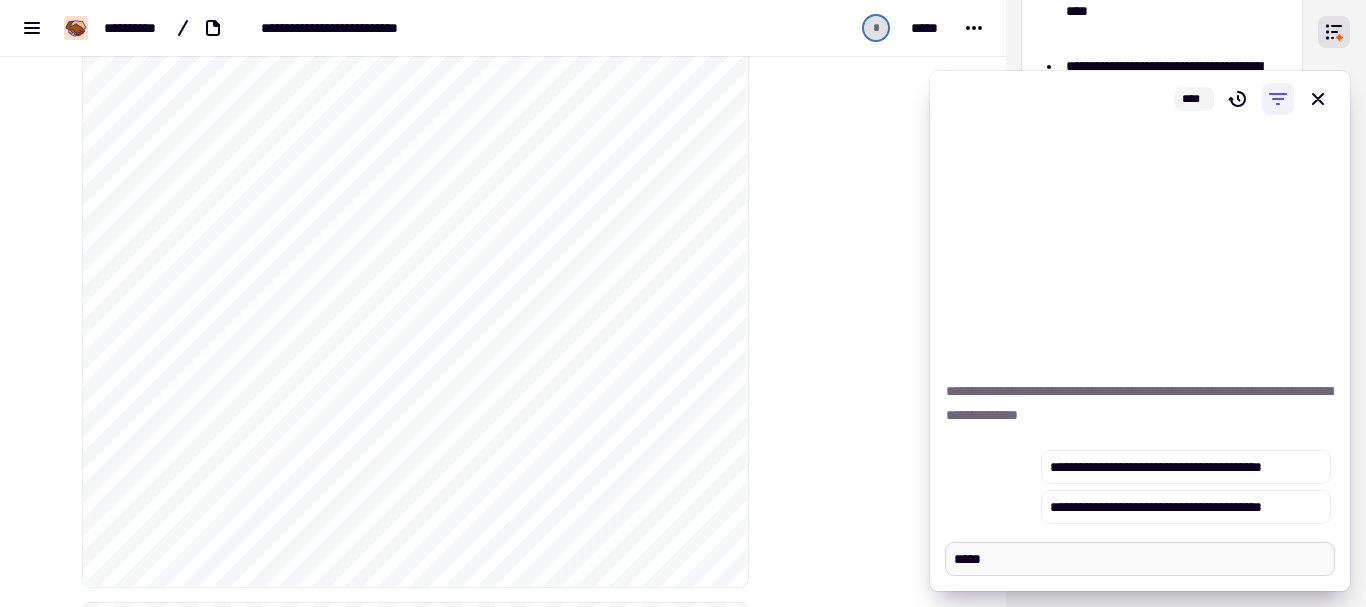type on "*" 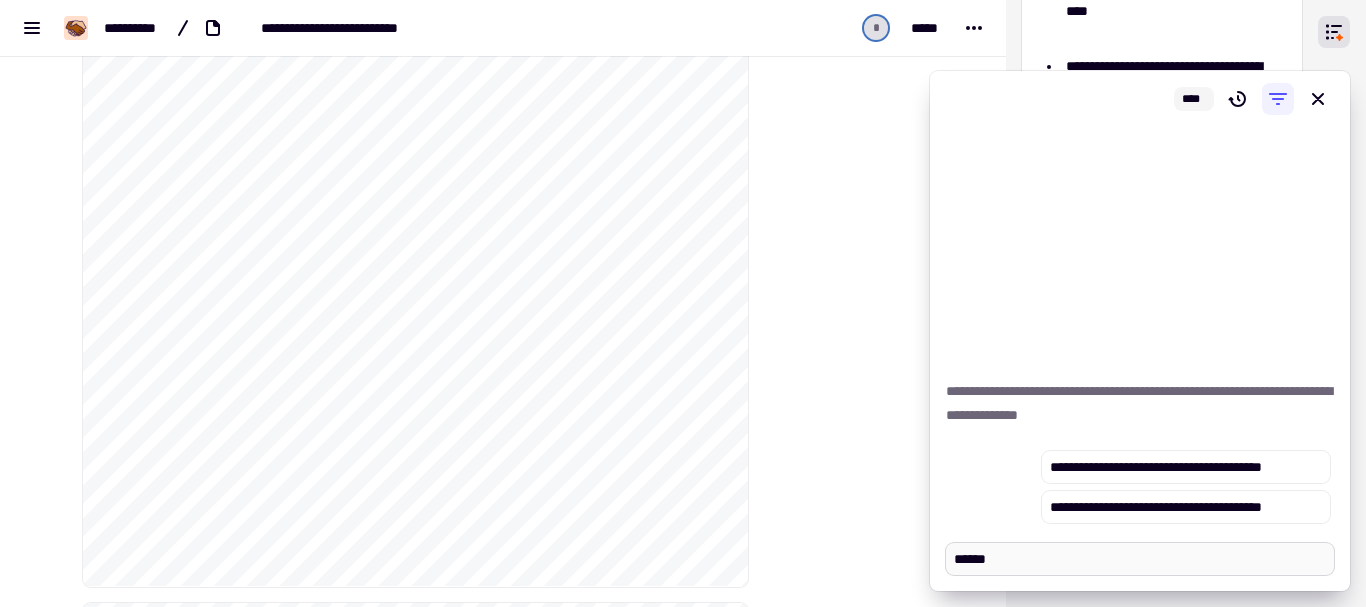 type on "*" 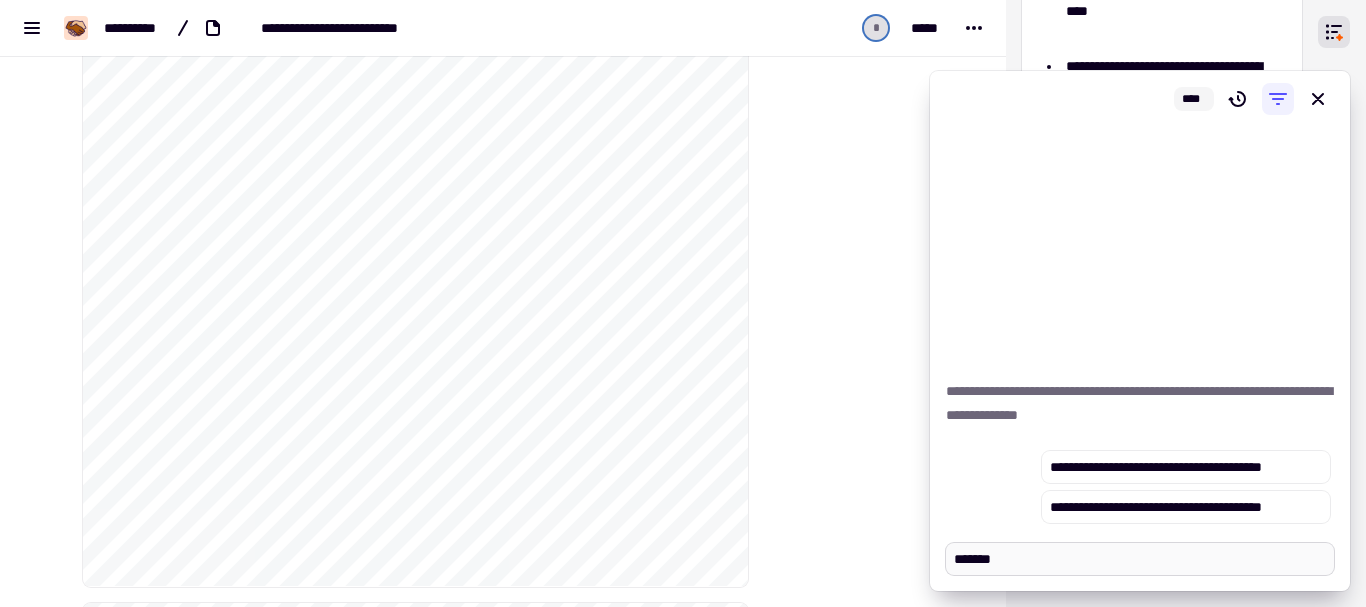 type on "*" 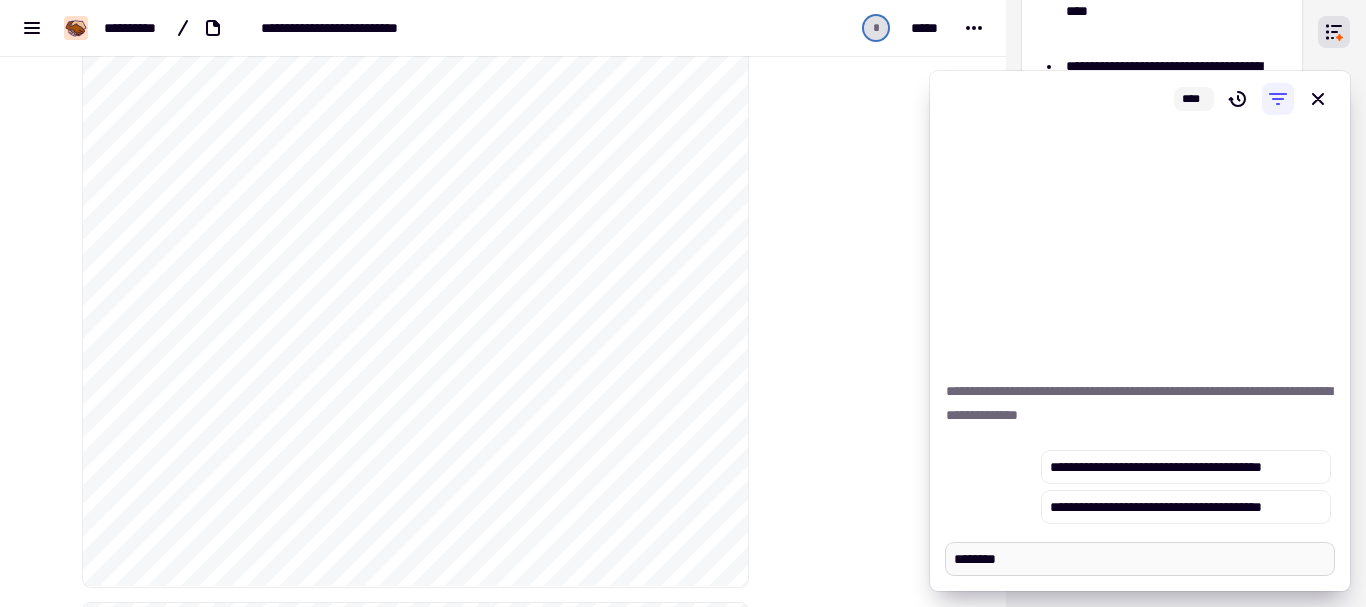 type on "********" 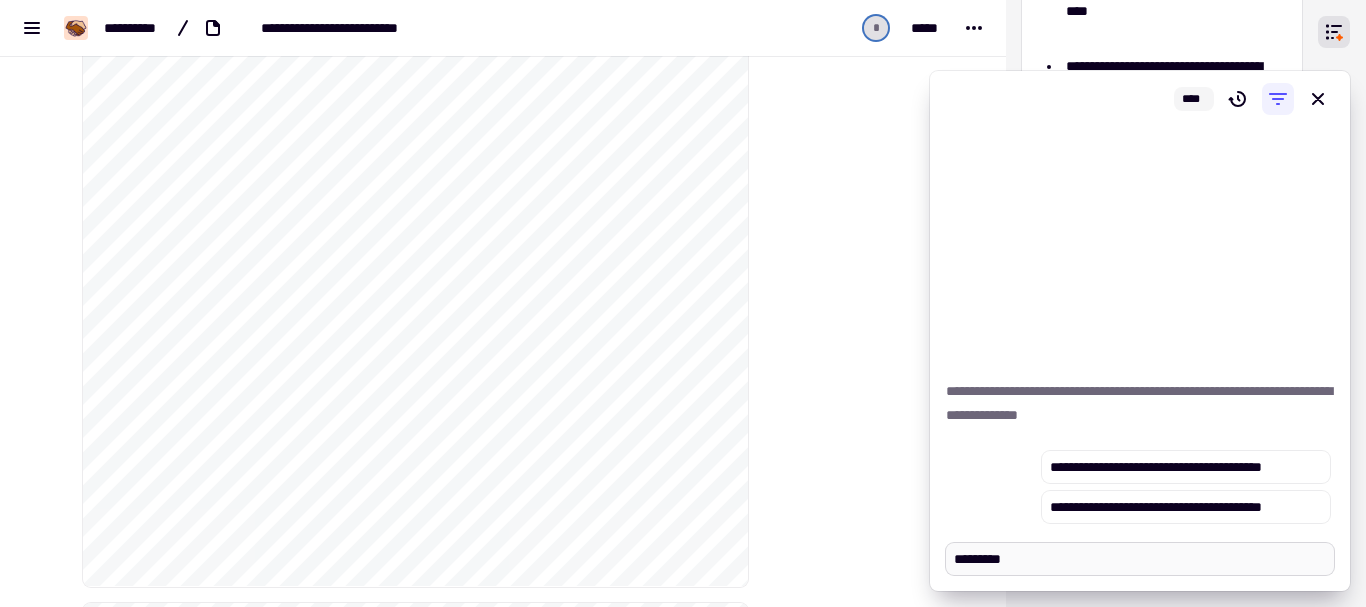 type on "*" 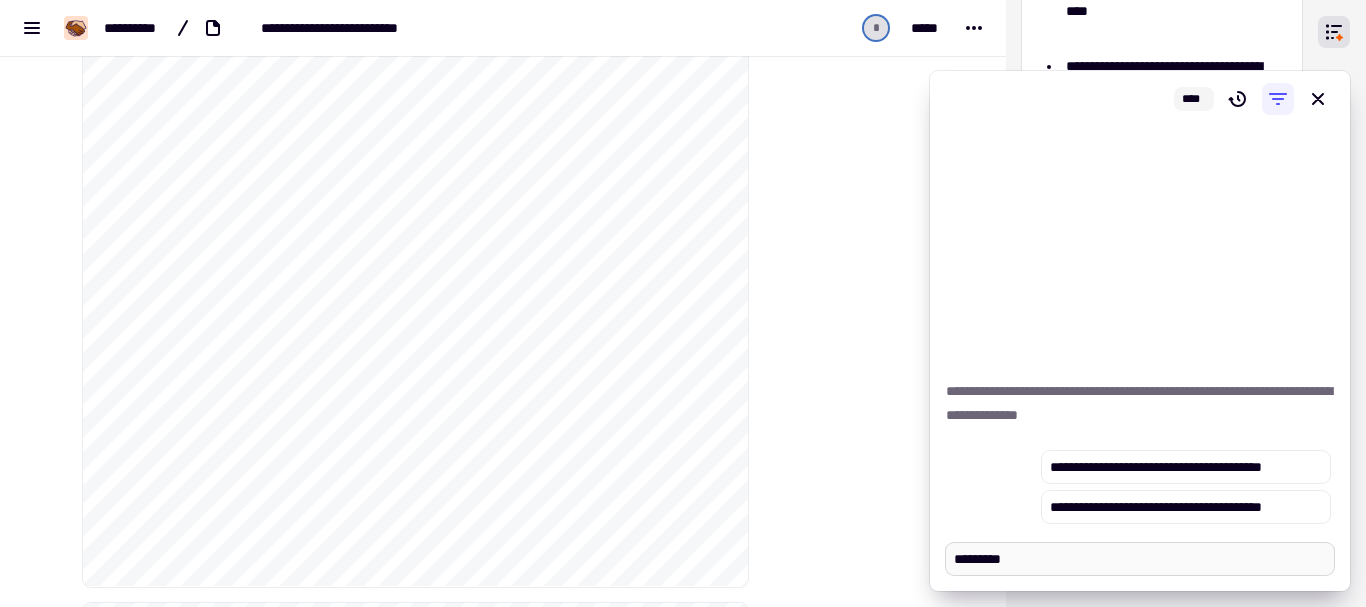 type on "********" 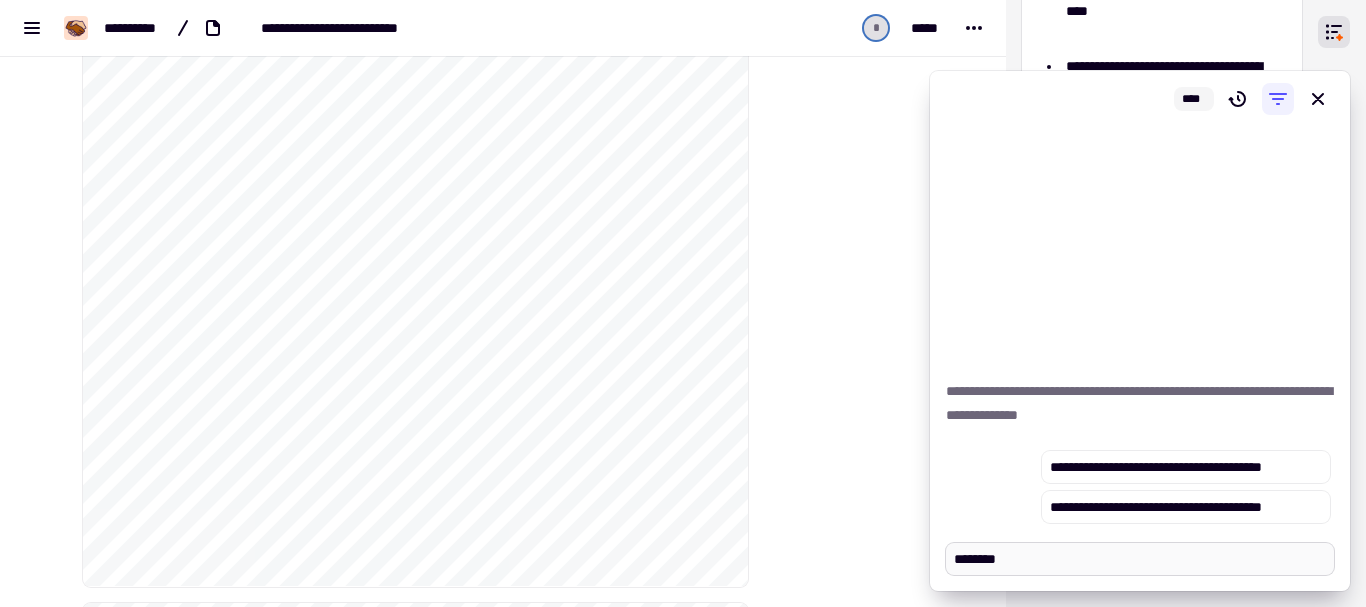 type on "*" 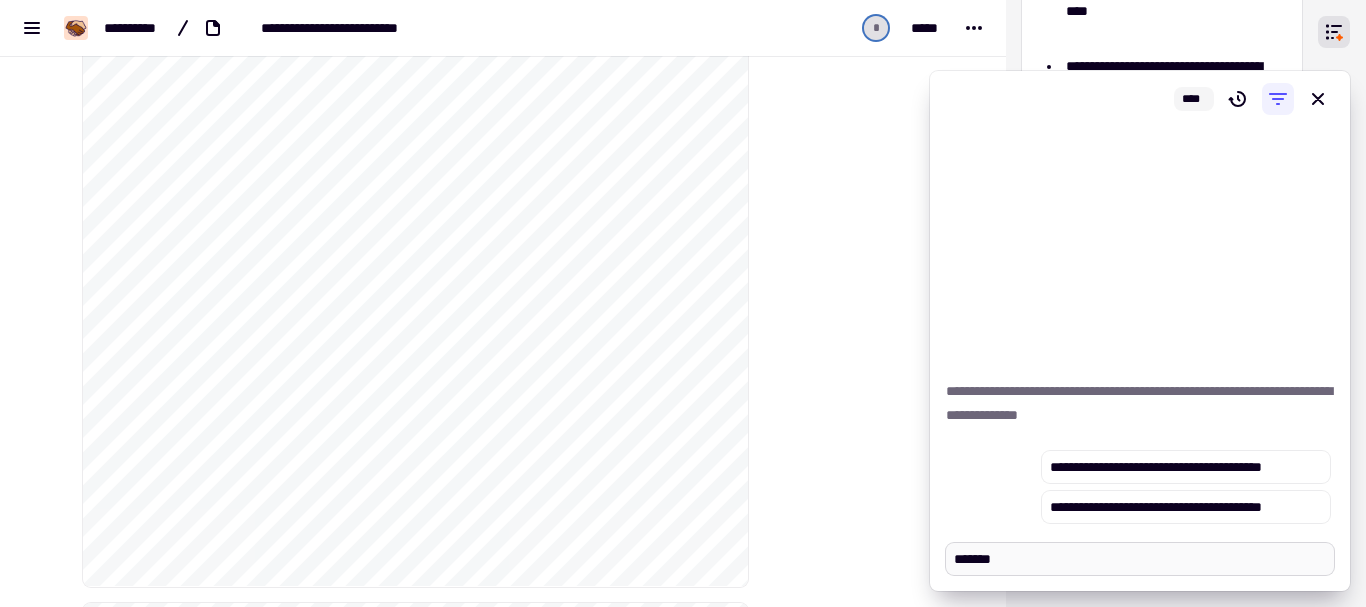 type on "*" 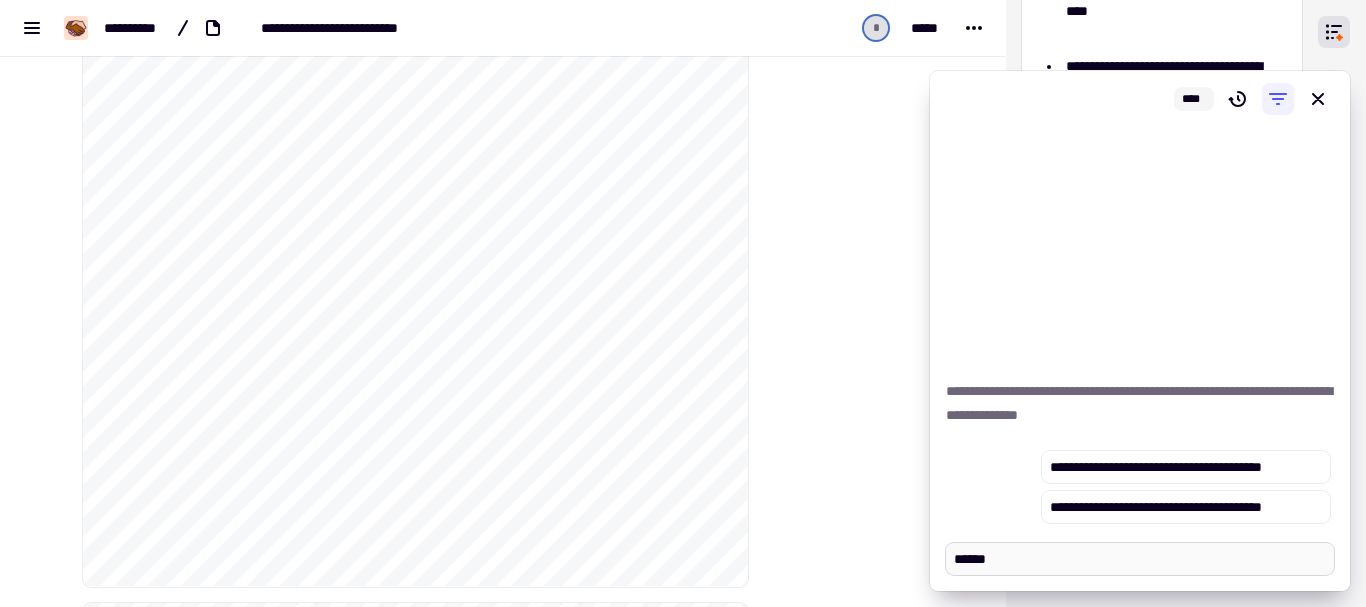 type on "*" 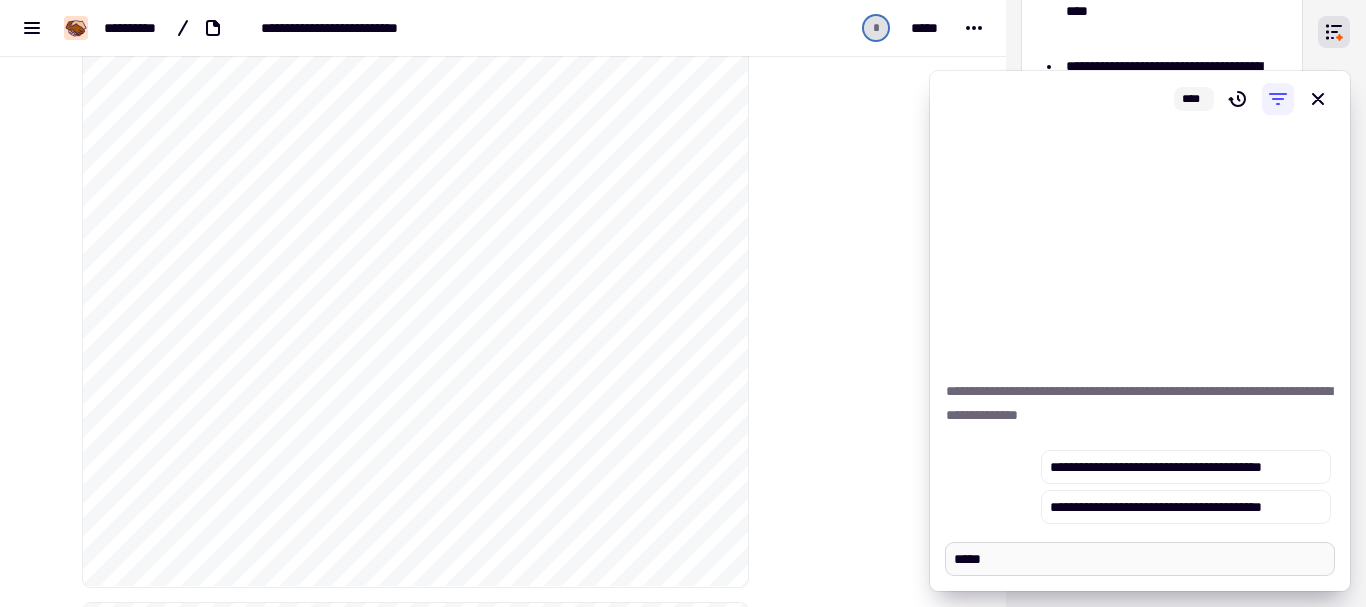 type on "*" 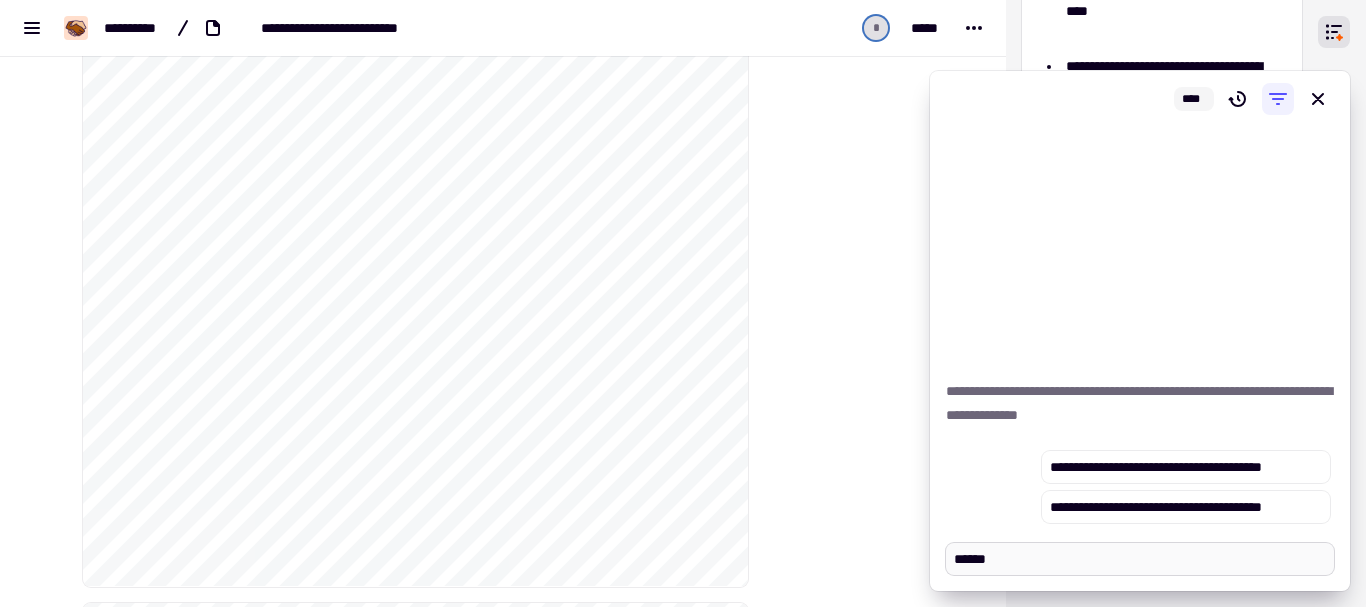 type on "*" 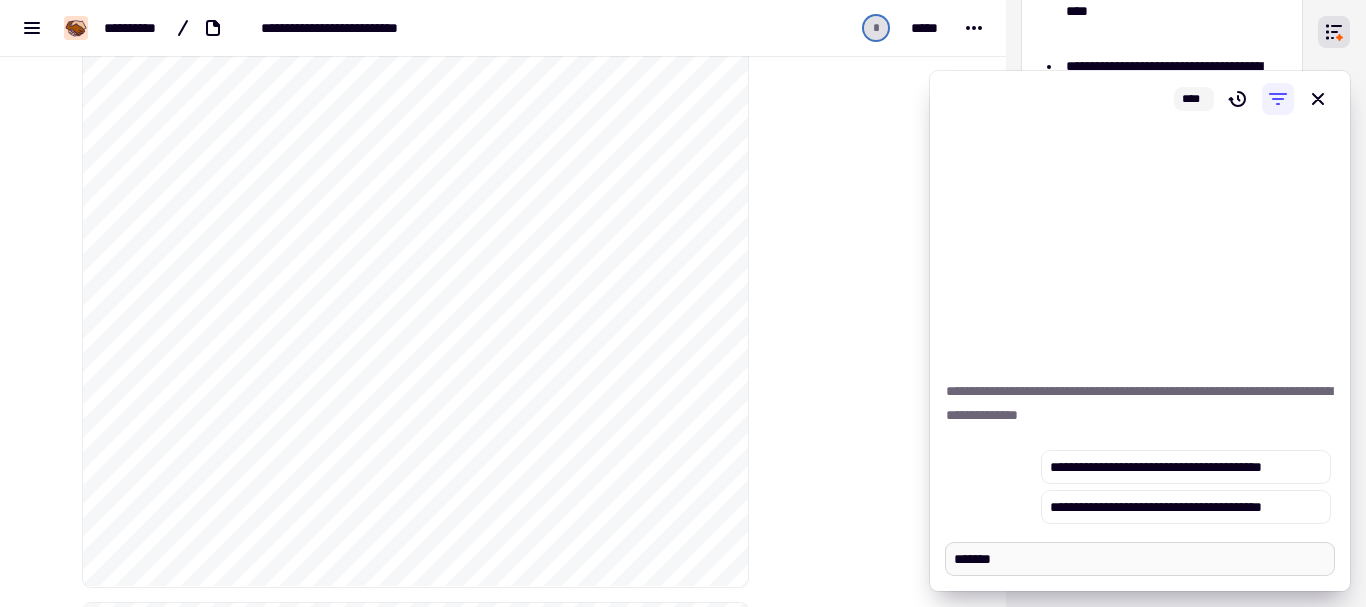 type on "*" 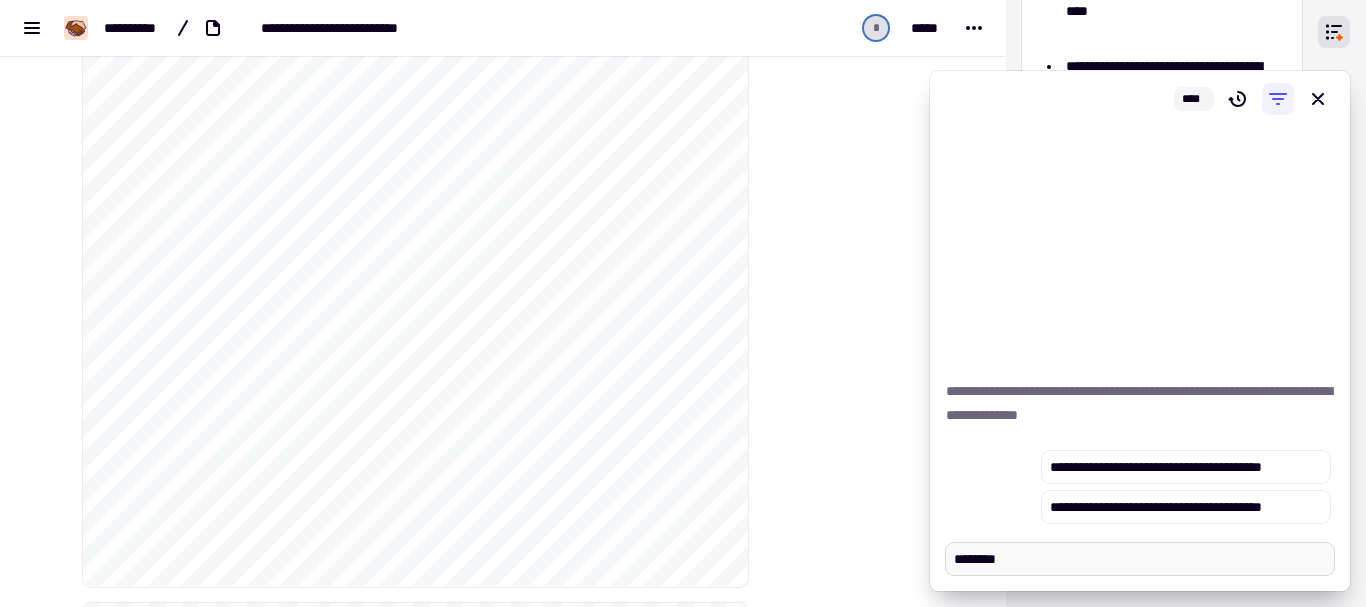 type on "*" 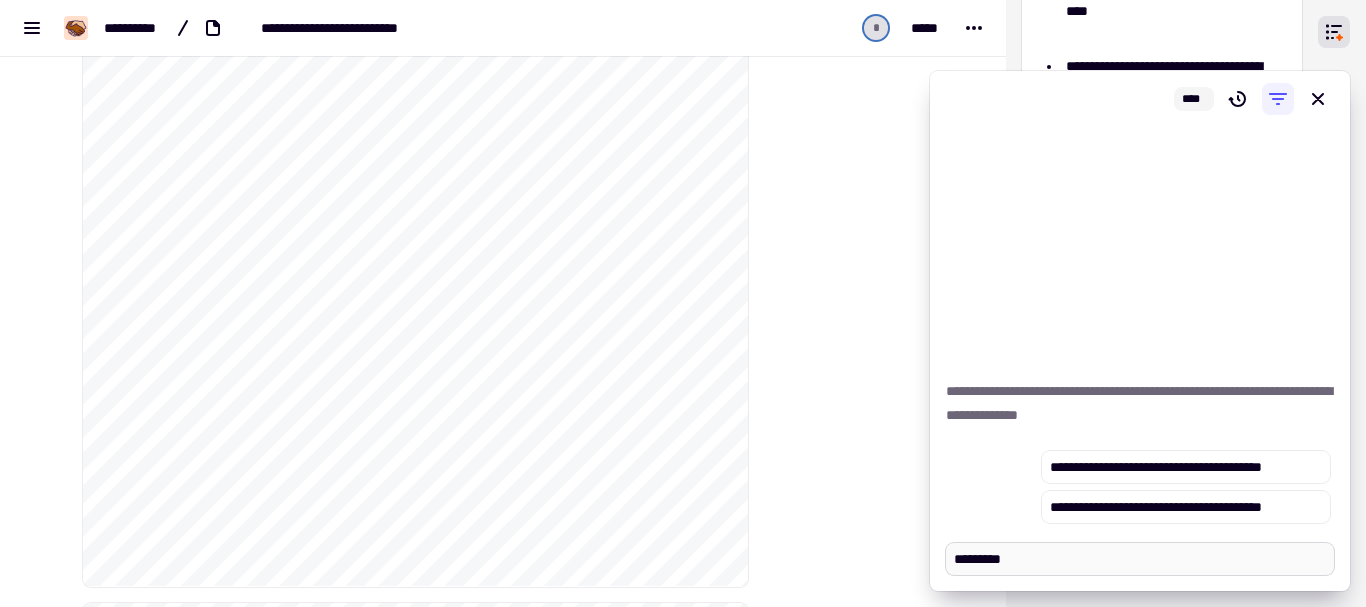 type on "*" 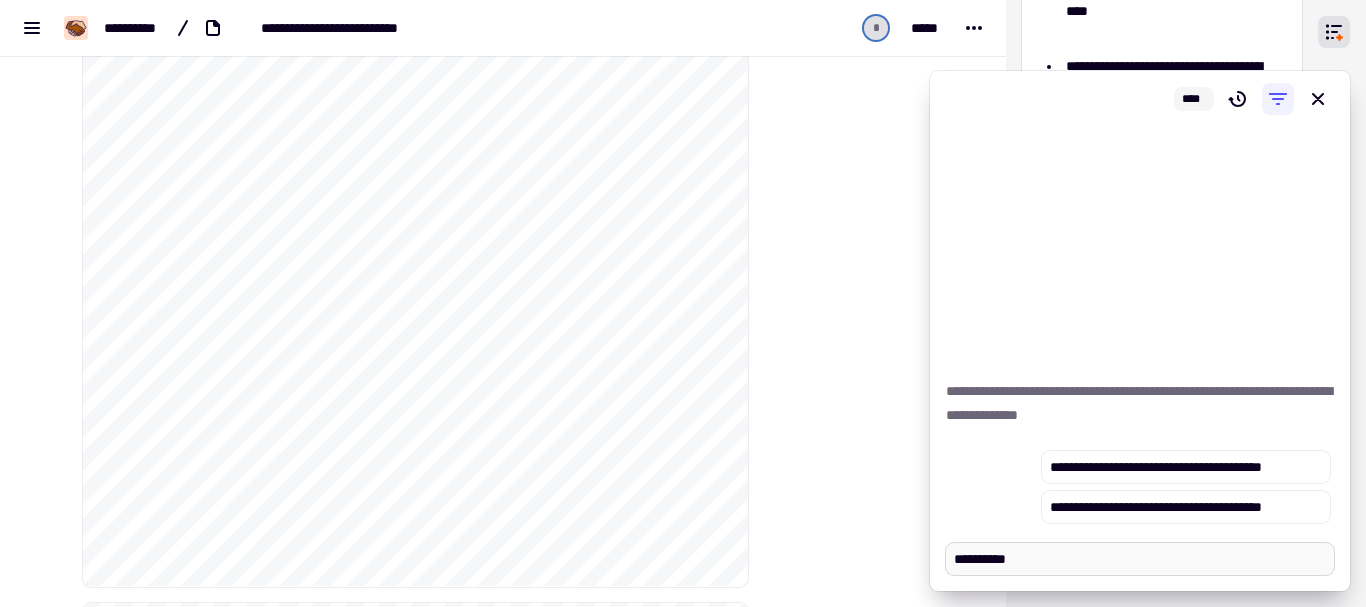 type on "*" 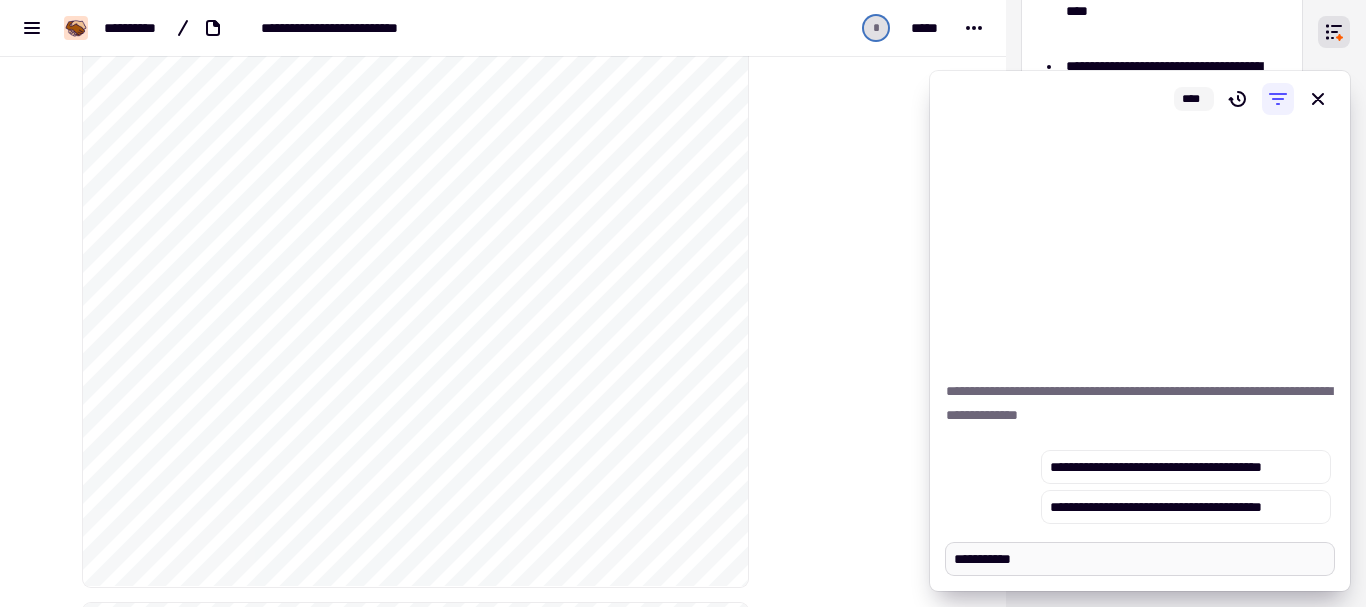 type on "*" 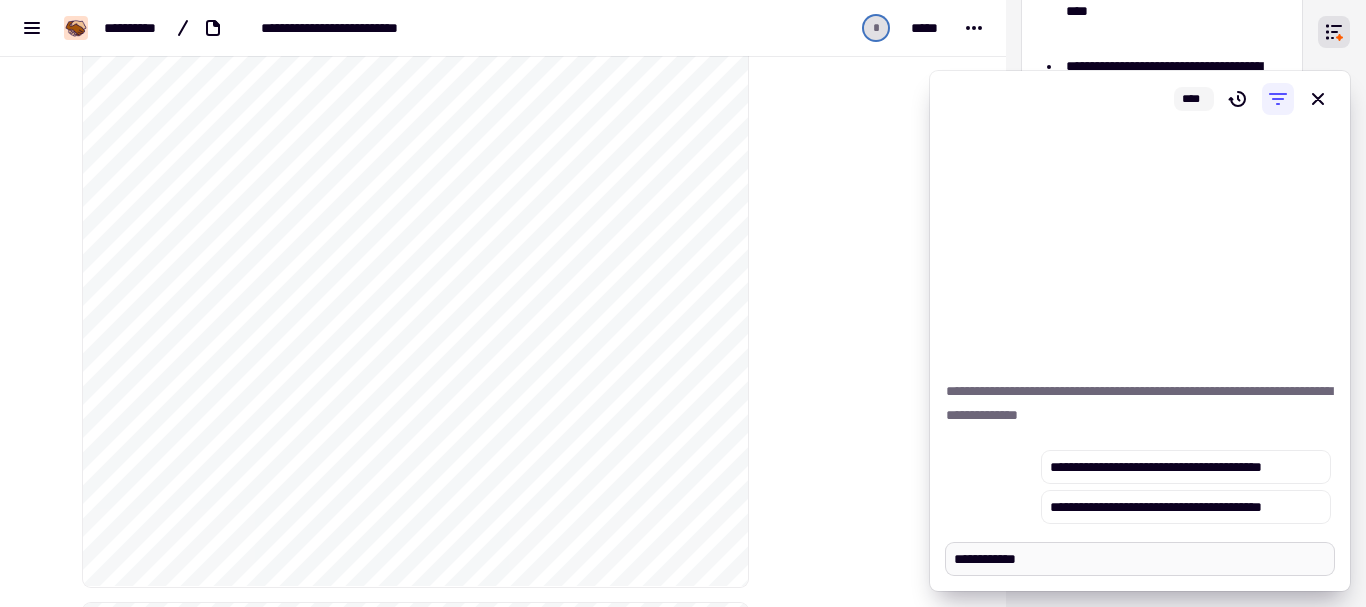 type on "*" 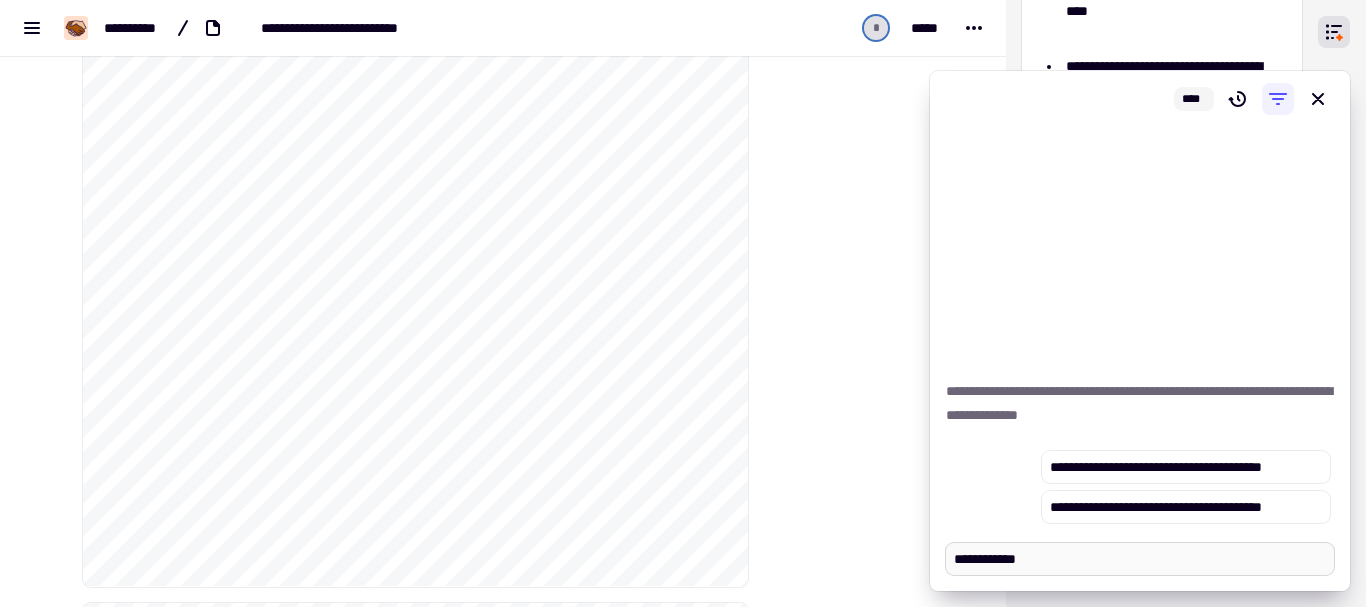 type on "**********" 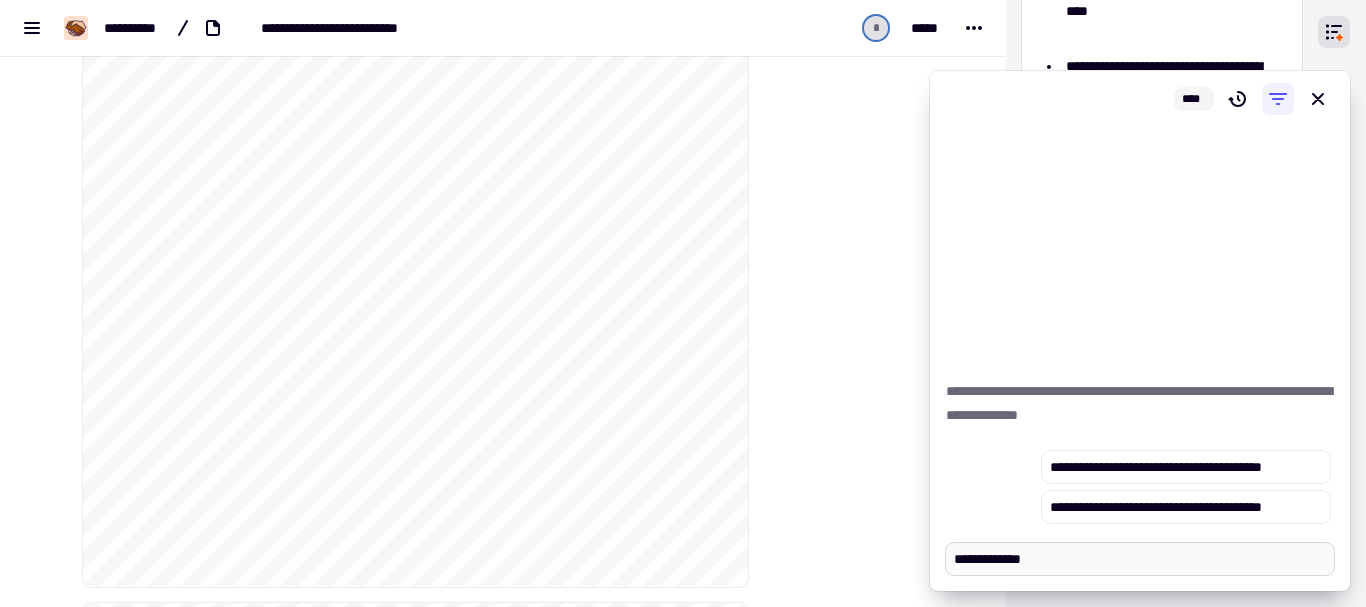 type on "*" 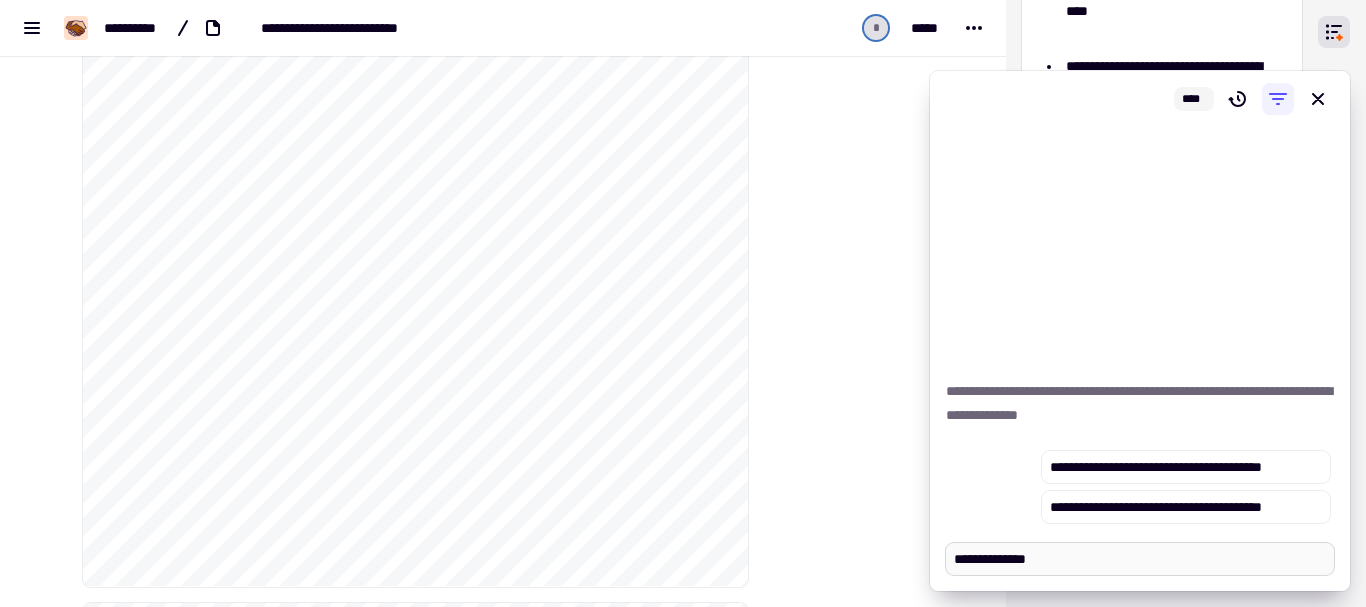 type on "*" 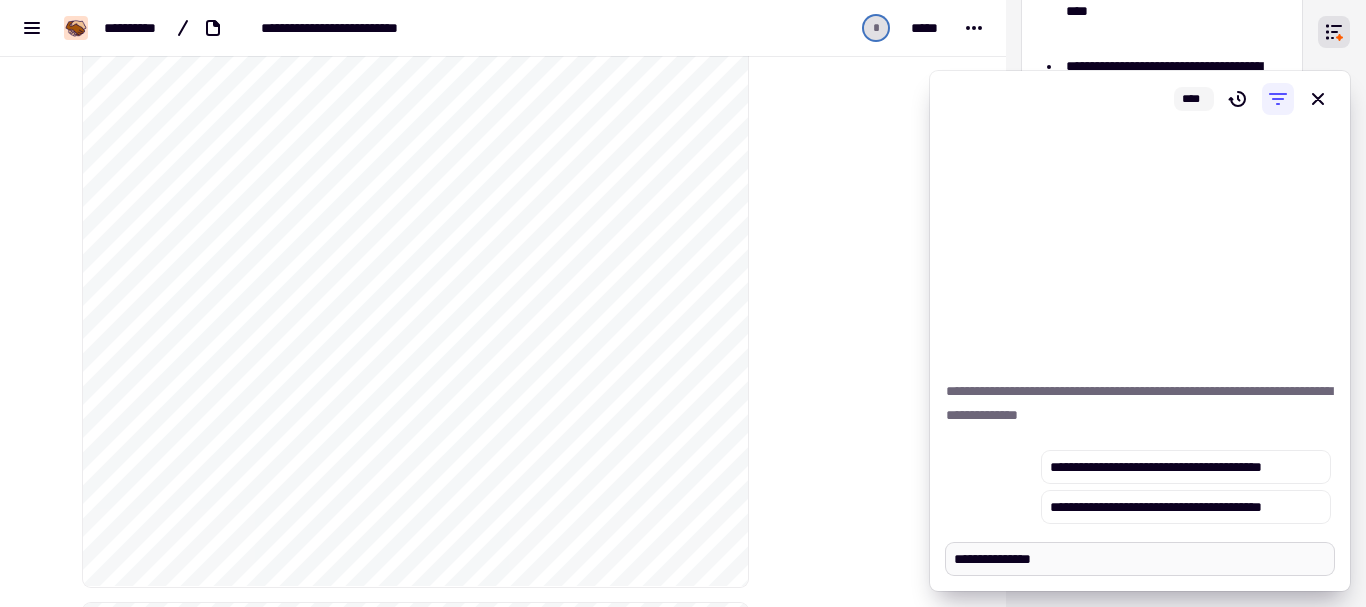 type on "*" 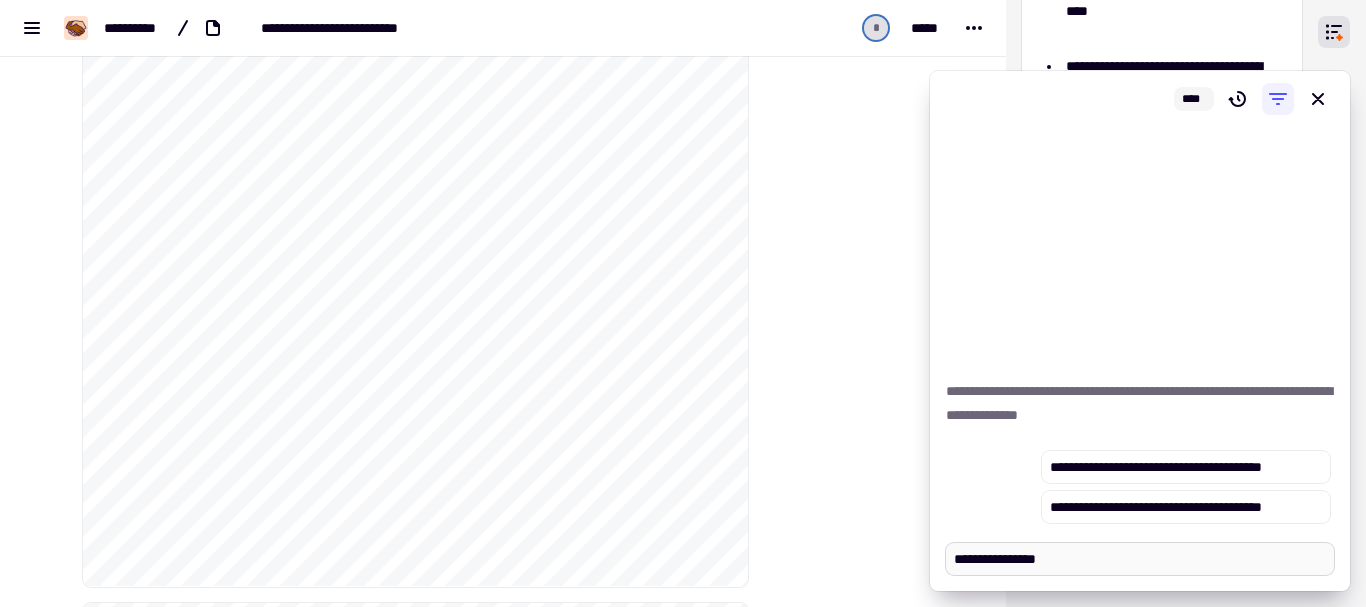 type on "*" 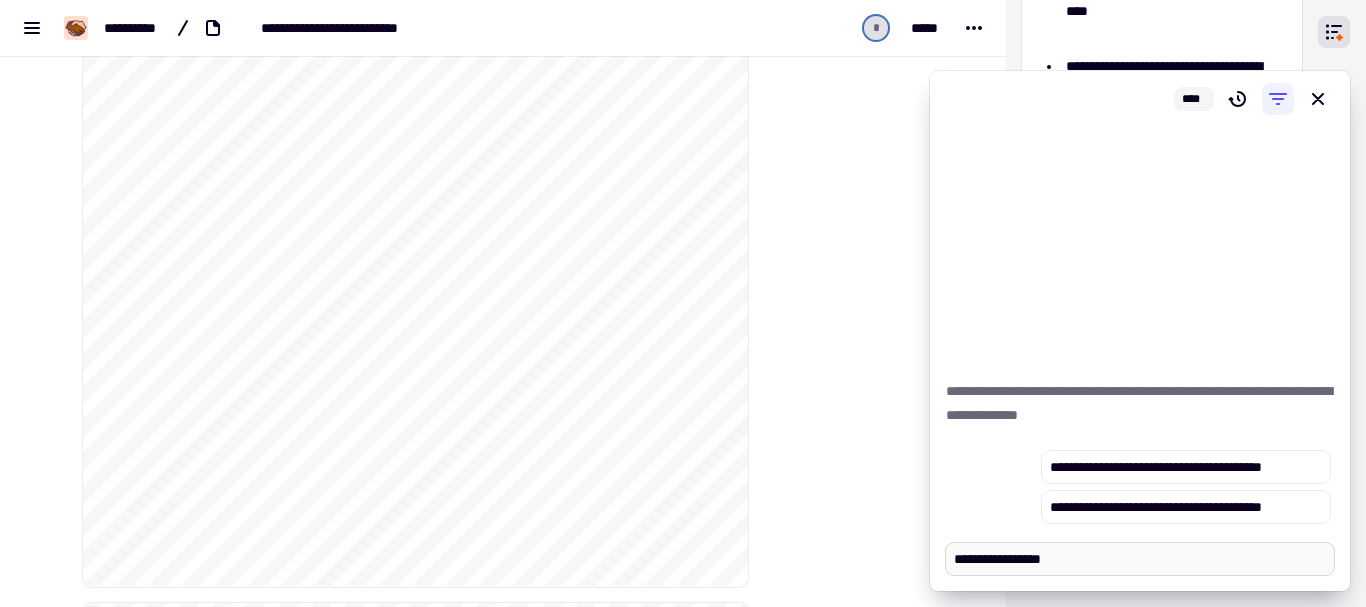 type on "*" 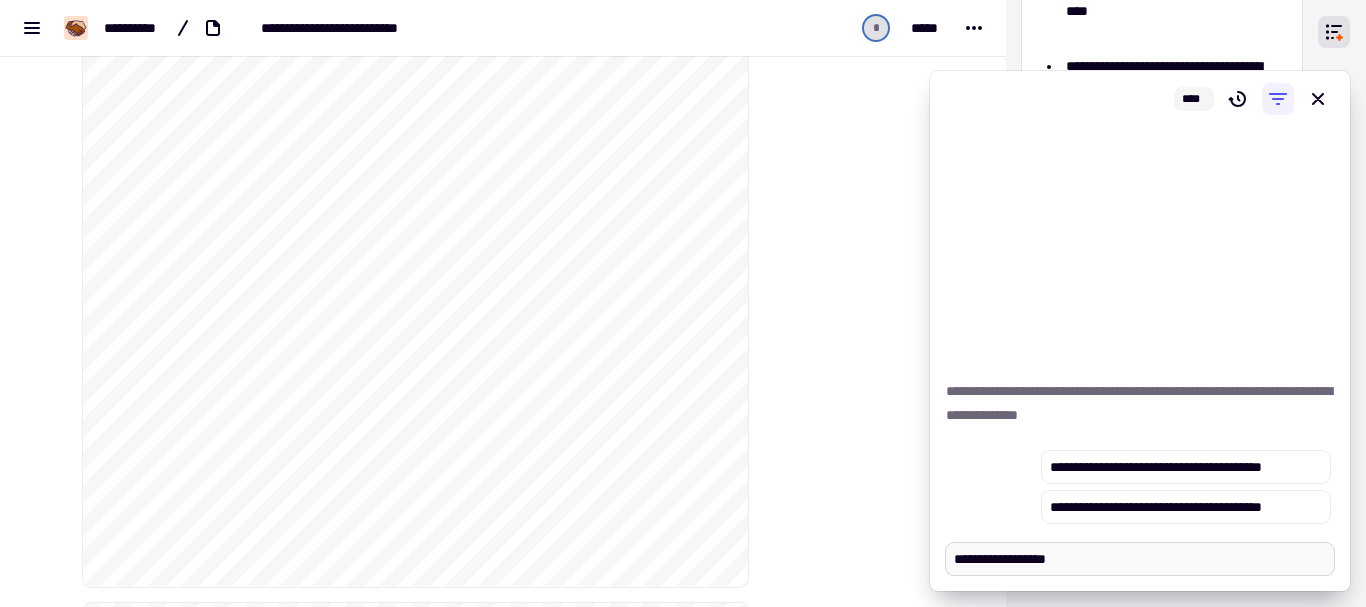 type on "*" 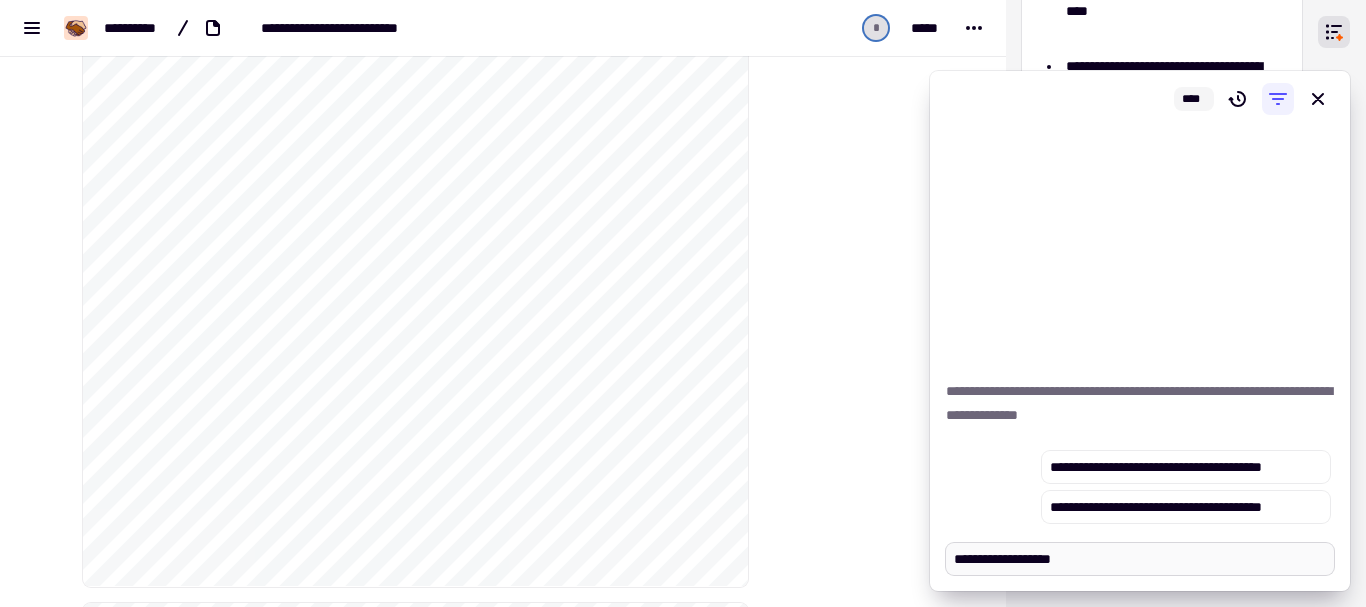 type on "*" 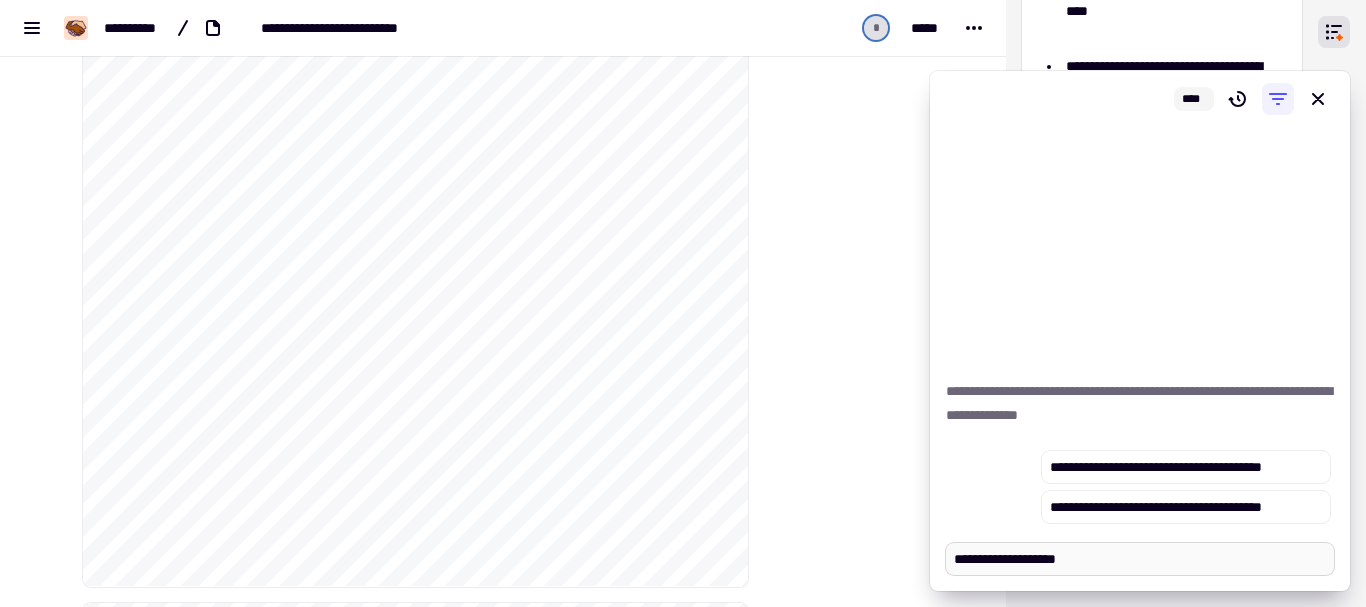 type on "*" 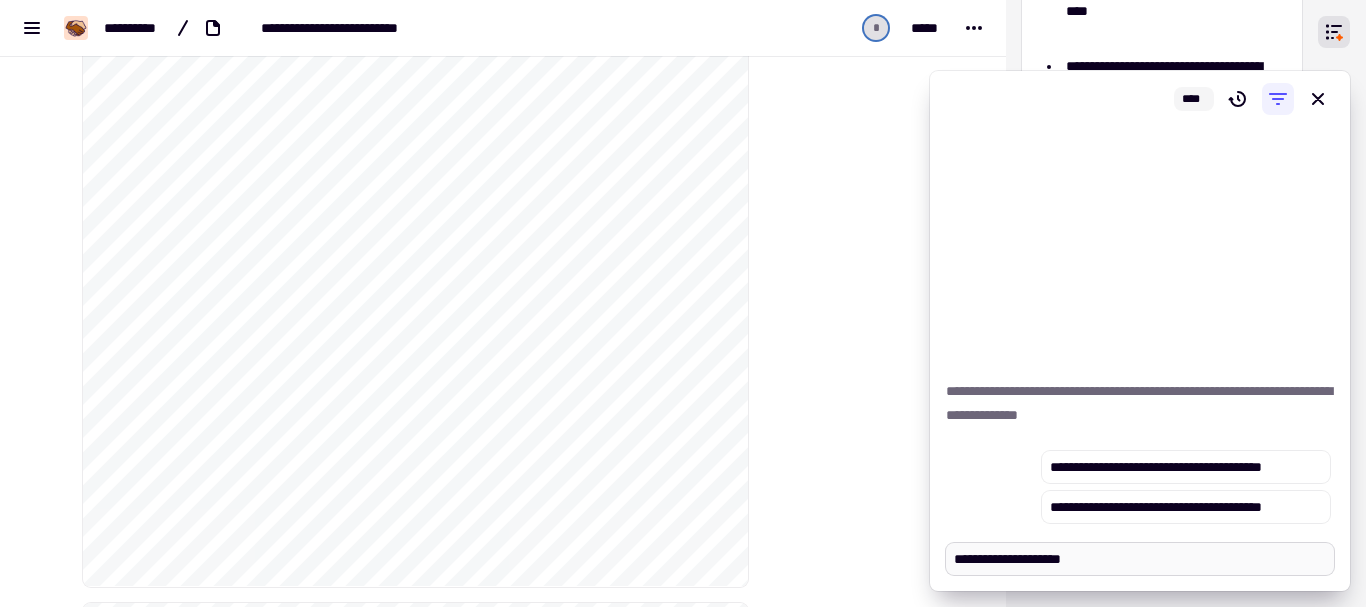 type on "*" 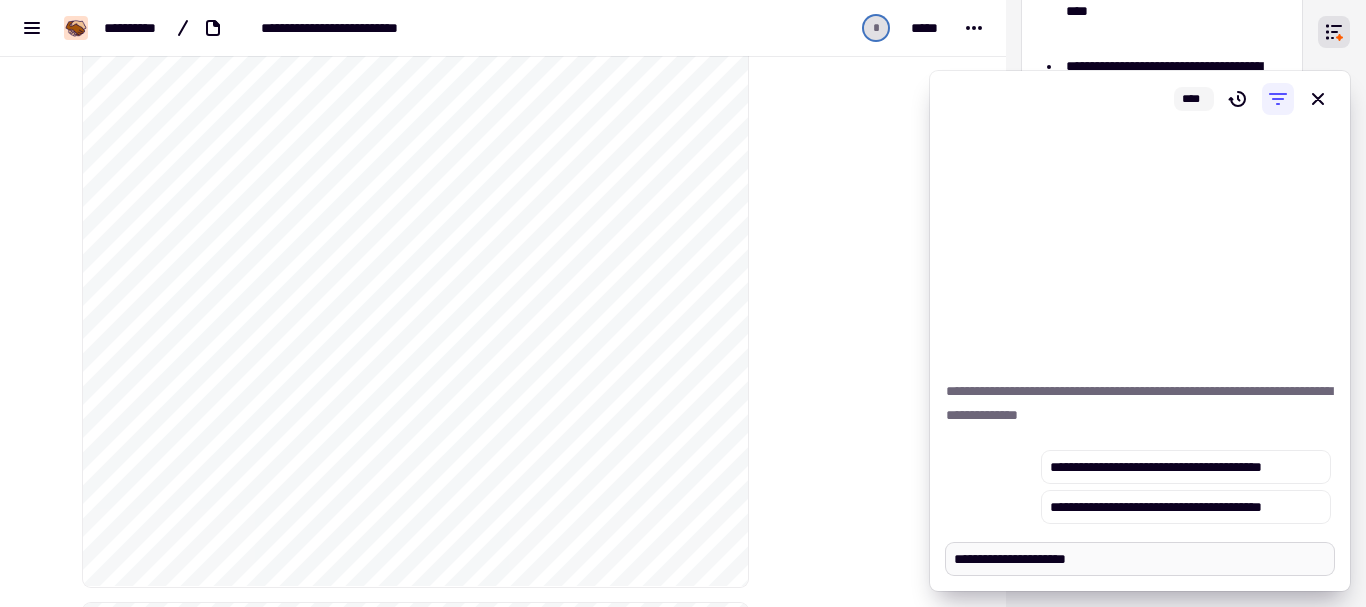type on "*" 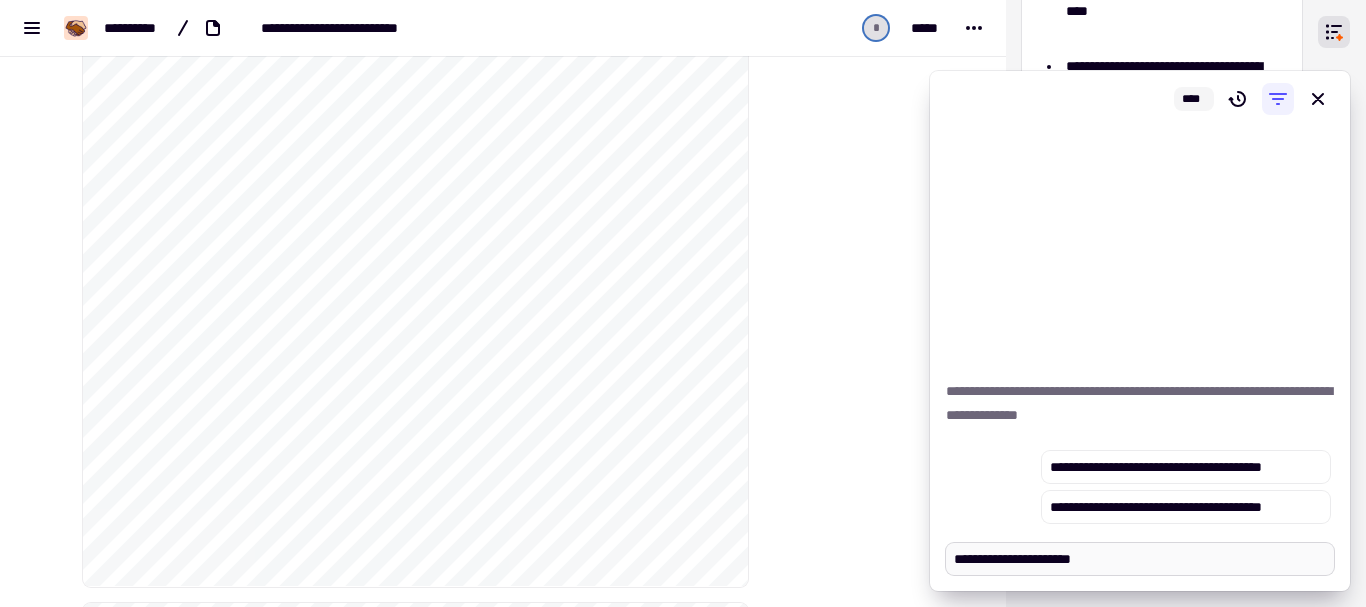 type on "*" 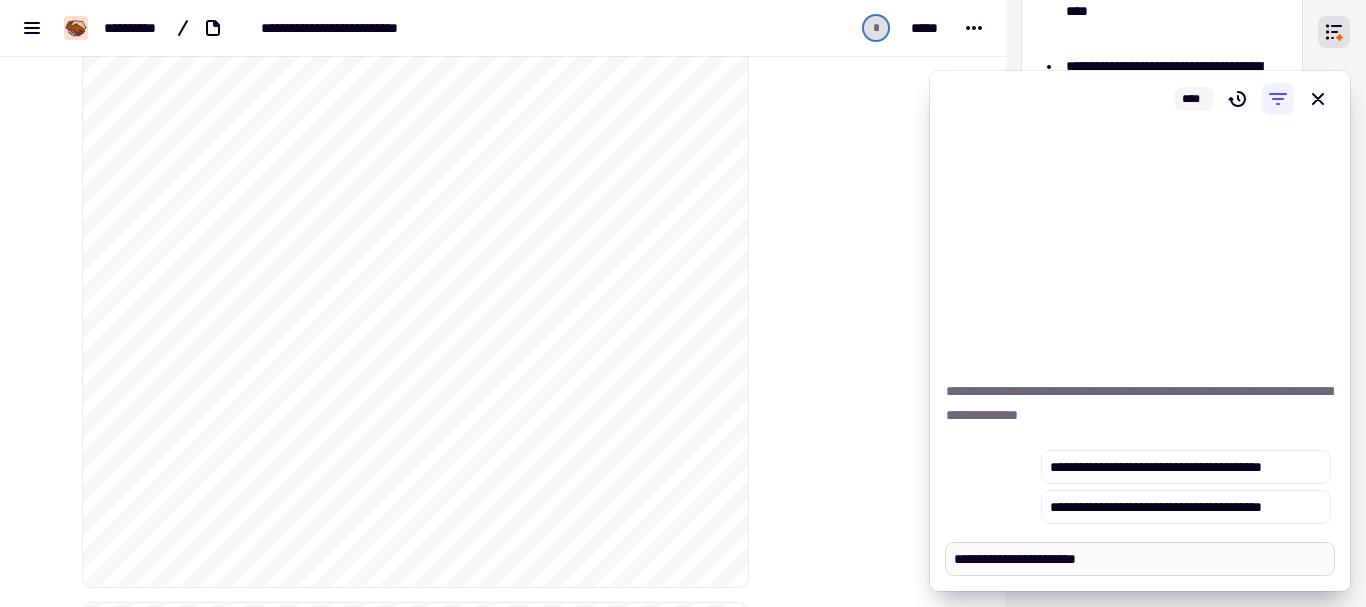 type on "*" 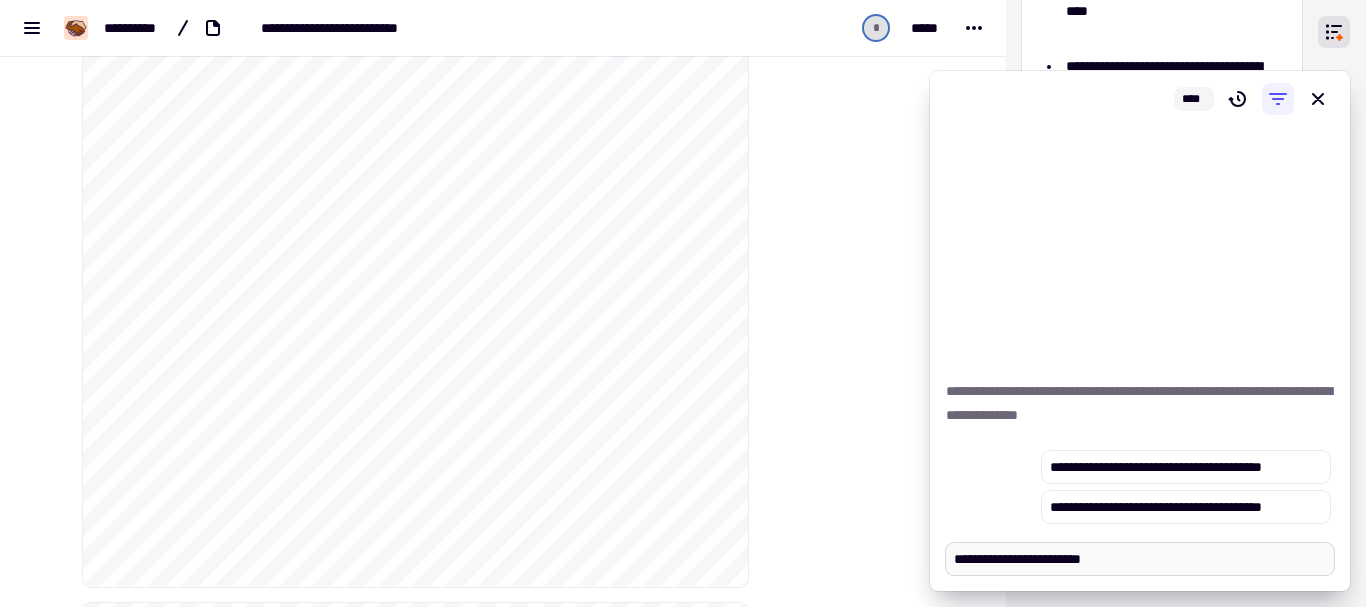 type on "*" 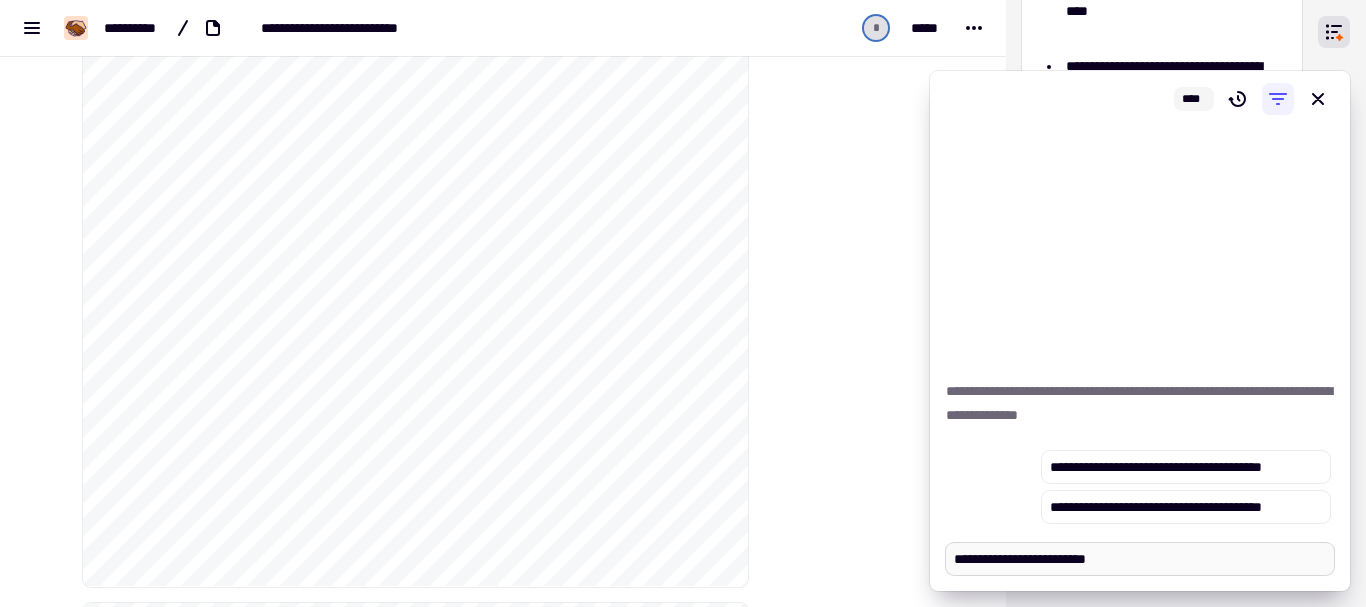 type on "*" 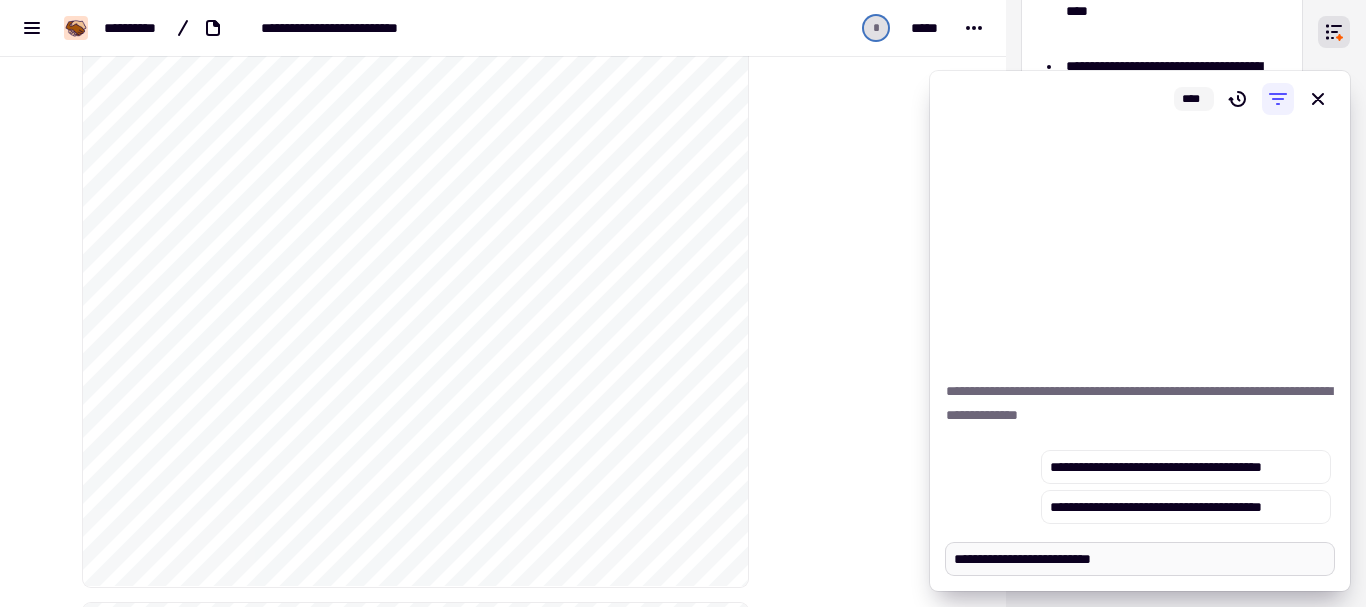 type on "*" 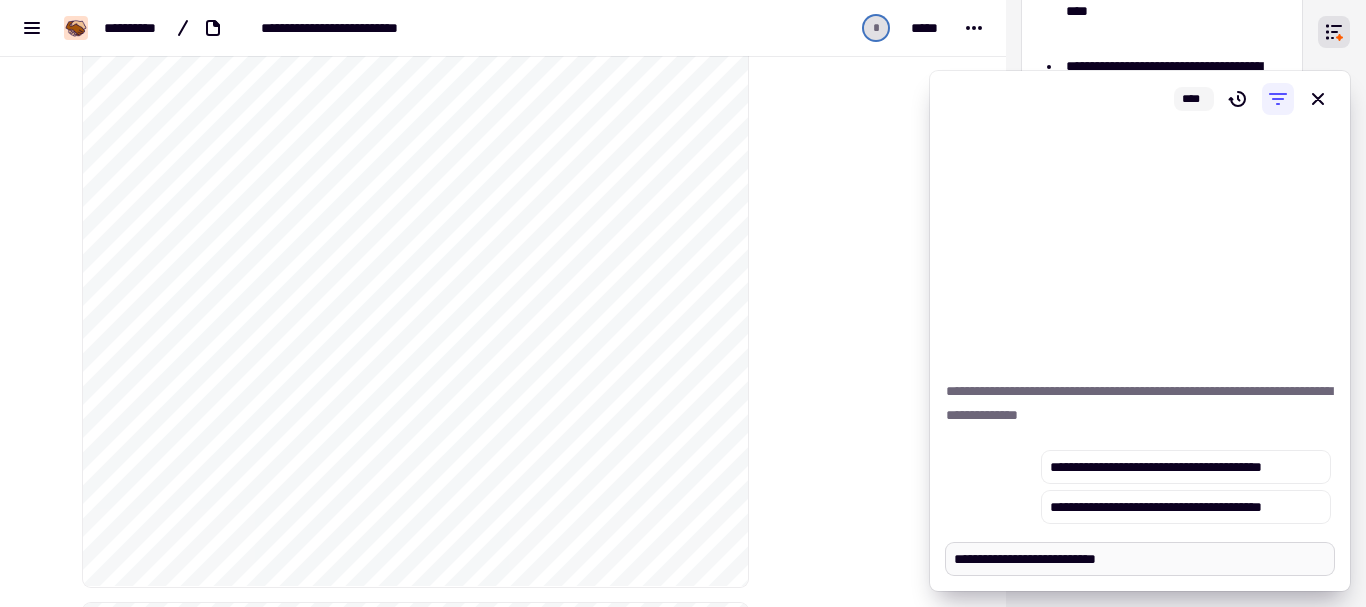 type on "*" 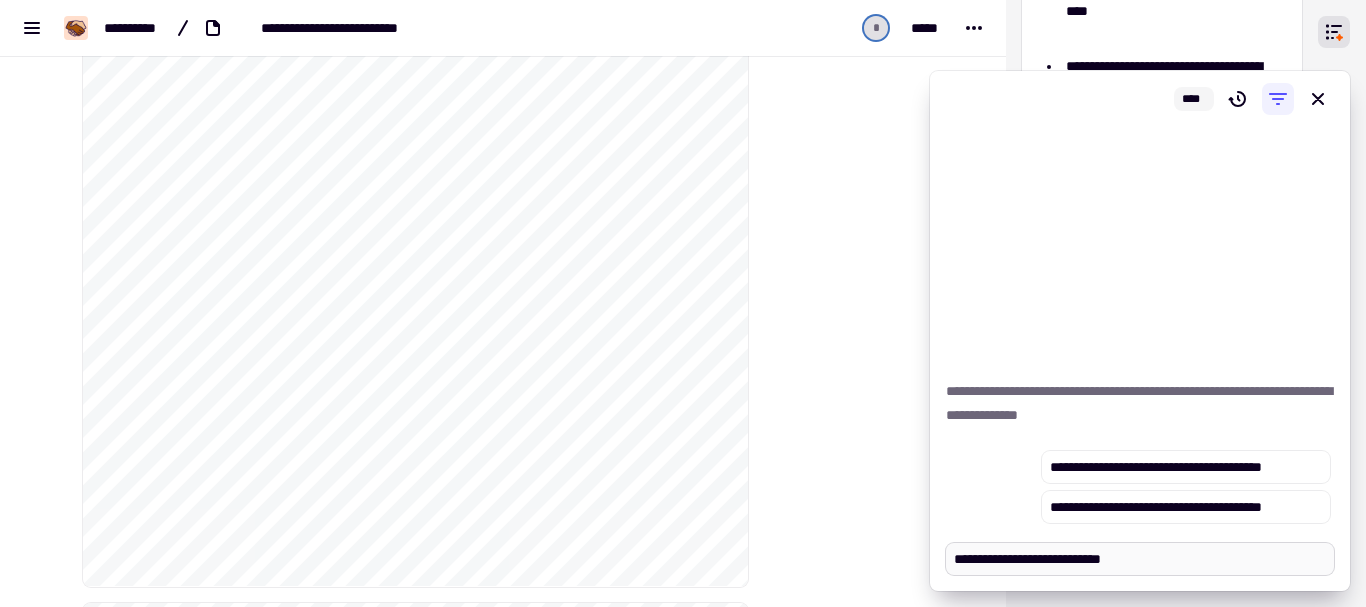 type on "*" 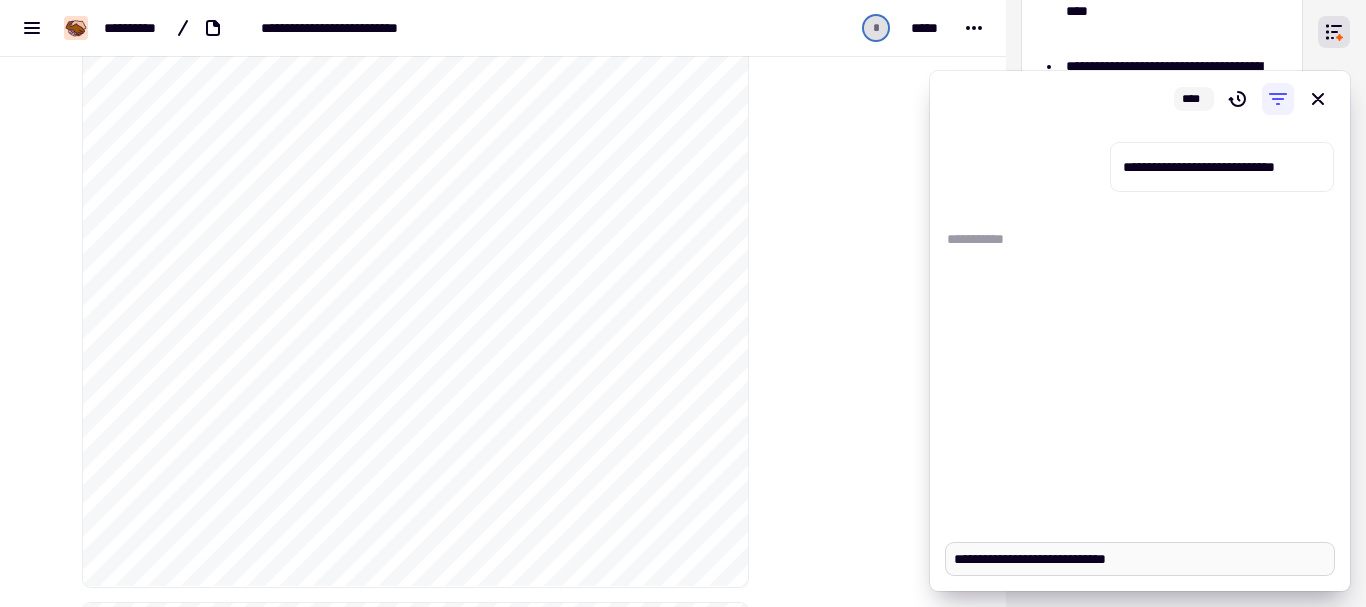 type on "*" 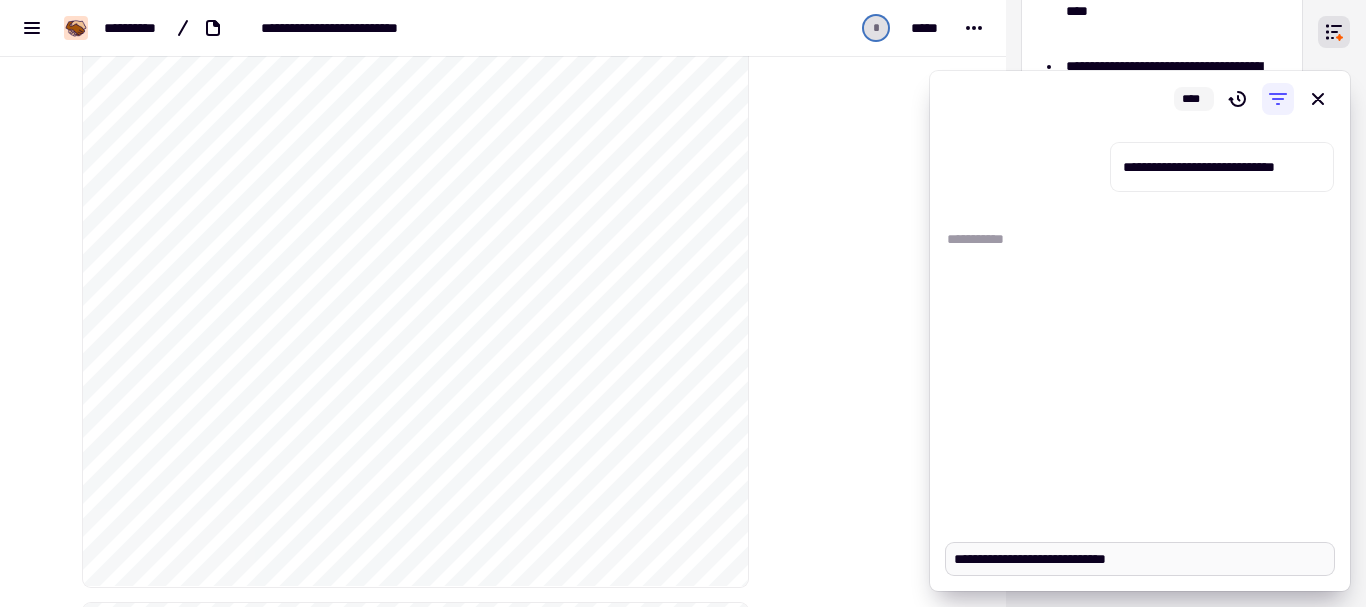 type 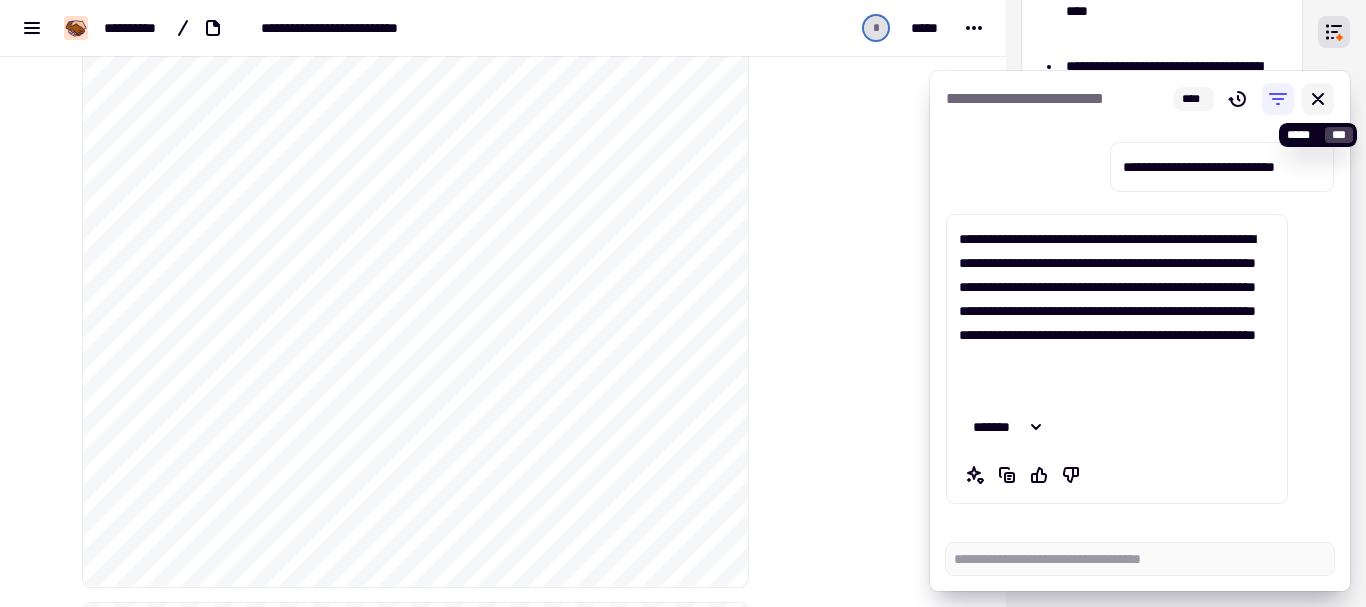type on "*" 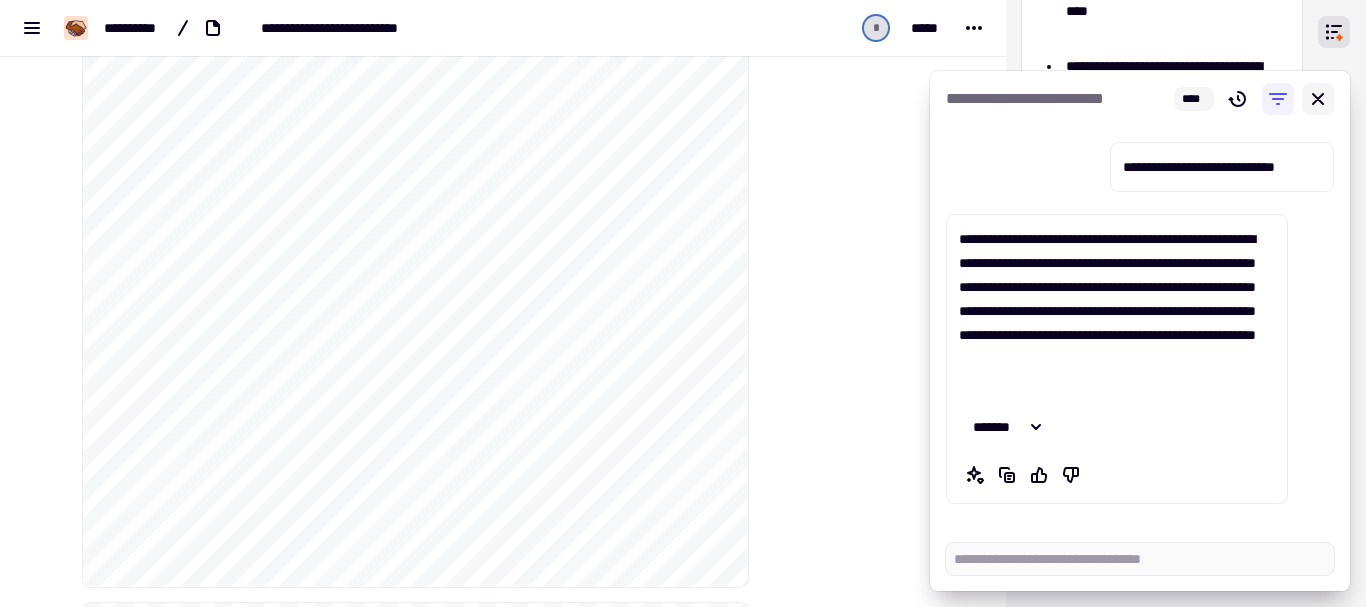 click 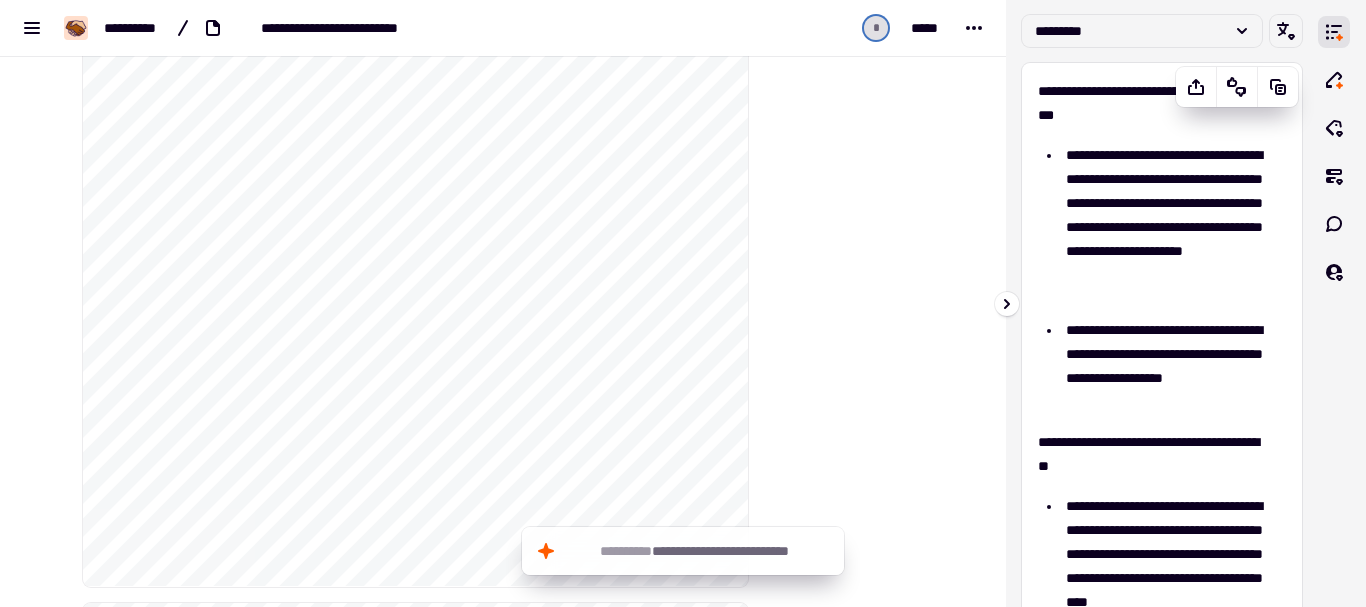 scroll, scrollTop: 0, scrollLeft: 0, axis: both 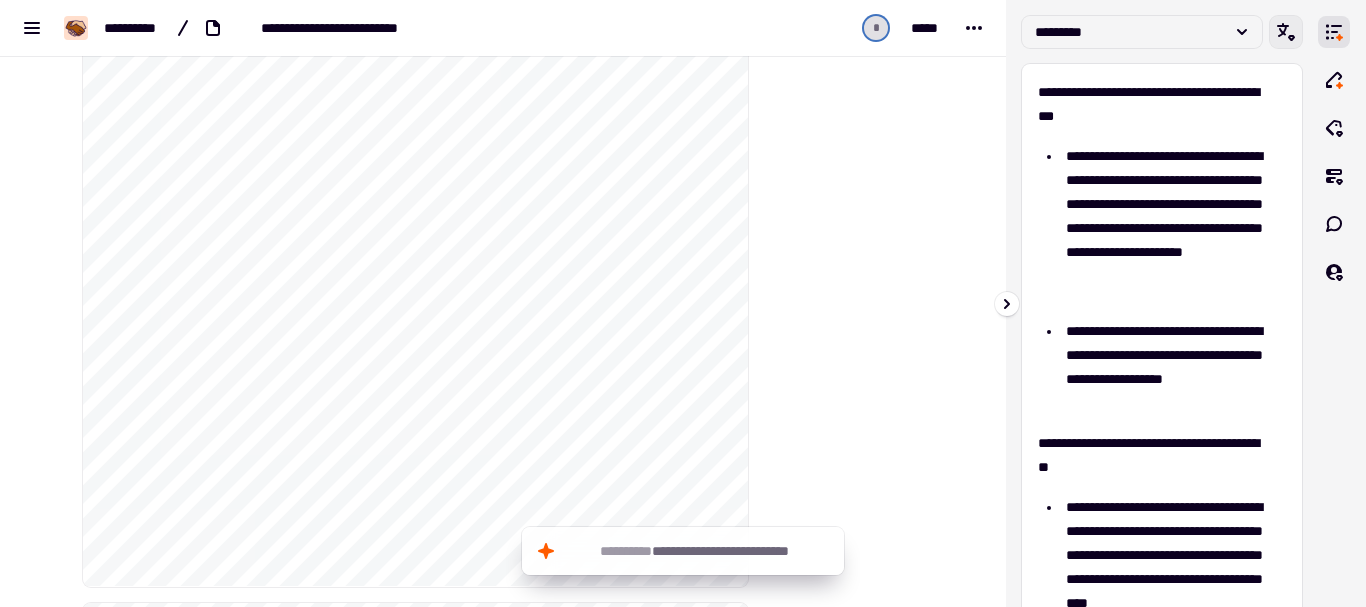 click 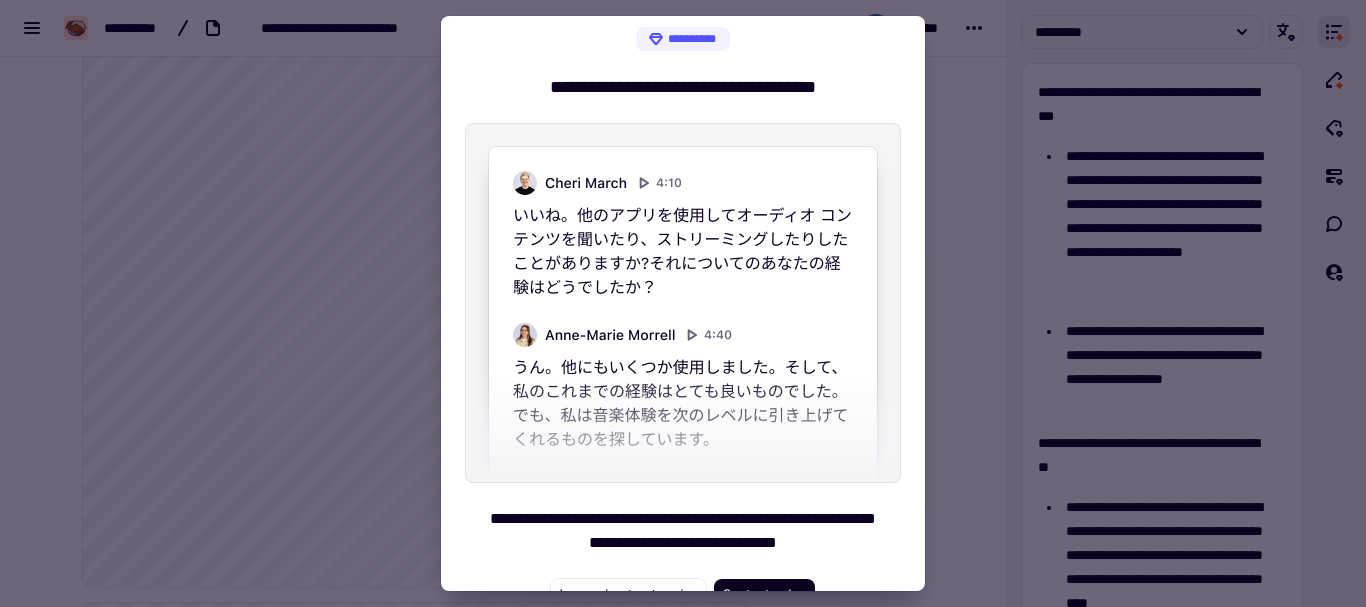 scroll, scrollTop: 0, scrollLeft: 0, axis: both 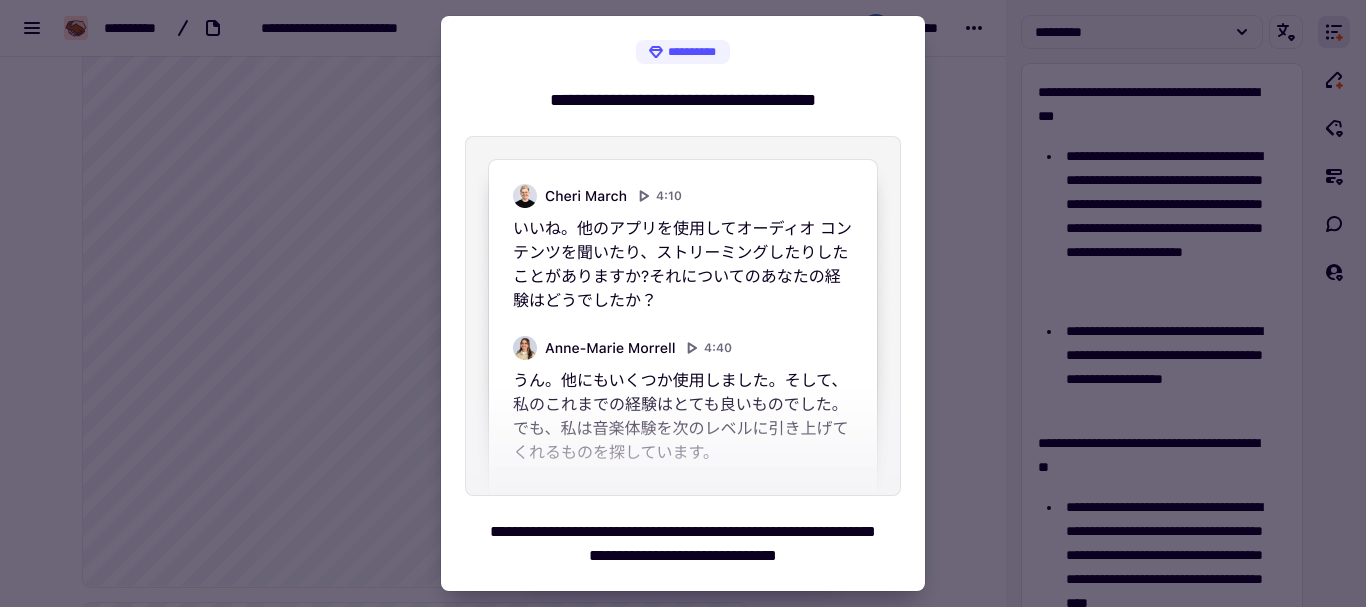 click on "**********" at bounding box center (683, 52) 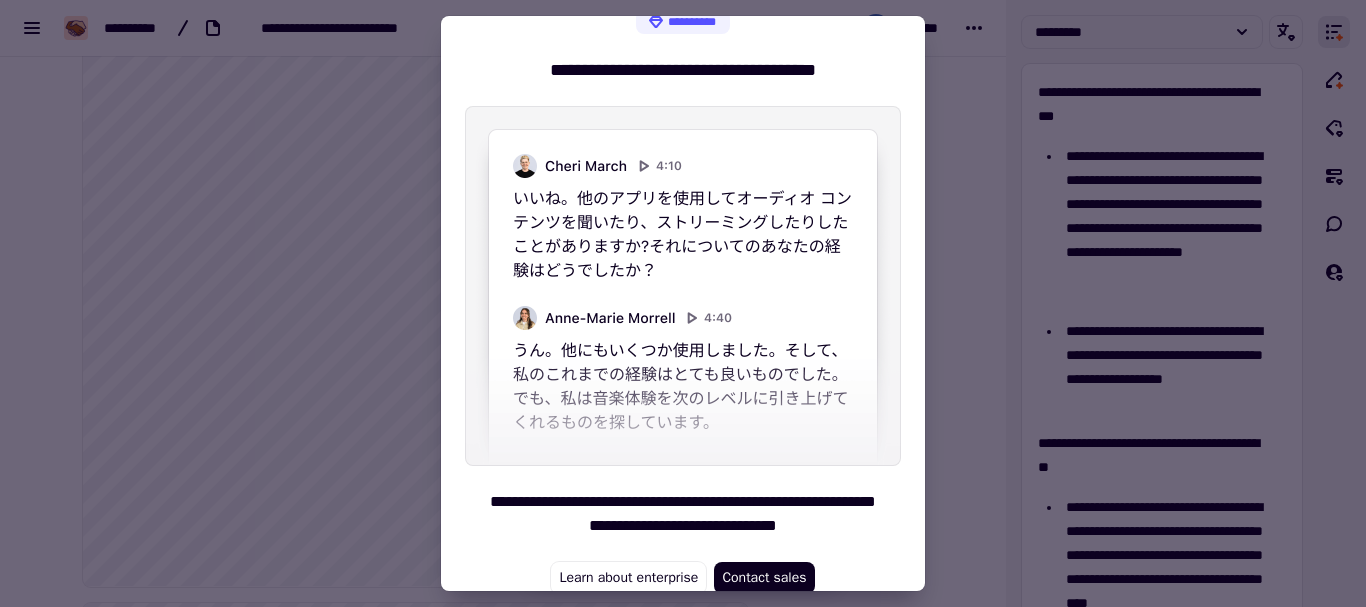 scroll, scrollTop: 45, scrollLeft: 0, axis: vertical 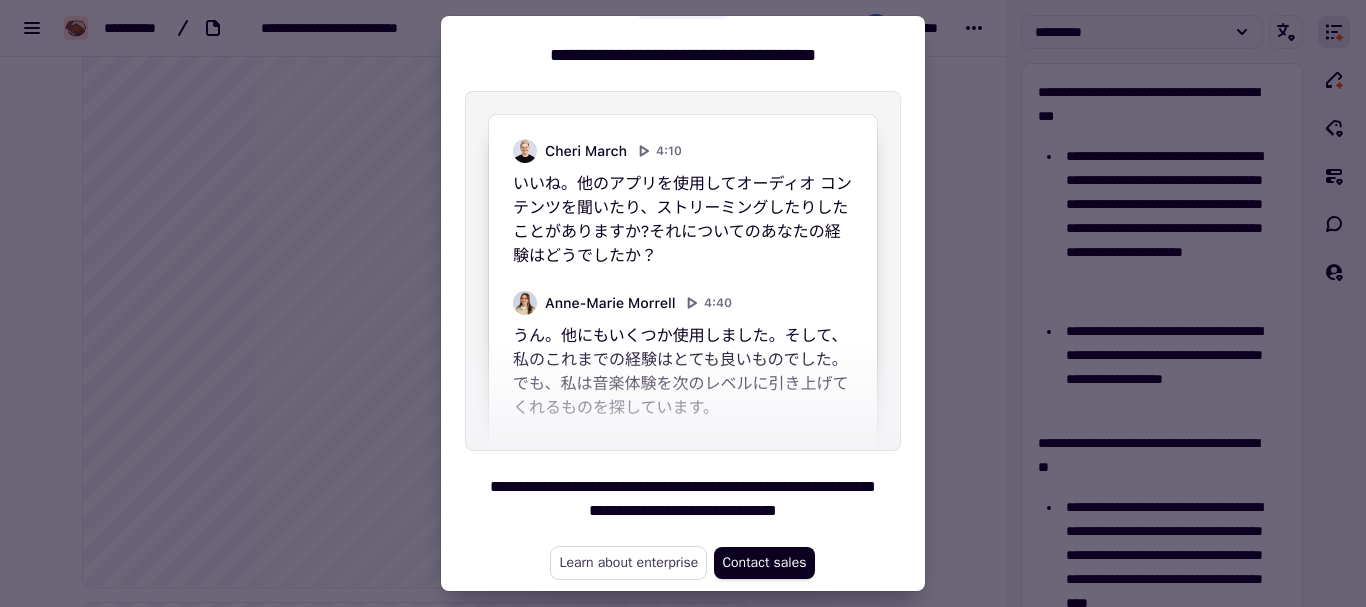click on "Learn about enterprise" 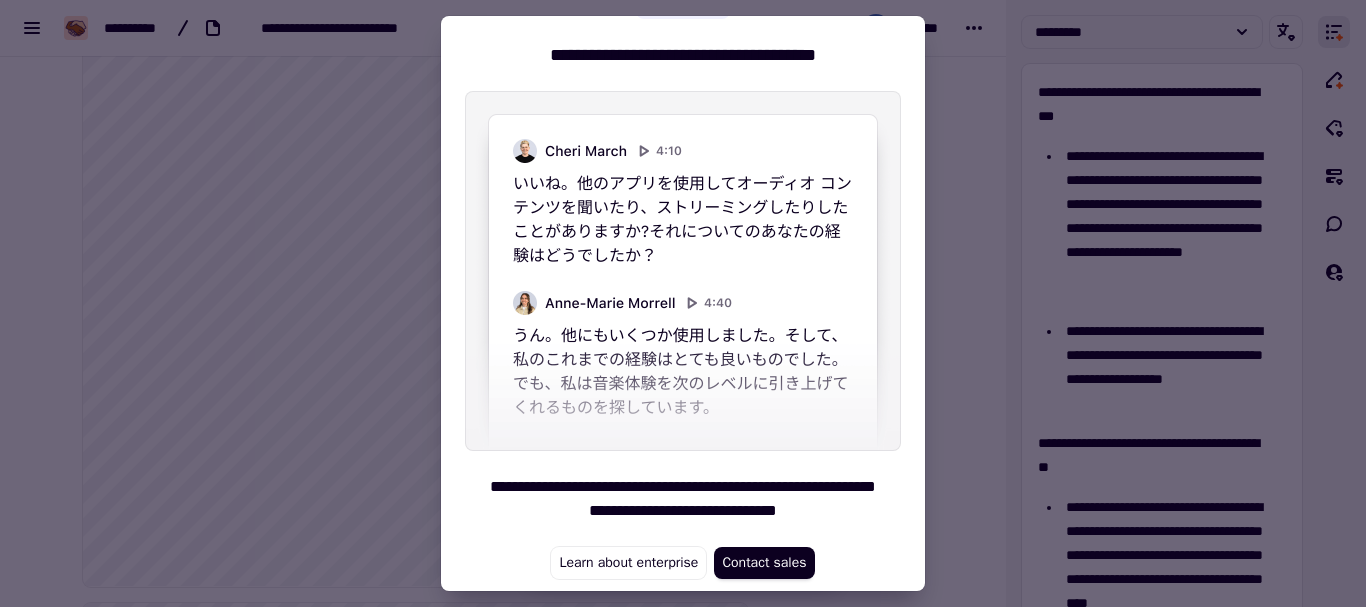 click at bounding box center [683, 303] 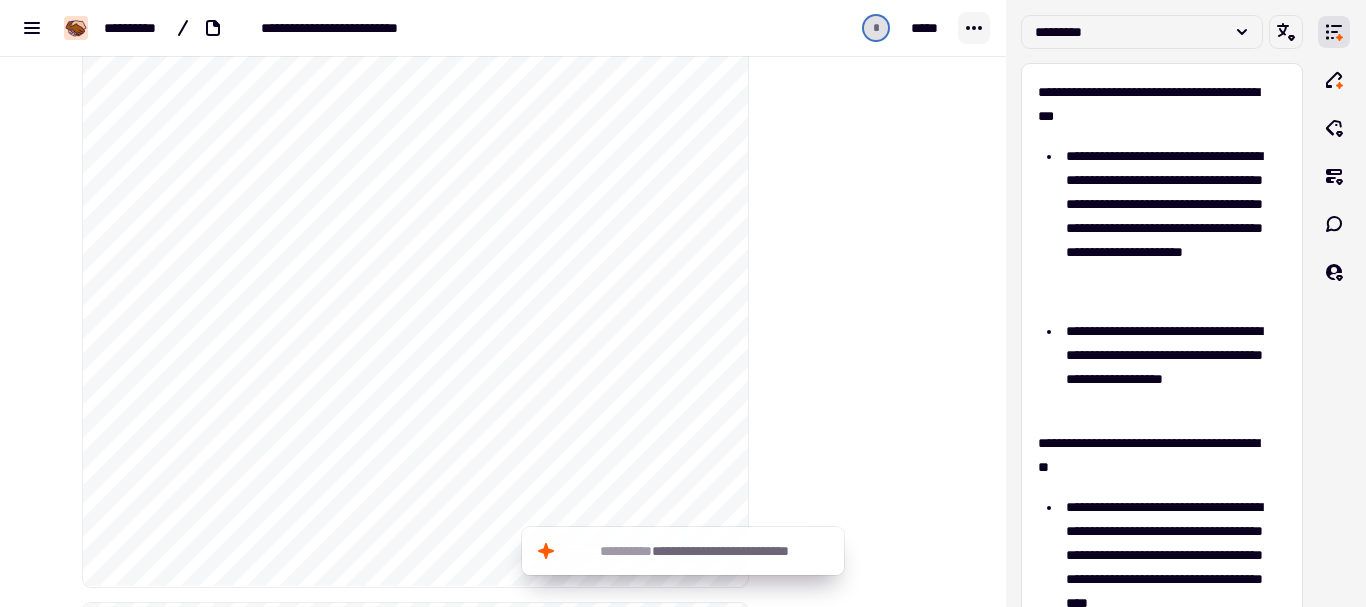 click 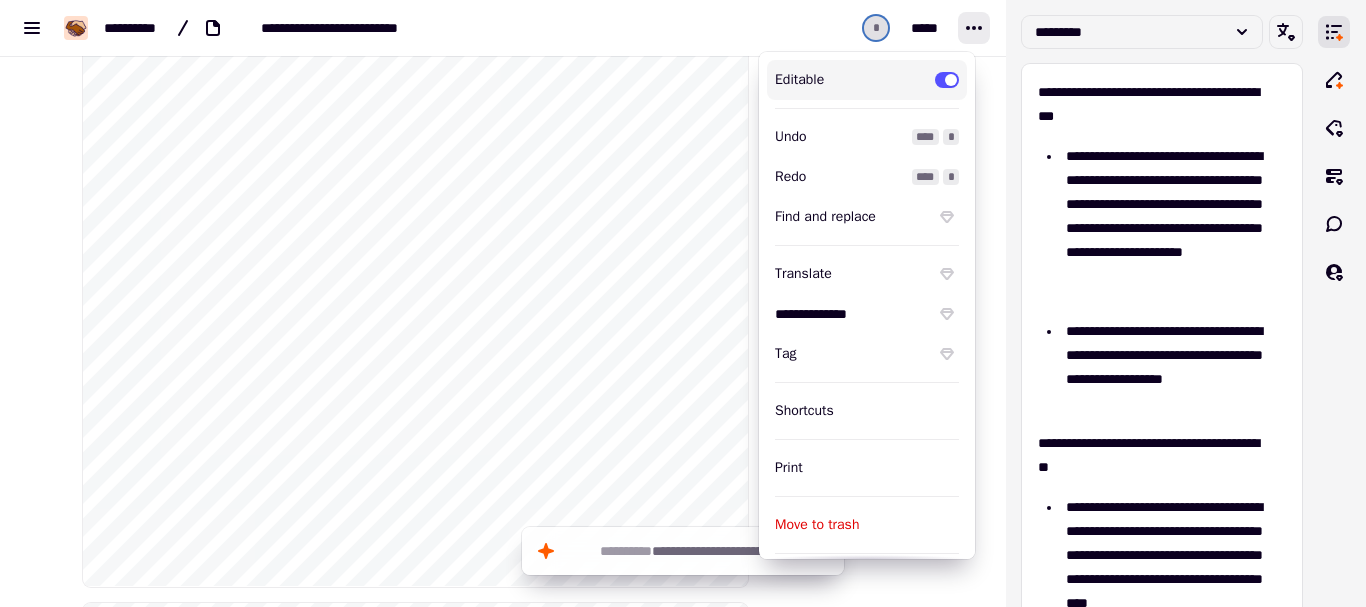 click at bounding box center [947, 80] 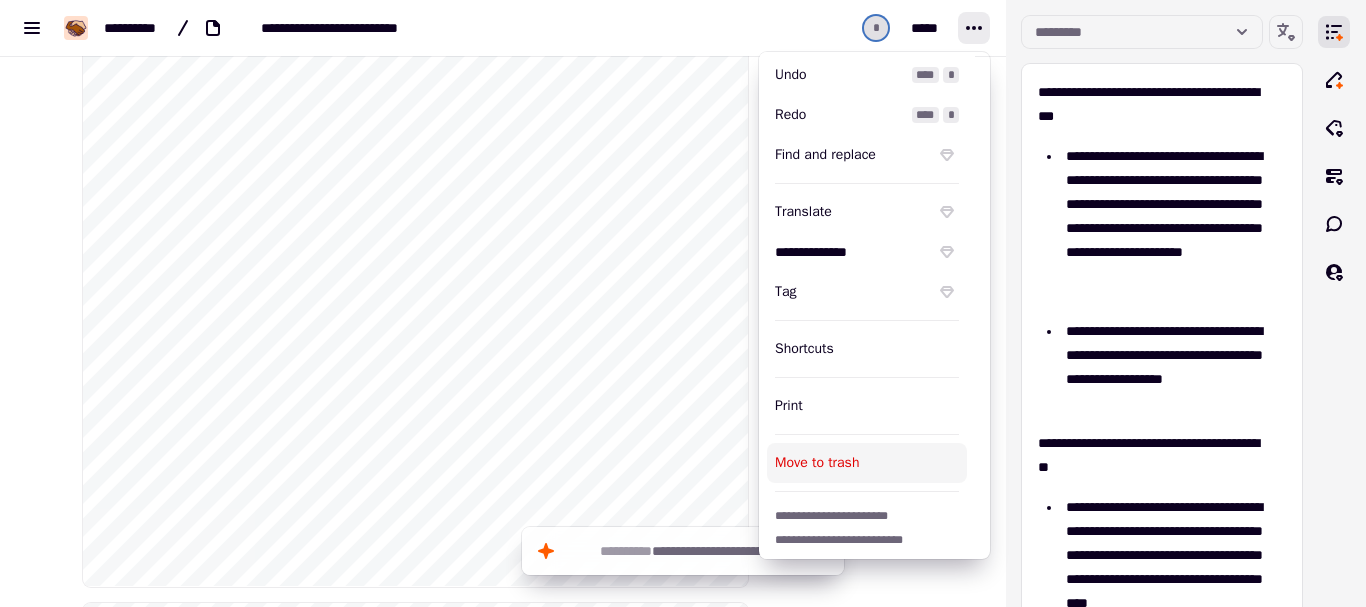 scroll, scrollTop: 91, scrollLeft: 0, axis: vertical 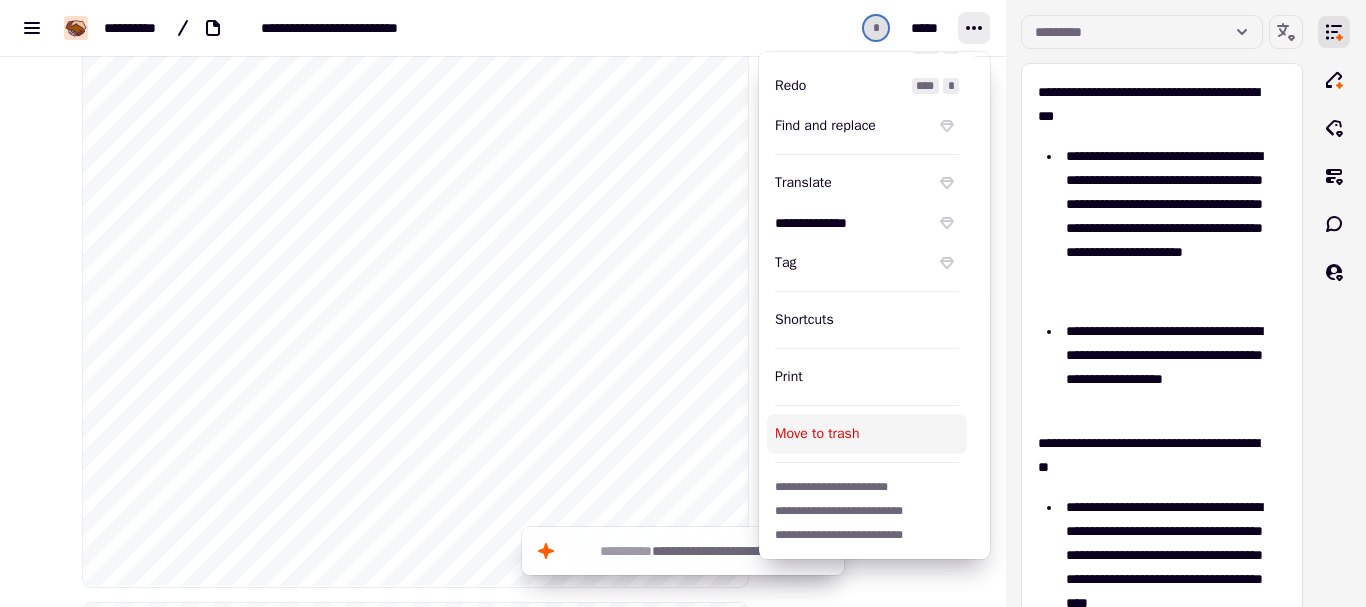 click on "Move to trash" at bounding box center [867, 434] 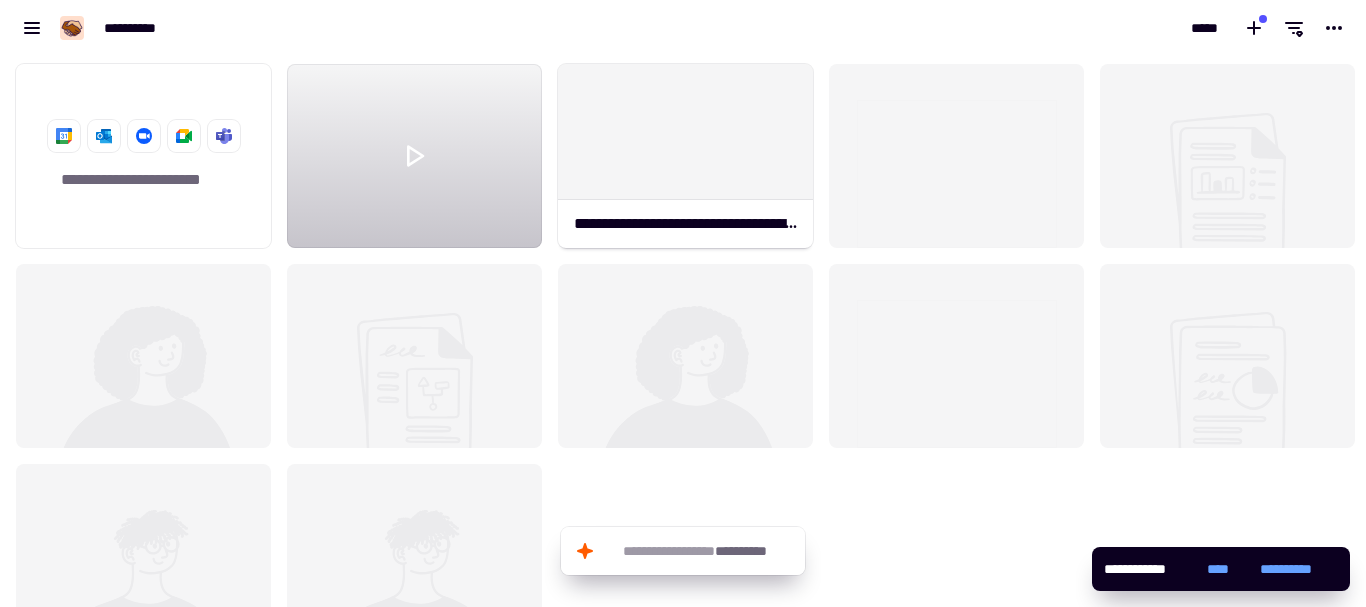 scroll, scrollTop: 536, scrollLeft: 1351, axis: both 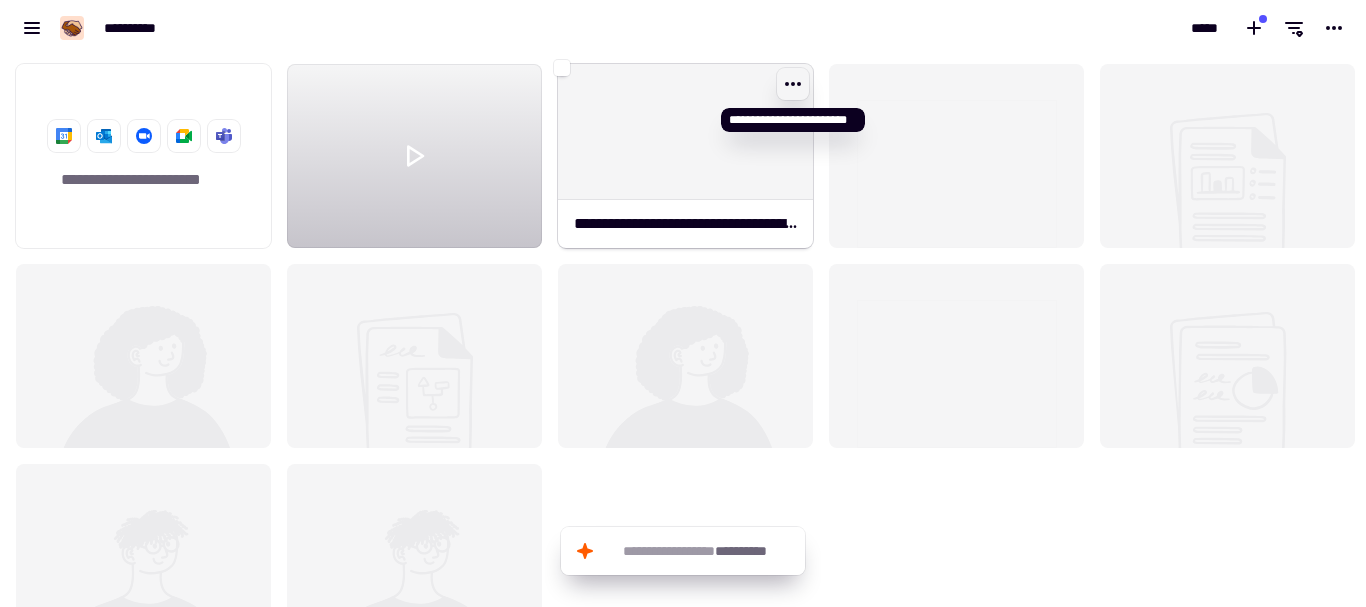 click 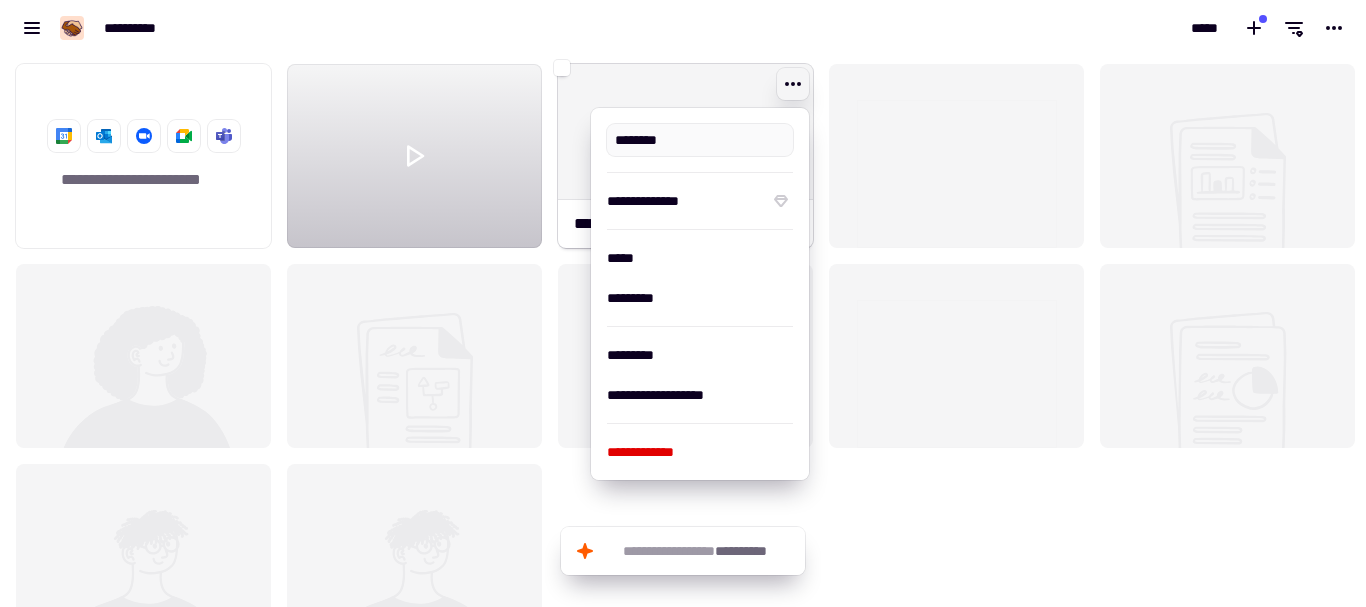 type on "**********" 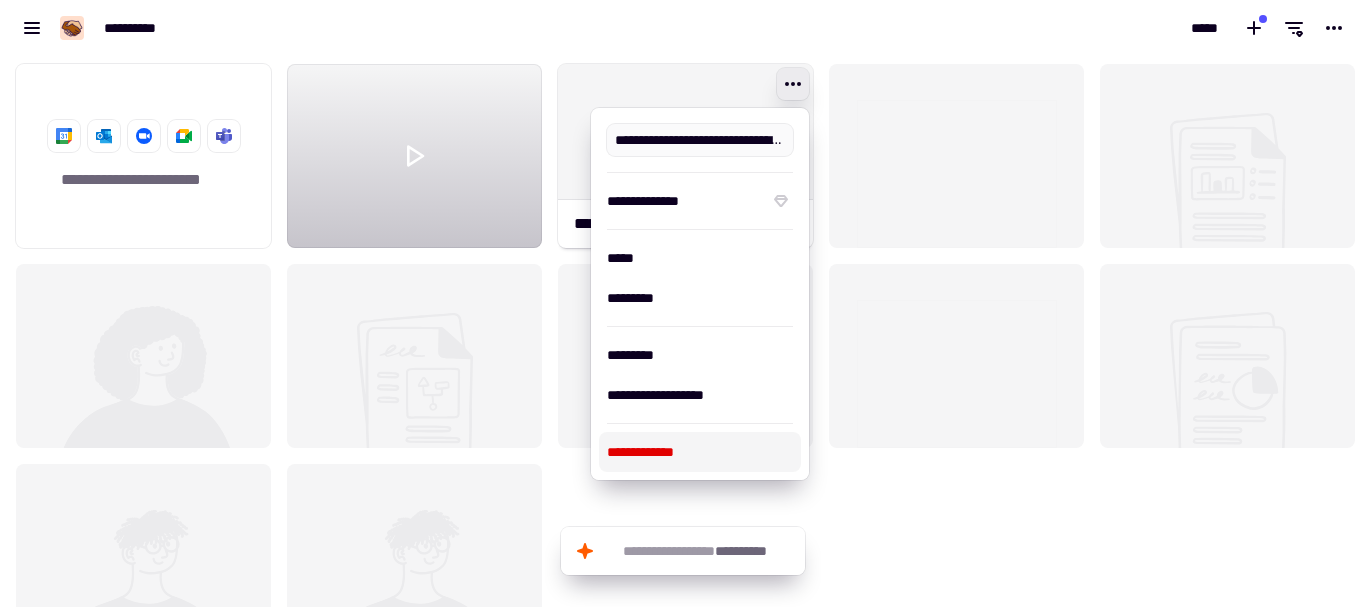 click on "**********" at bounding box center (700, 452) 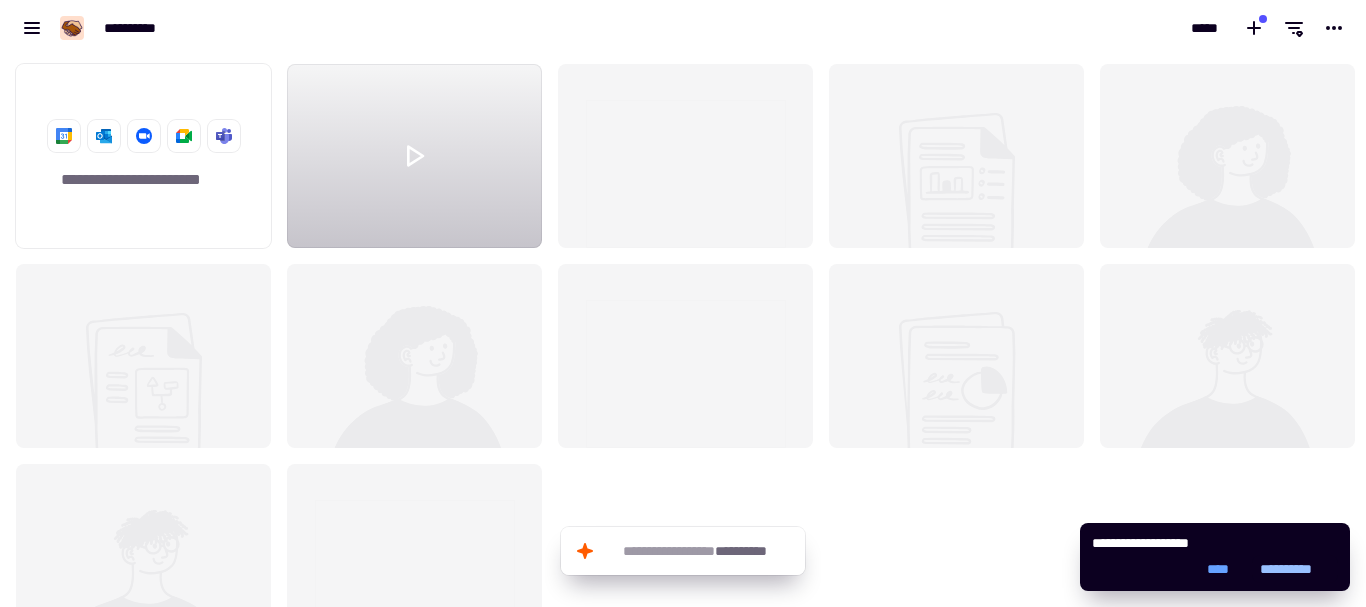 click on "**********" 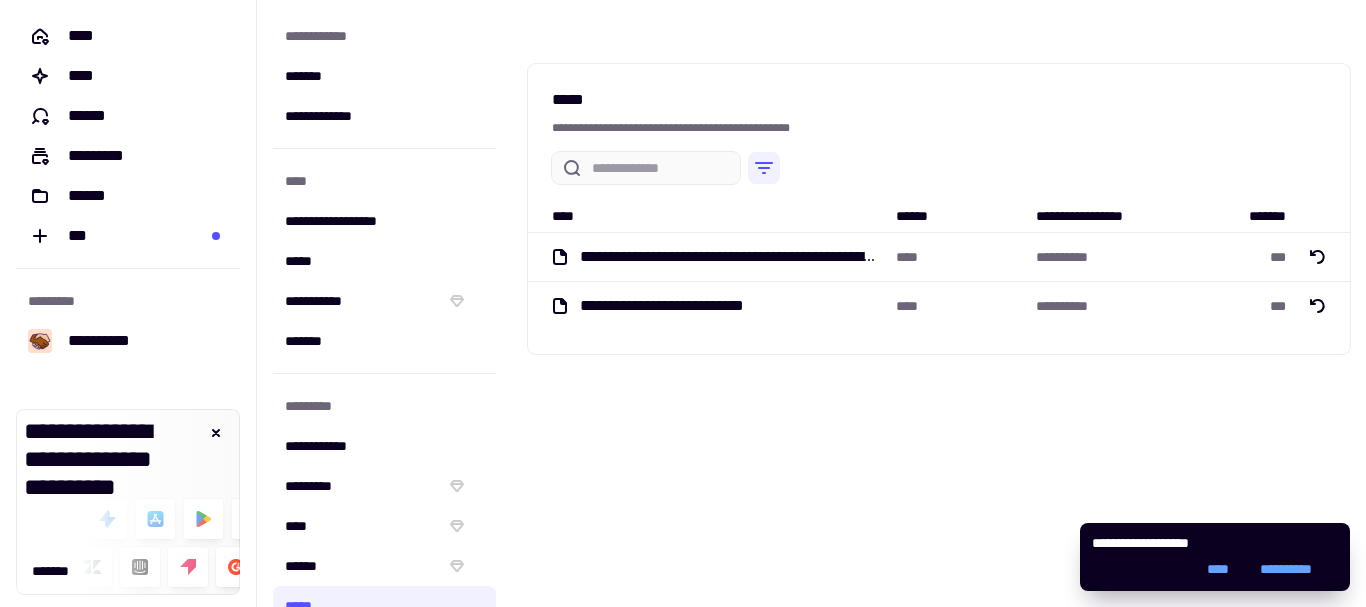 click on "**********" at bounding box center (730, 257) 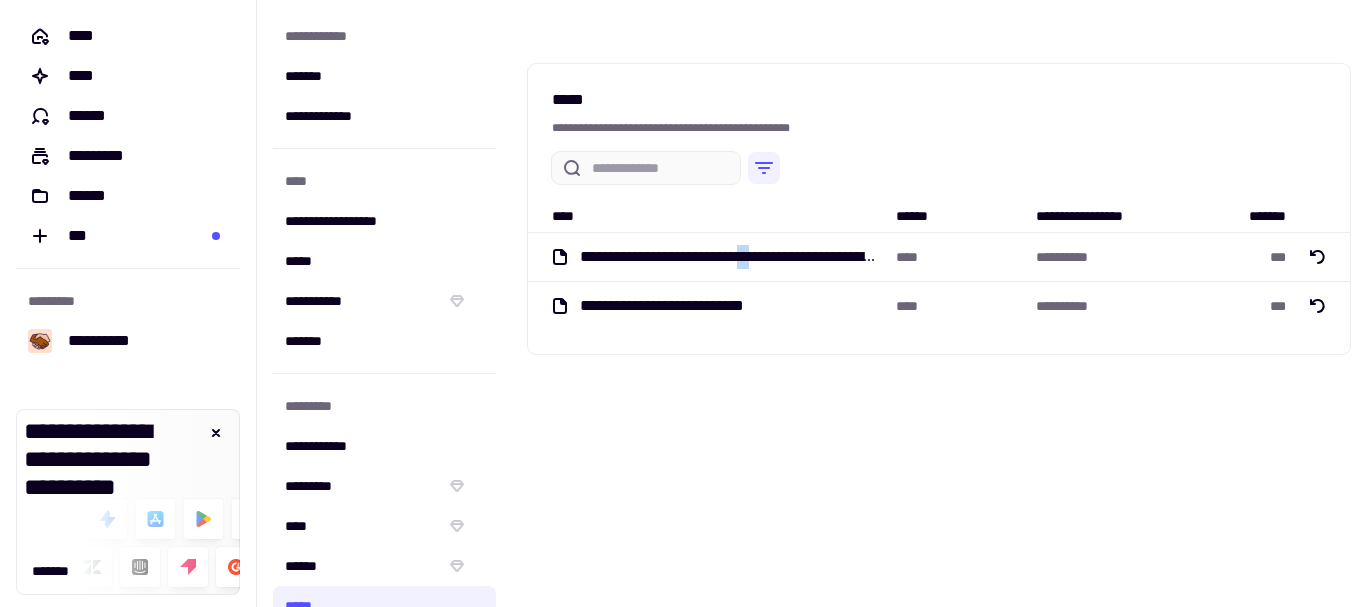 click on "**********" at bounding box center (730, 257) 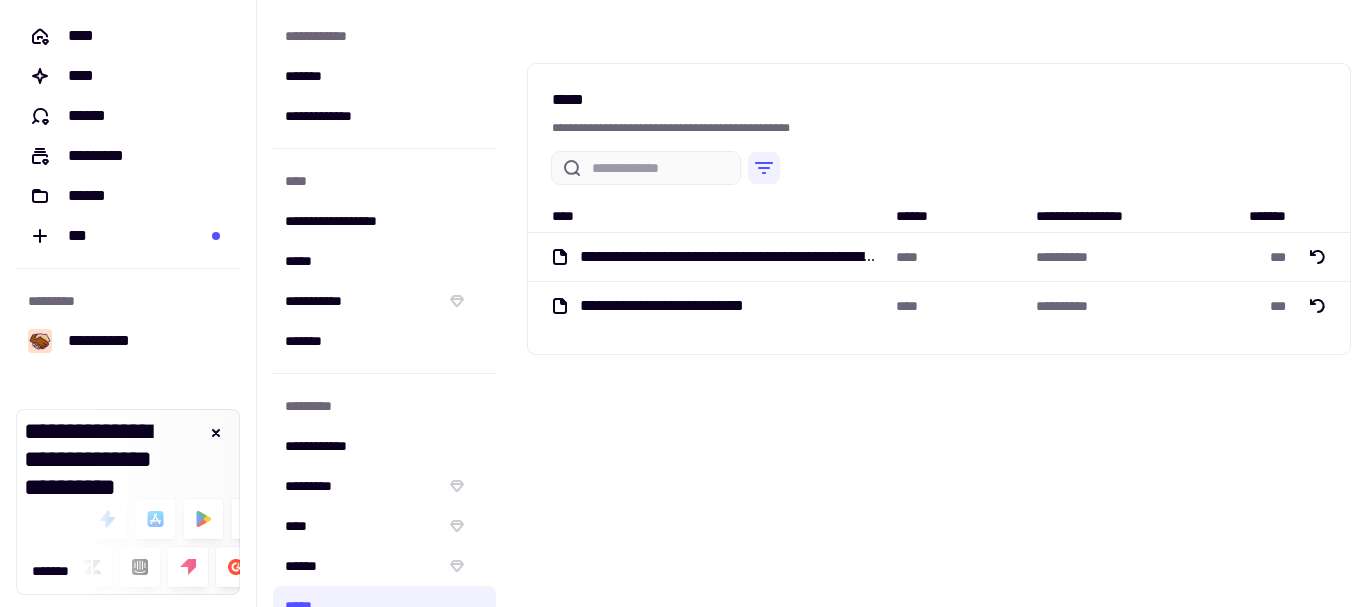 click 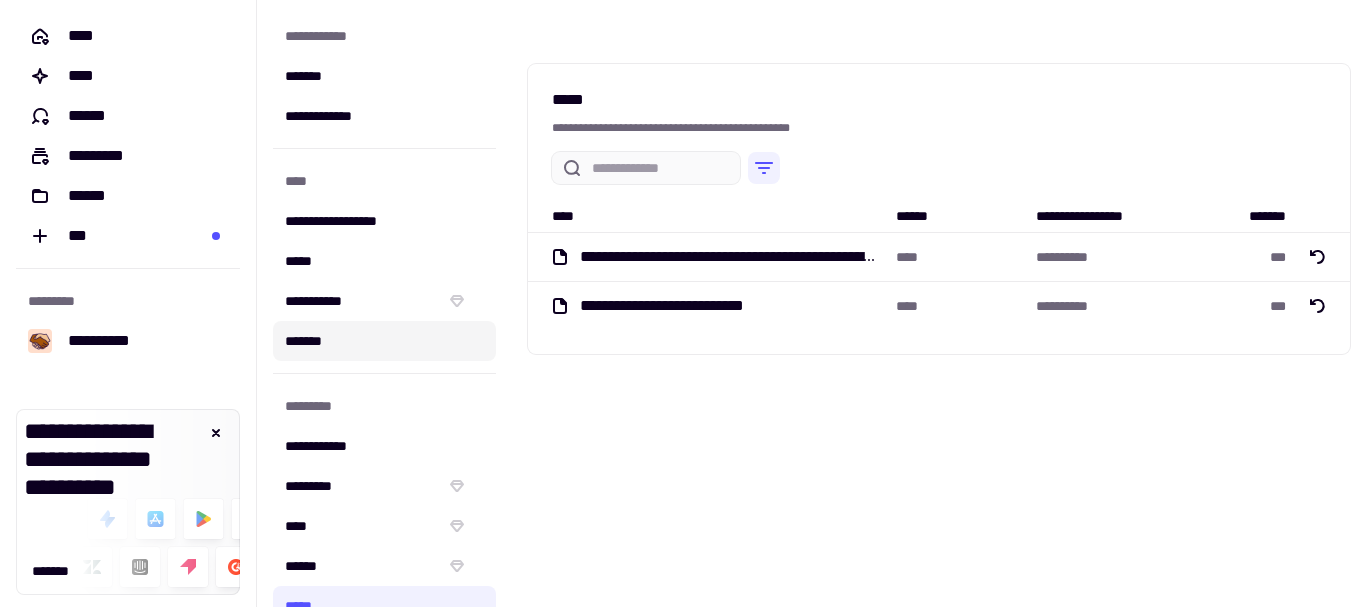 click on "*******" 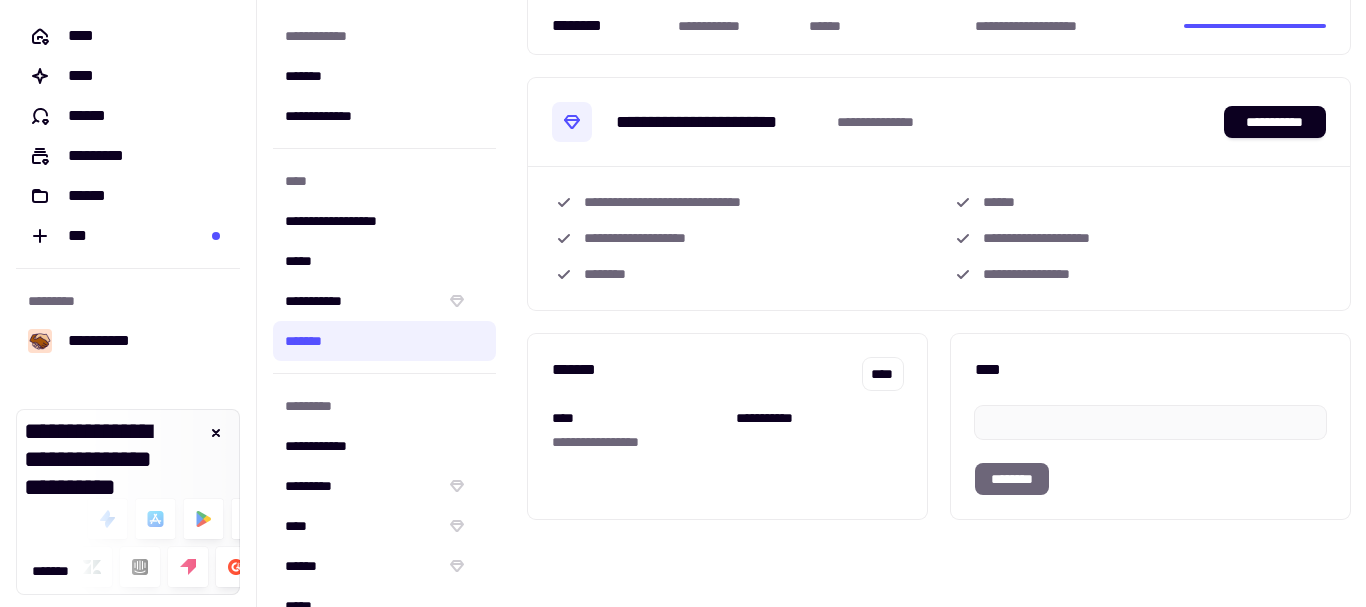 scroll, scrollTop: 25, scrollLeft: 0, axis: vertical 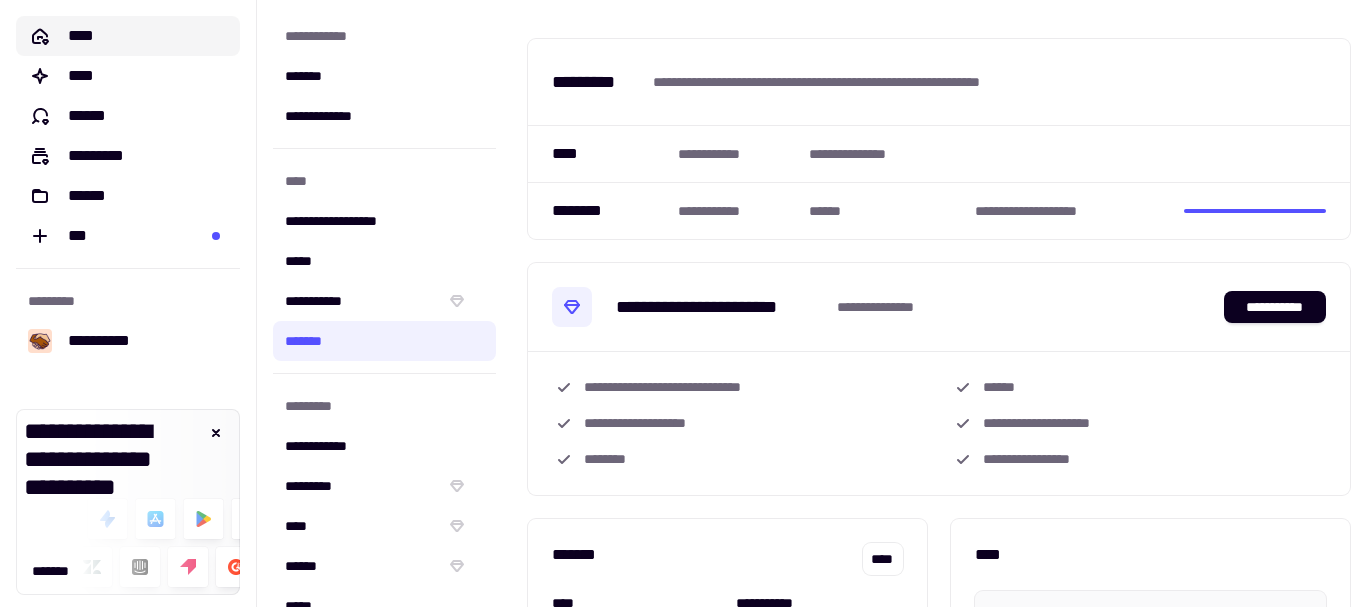 click on "****" 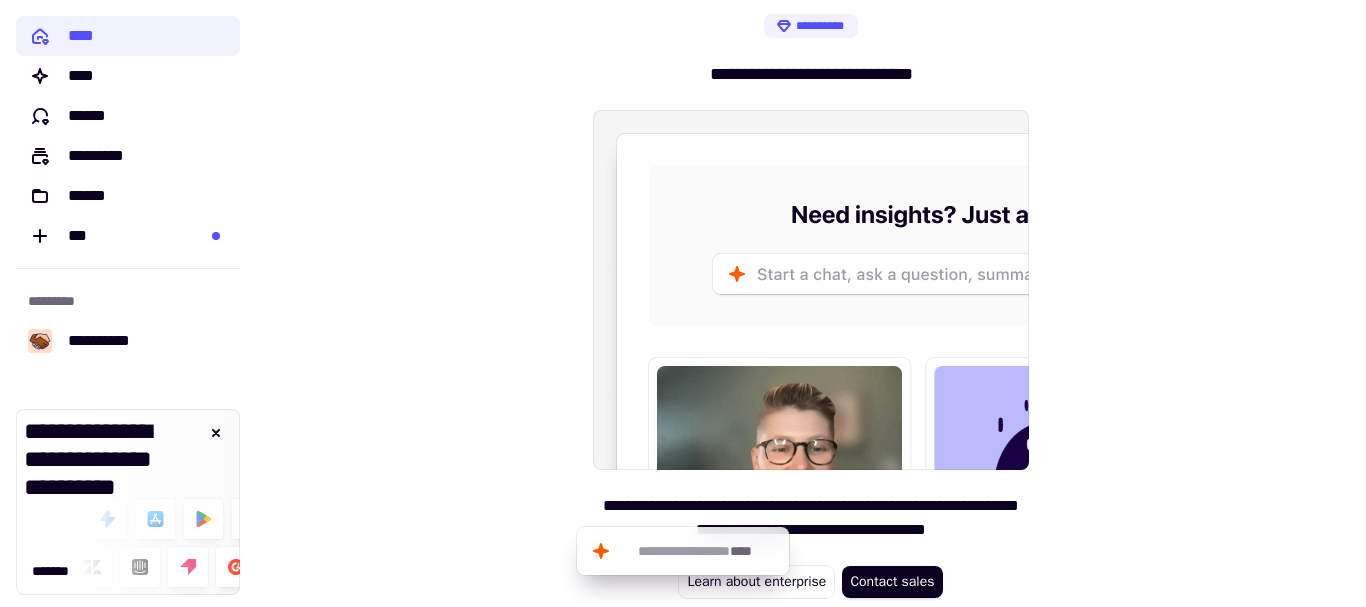 scroll, scrollTop: 0, scrollLeft: 0, axis: both 